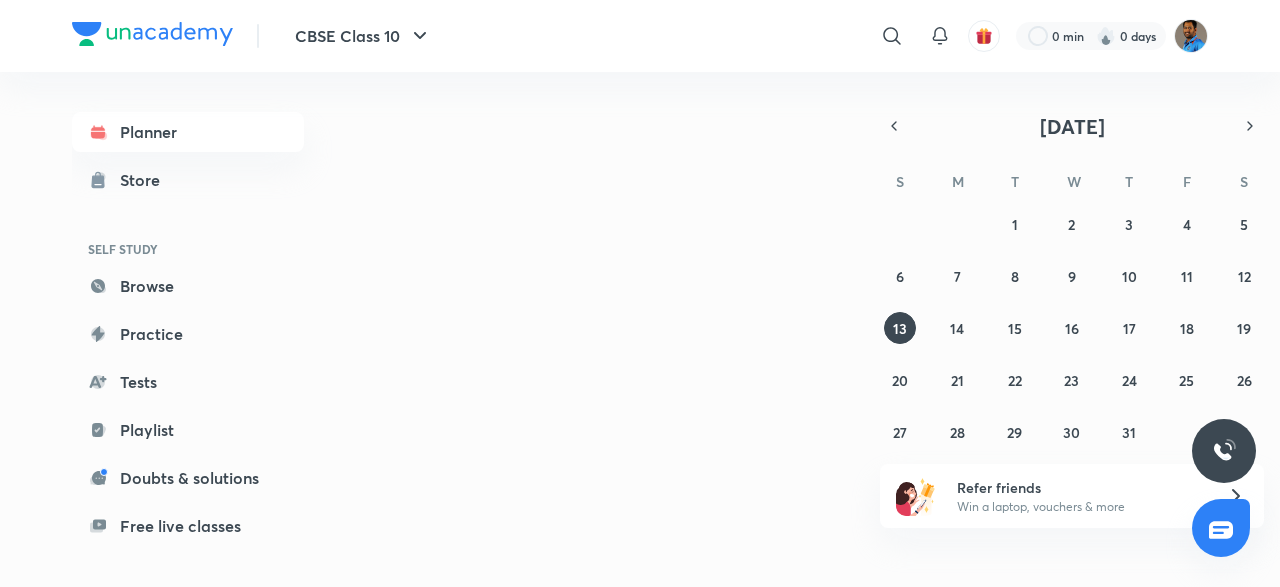 scroll, scrollTop: 0, scrollLeft: 0, axis: both 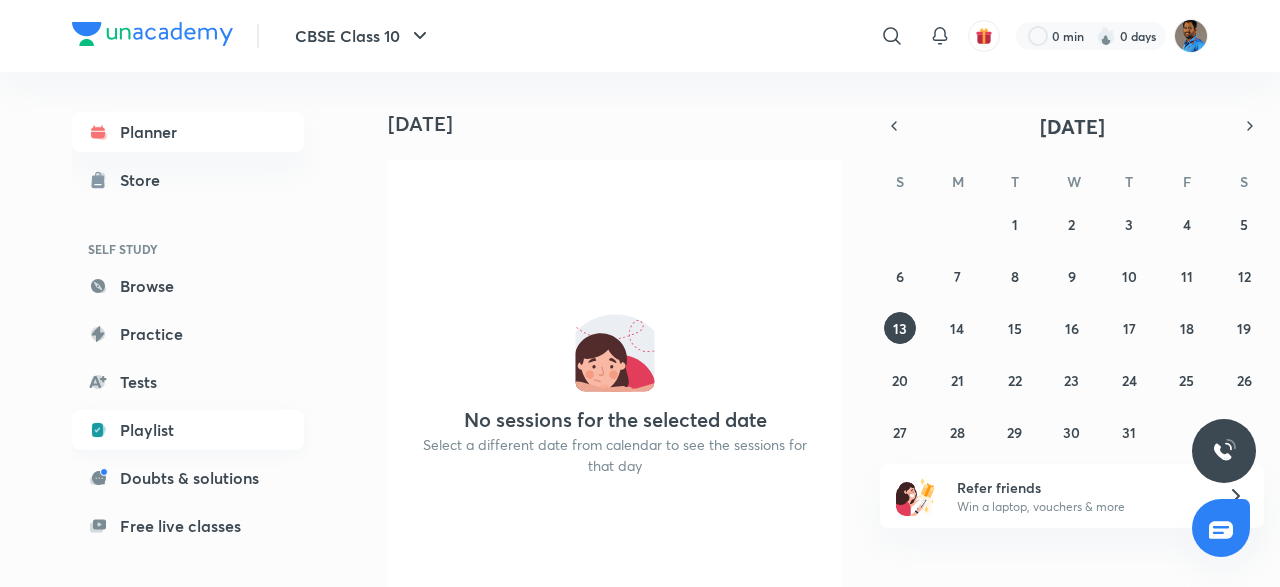 click on "Playlist" at bounding box center [188, 430] 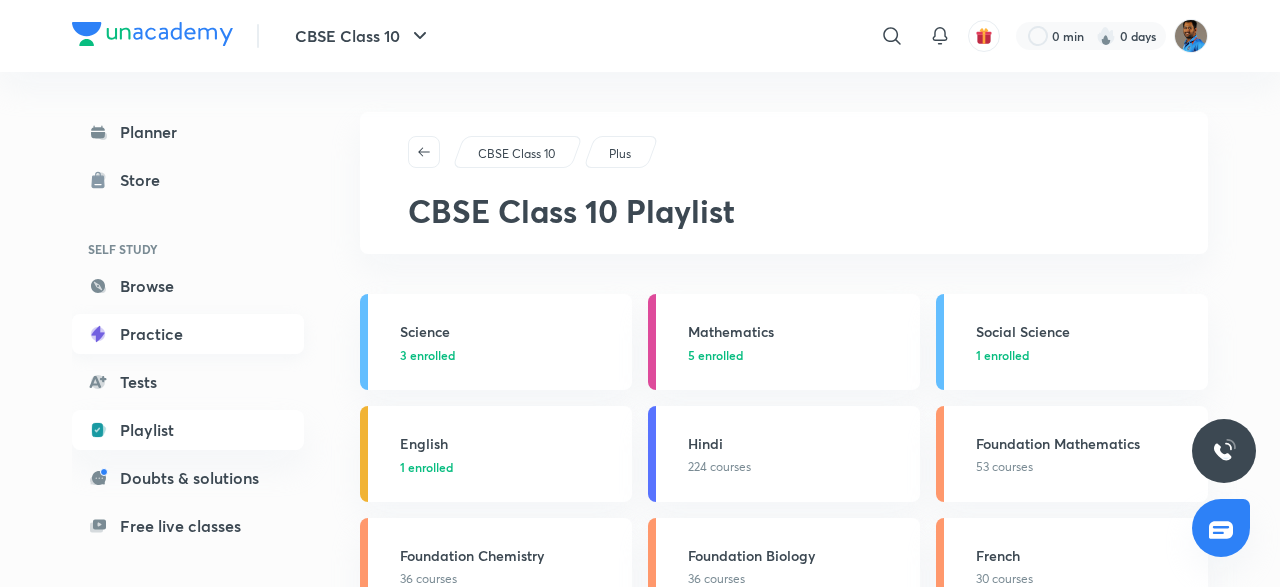 click on "Practice" at bounding box center (188, 334) 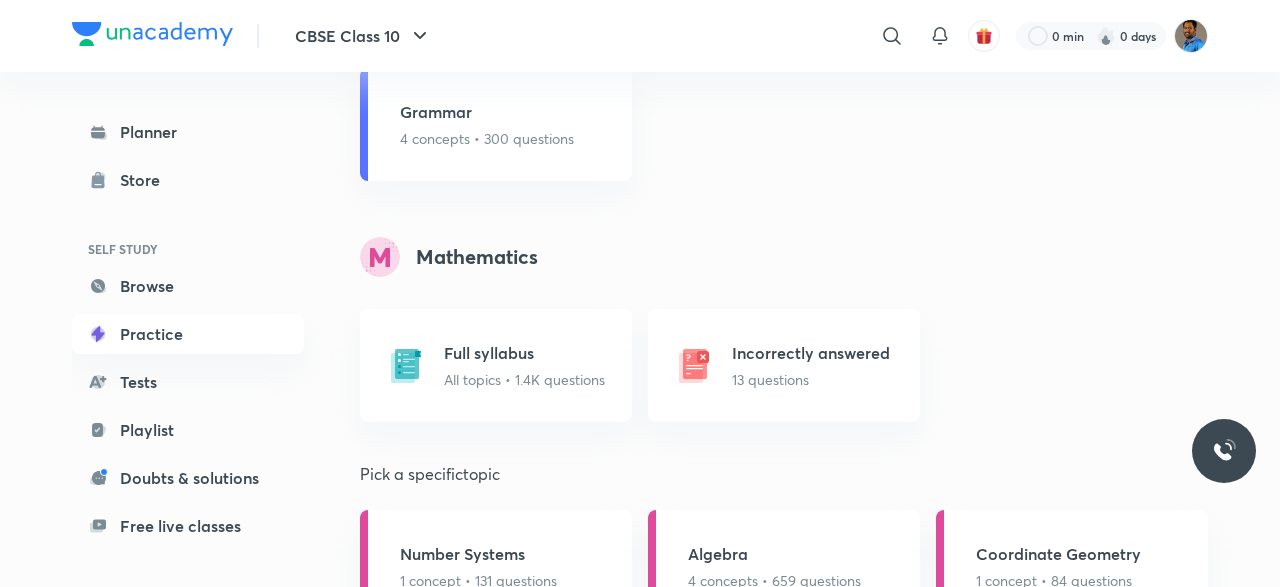scroll, scrollTop: 1733, scrollLeft: 0, axis: vertical 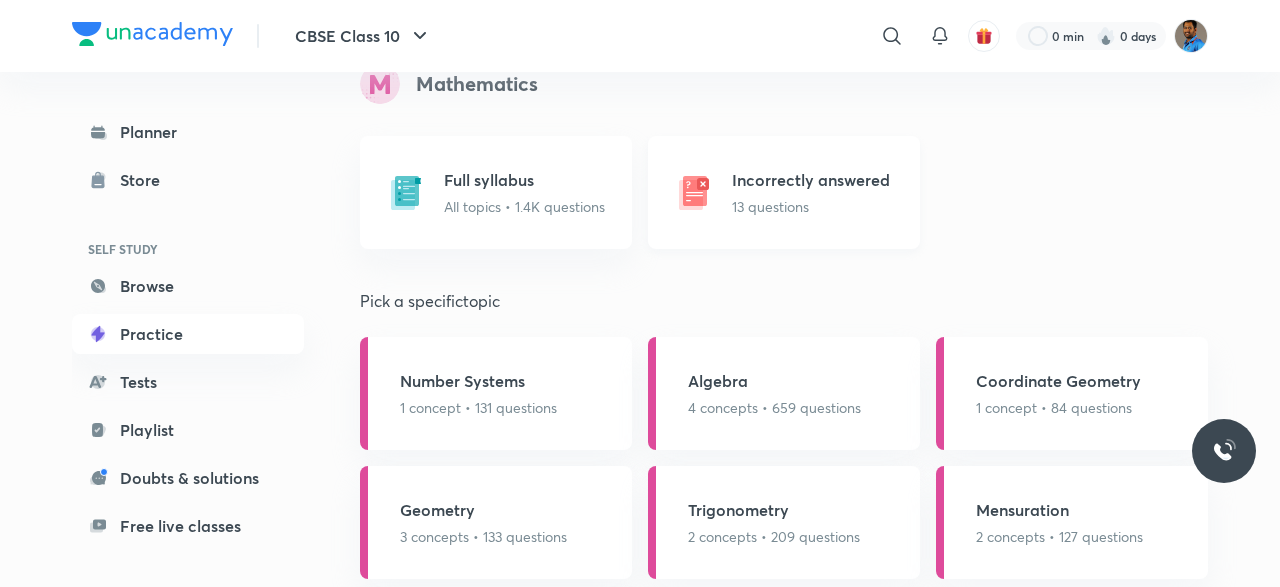 click on "Incorrectly answered" at bounding box center [811, 180] 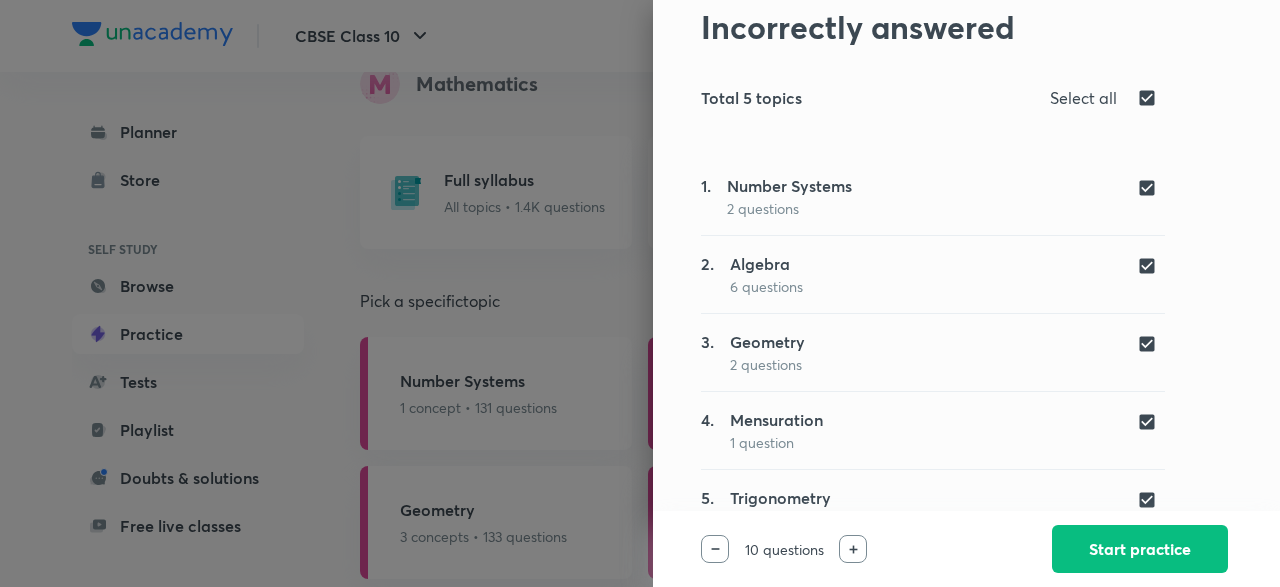 scroll, scrollTop: 116, scrollLeft: 0, axis: vertical 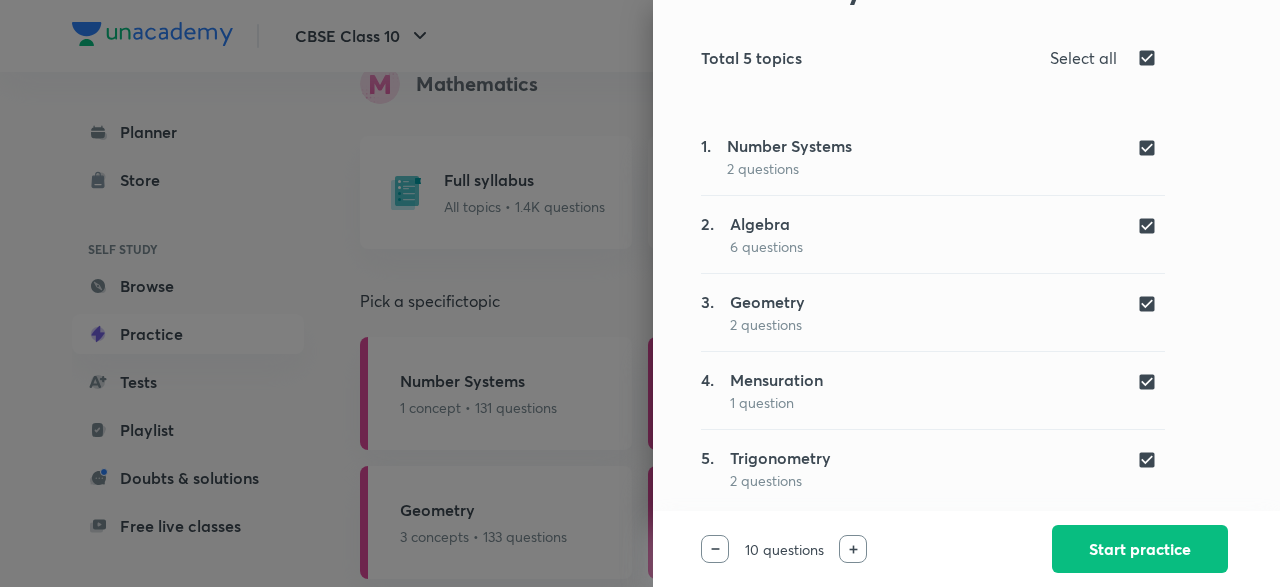 click at bounding box center (1151, 460) 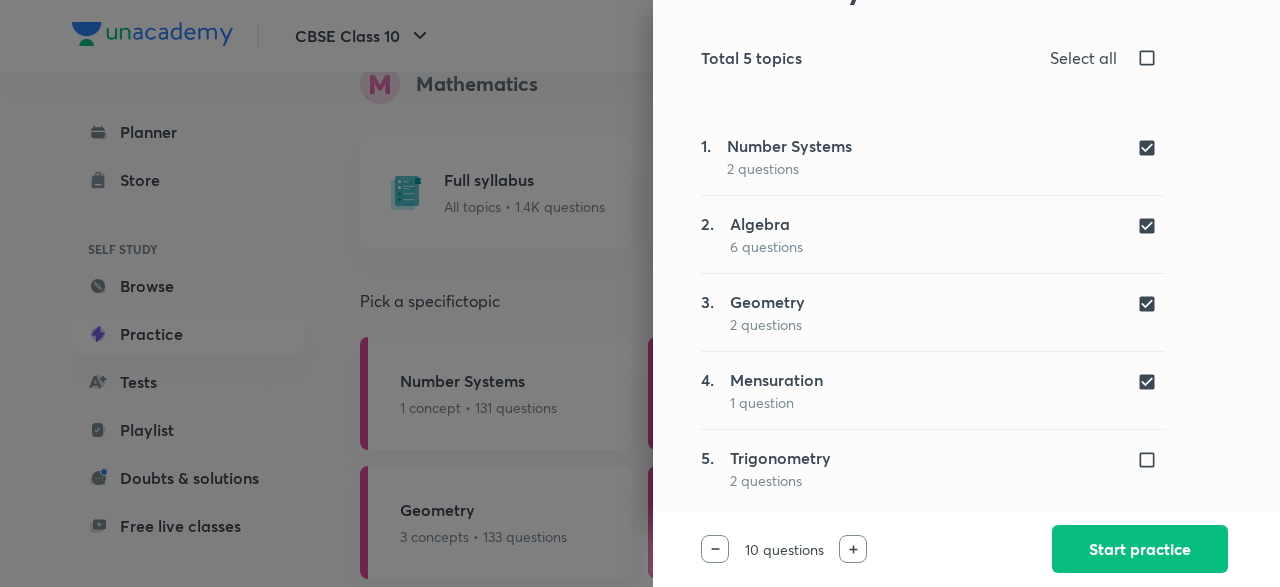 click at bounding box center [1151, 382] 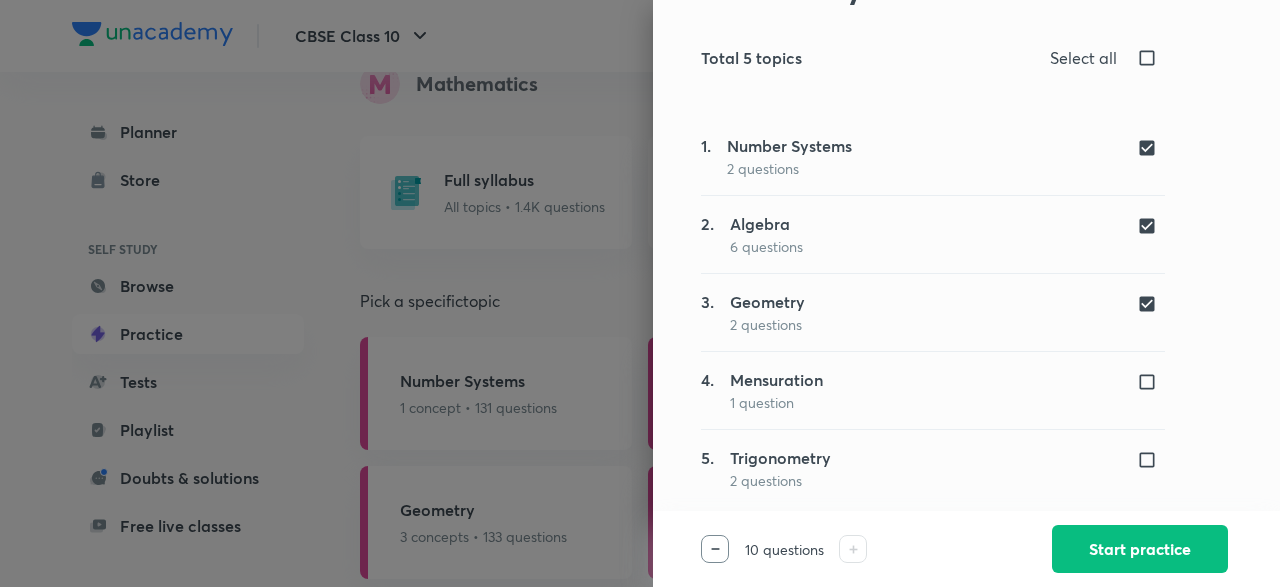 click at bounding box center (1151, 304) 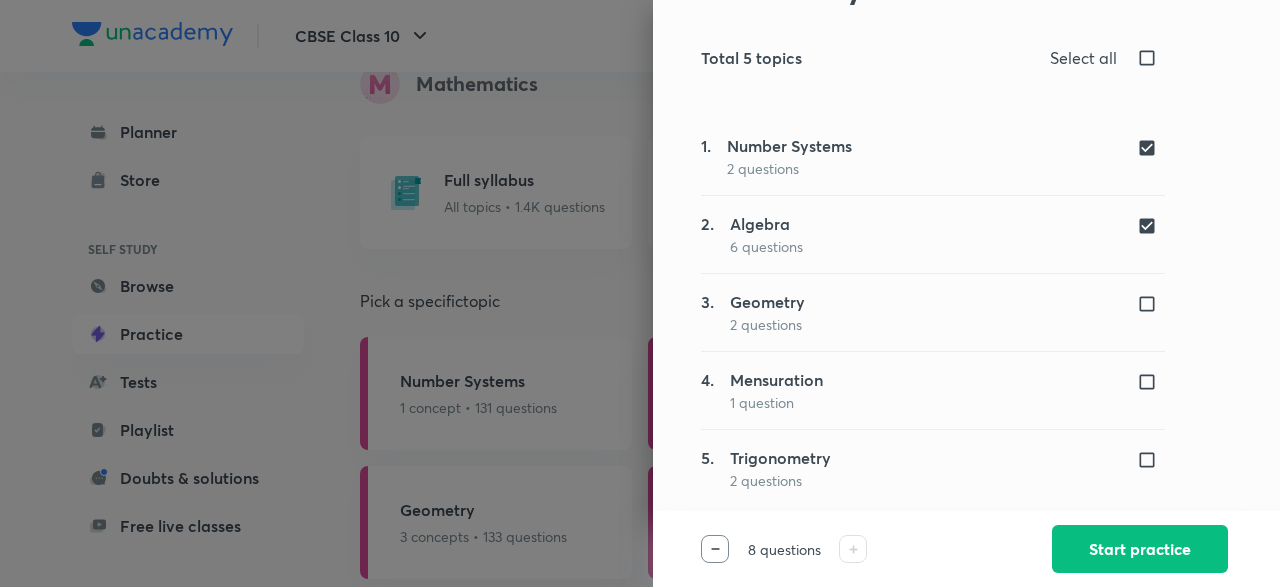 click on "8 questions Start practice" at bounding box center [966, 549] 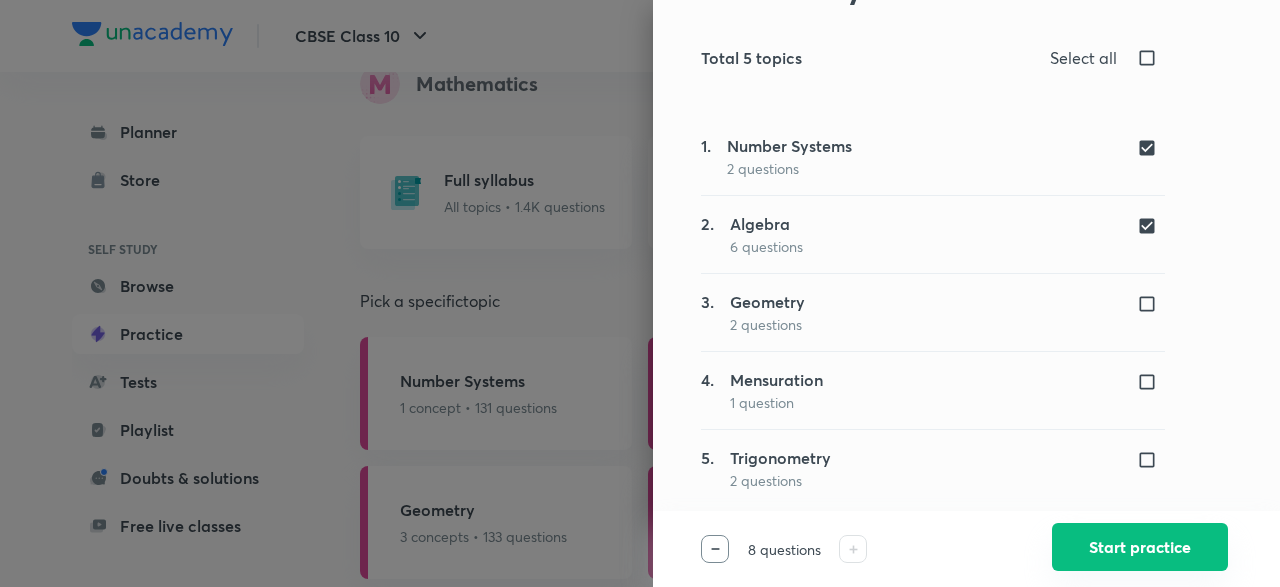 click on "Start practice" at bounding box center (1140, 547) 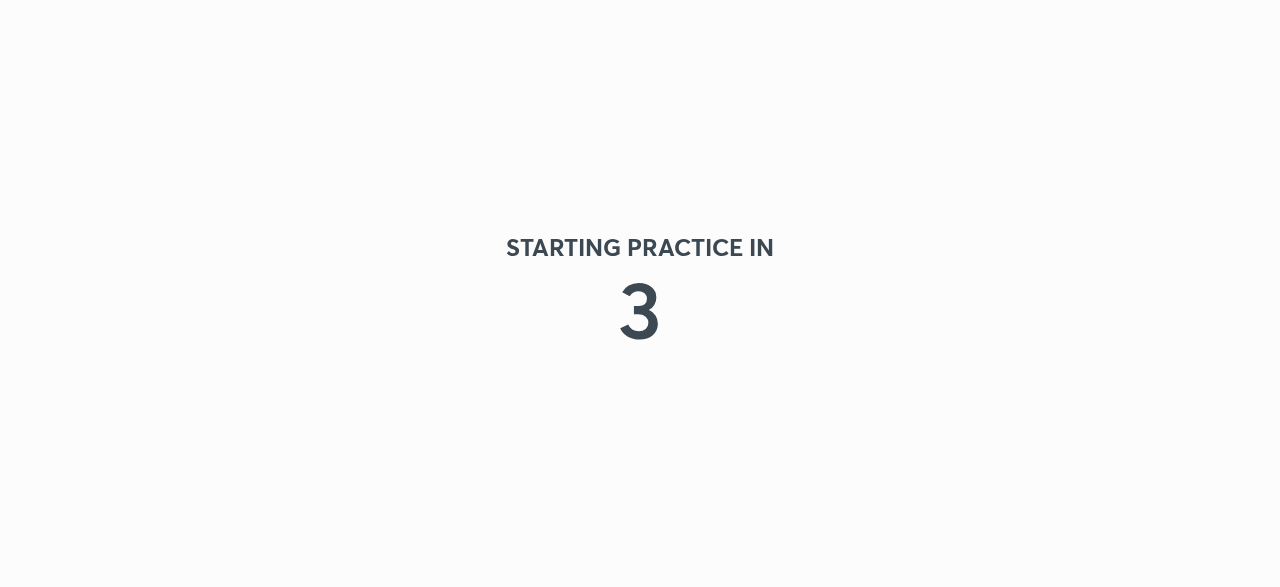 scroll, scrollTop: 0, scrollLeft: 0, axis: both 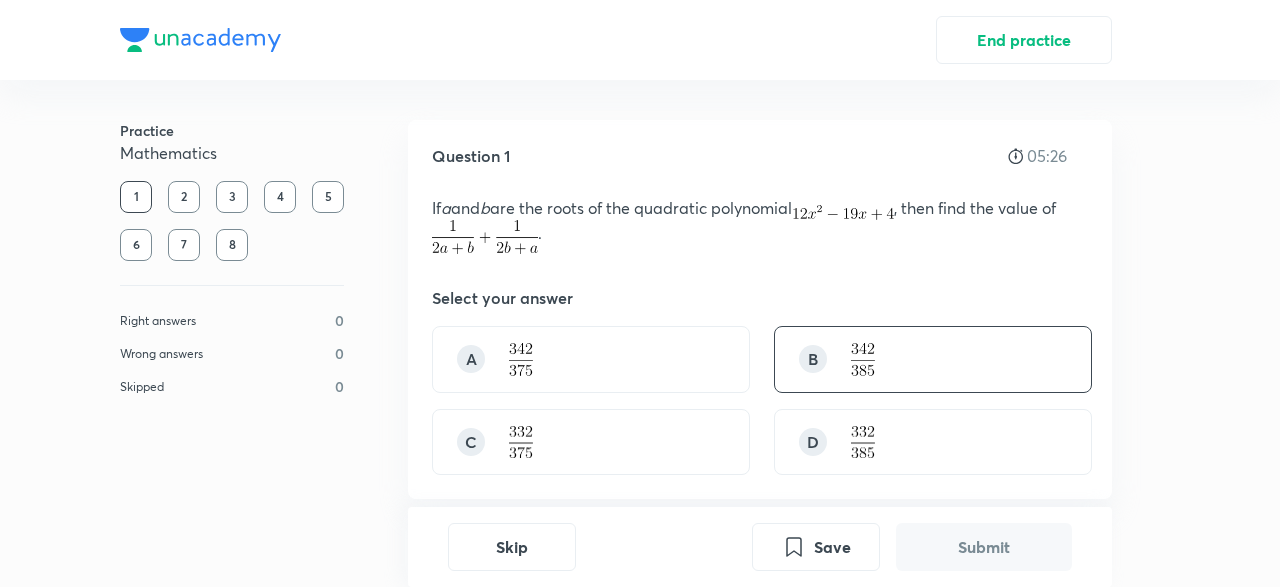 drag, startPoint x: 882, startPoint y: 371, endPoint x: 884, endPoint y: 361, distance: 10.198039 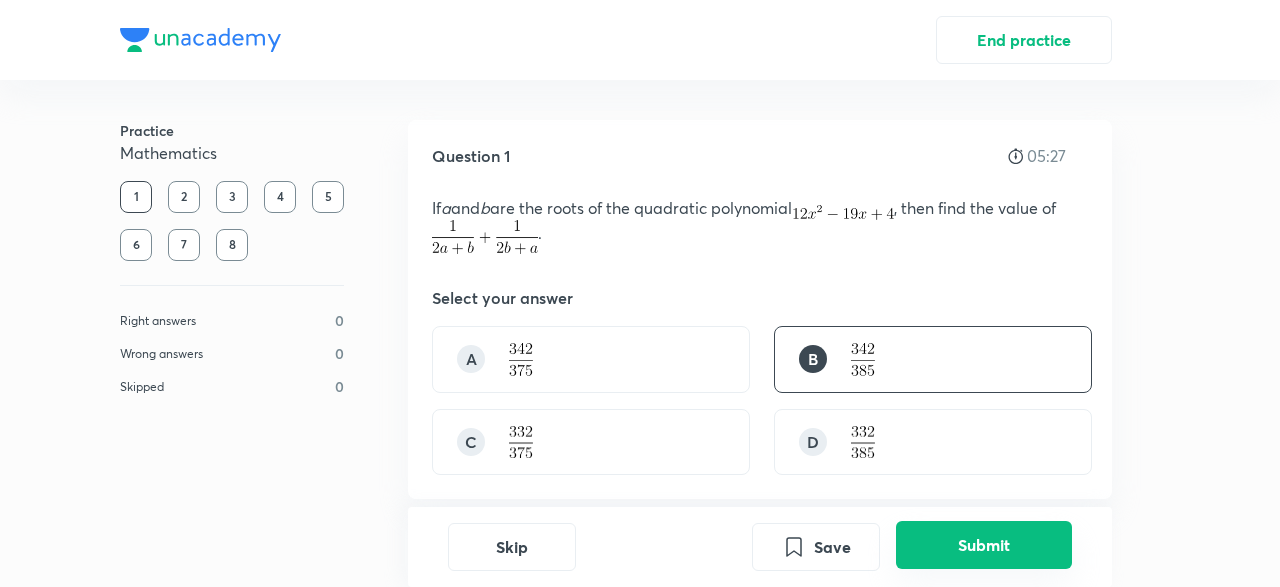 click on "Submit" at bounding box center [984, 545] 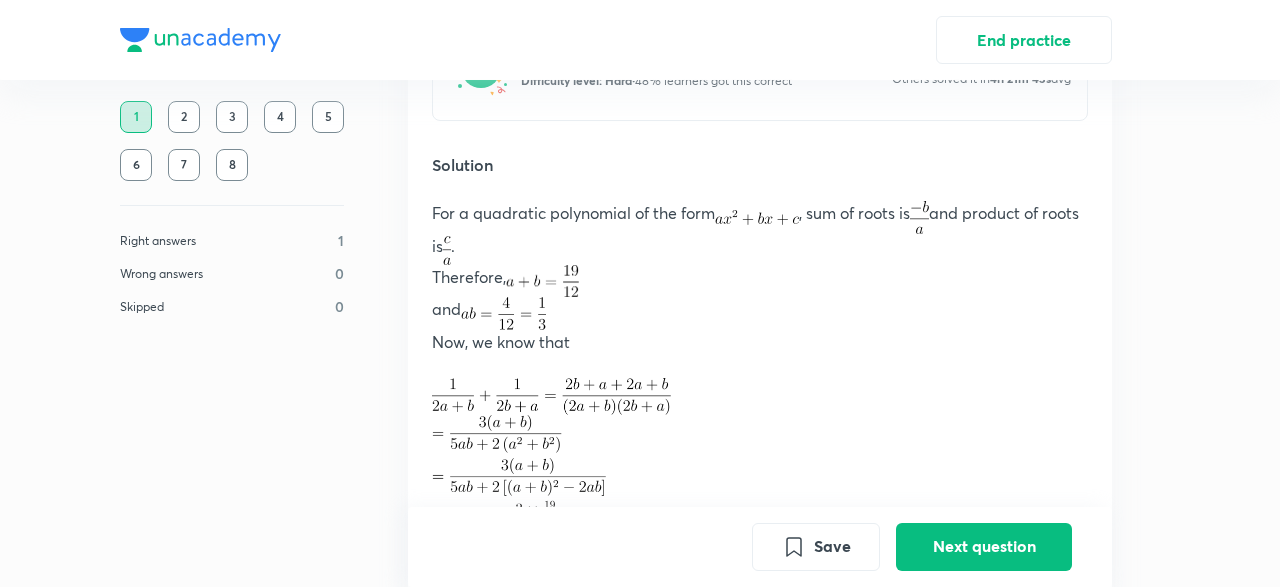 scroll, scrollTop: 537, scrollLeft: 0, axis: vertical 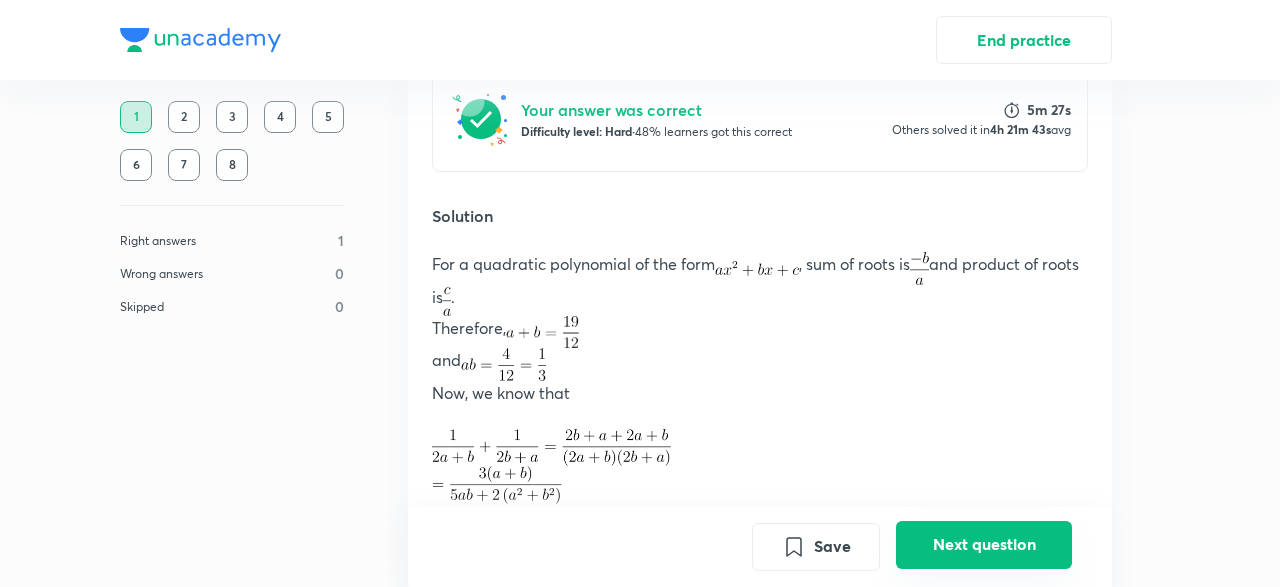 click on "Next question" at bounding box center (984, 545) 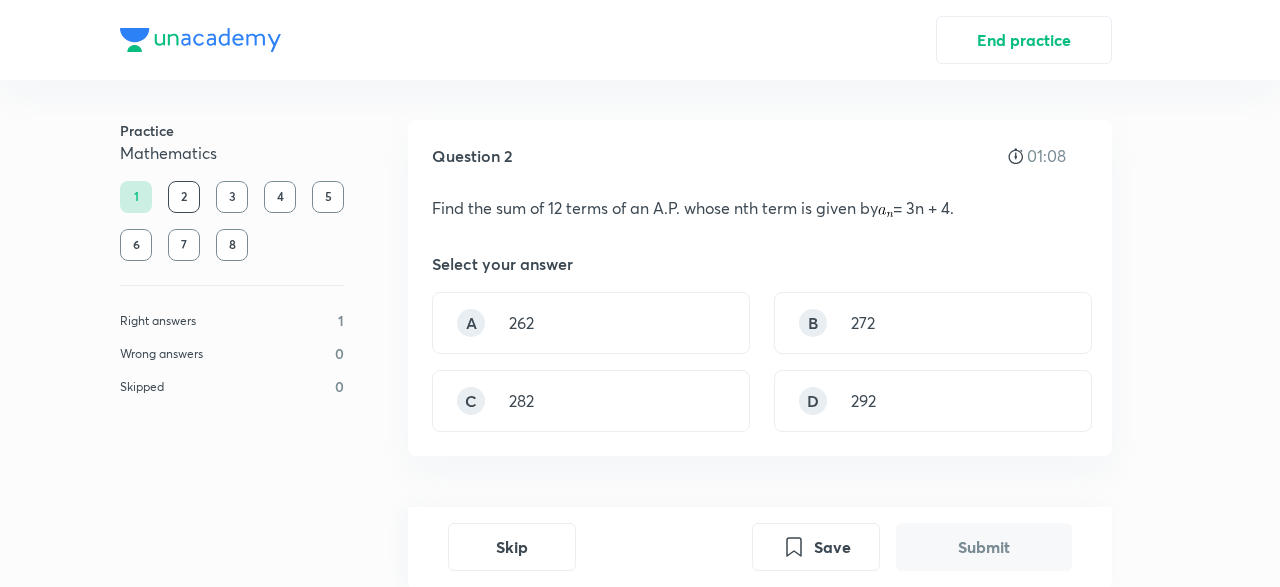 click on "A 262 B 272 C 282 D 292" at bounding box center (760, 362) 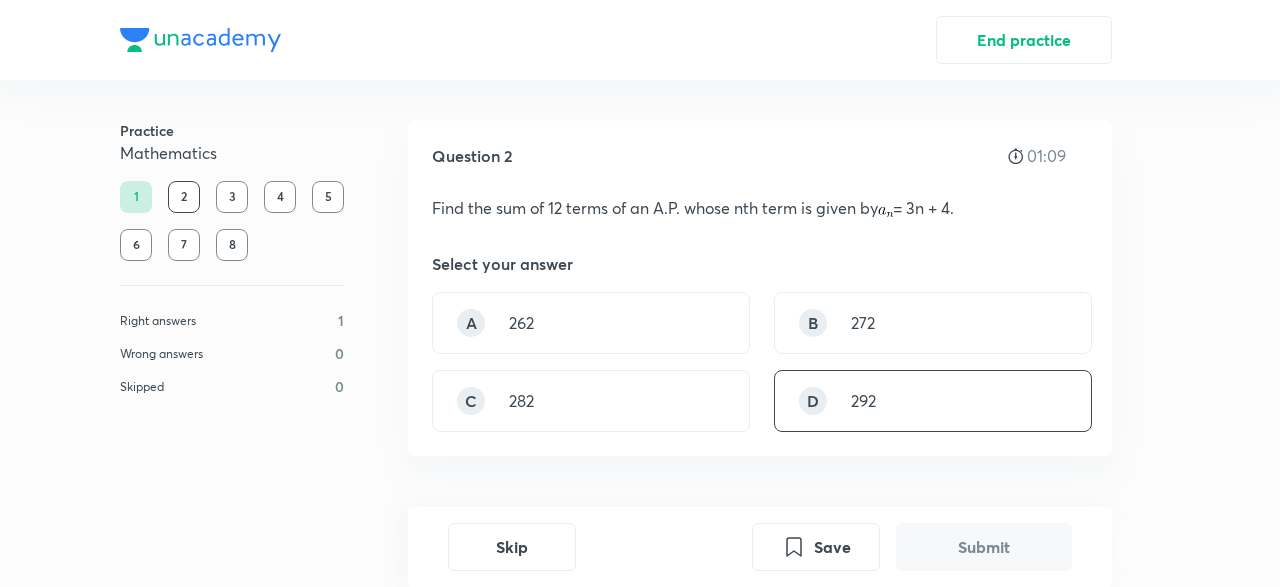 click on "D 292" at bounding box center (933, 401) 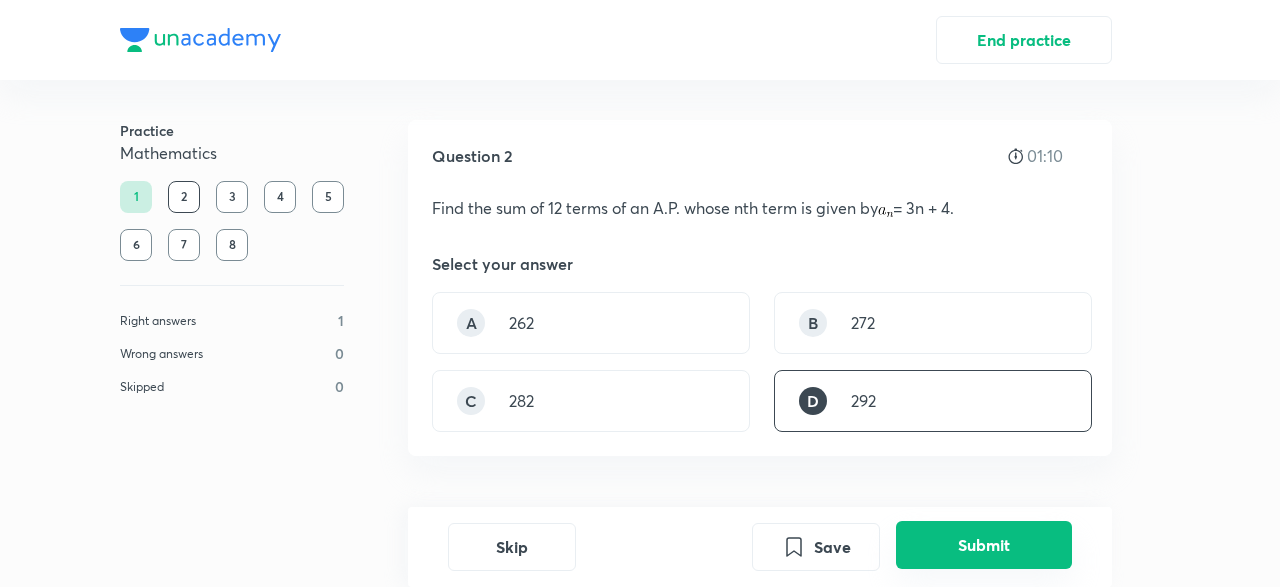 click on "Submit" at bounding box center [984, 545] 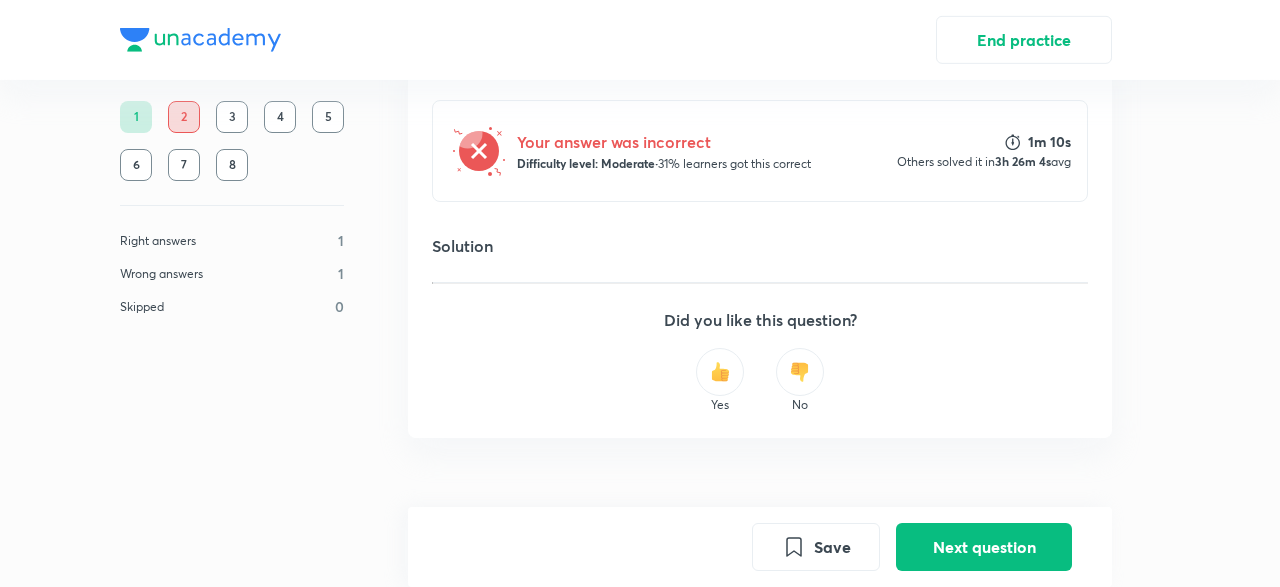 scroll, scrollTop: 468, scrollLeft: 0, axis: vertical 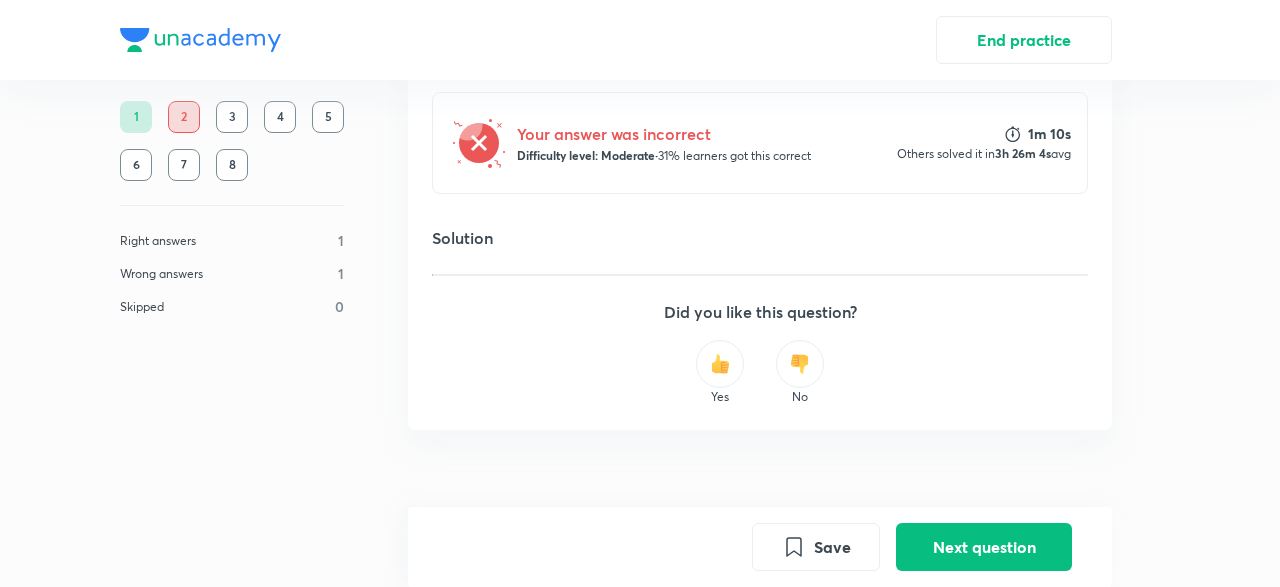 click on "Solution" at bounding box center [760, 238] 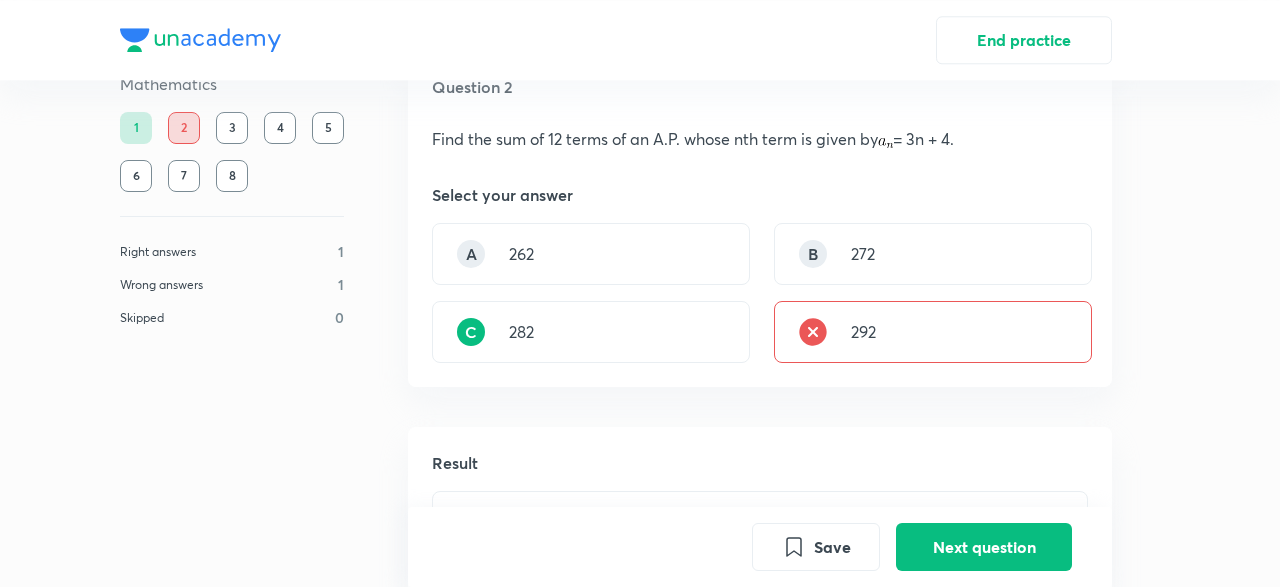 scroll, scrollTop: 0, scrollLeft: 0, axis: both 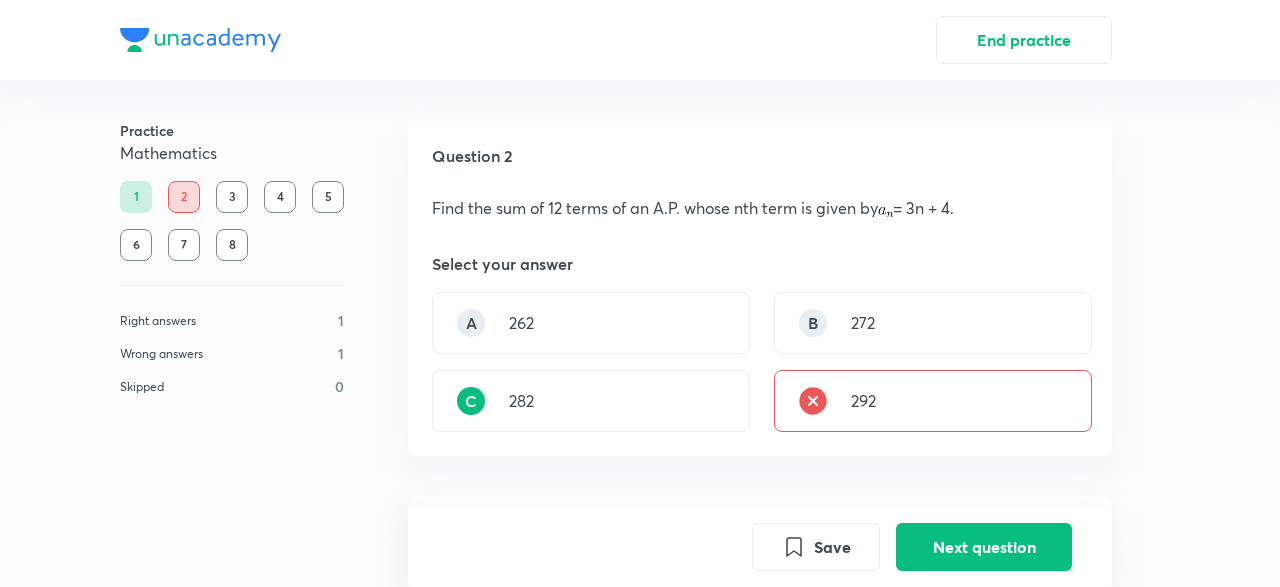 drag, startPoint x: 433, startPoint y: 206, endPoint x: 510, endPoint y: 209, distance: 77.05842 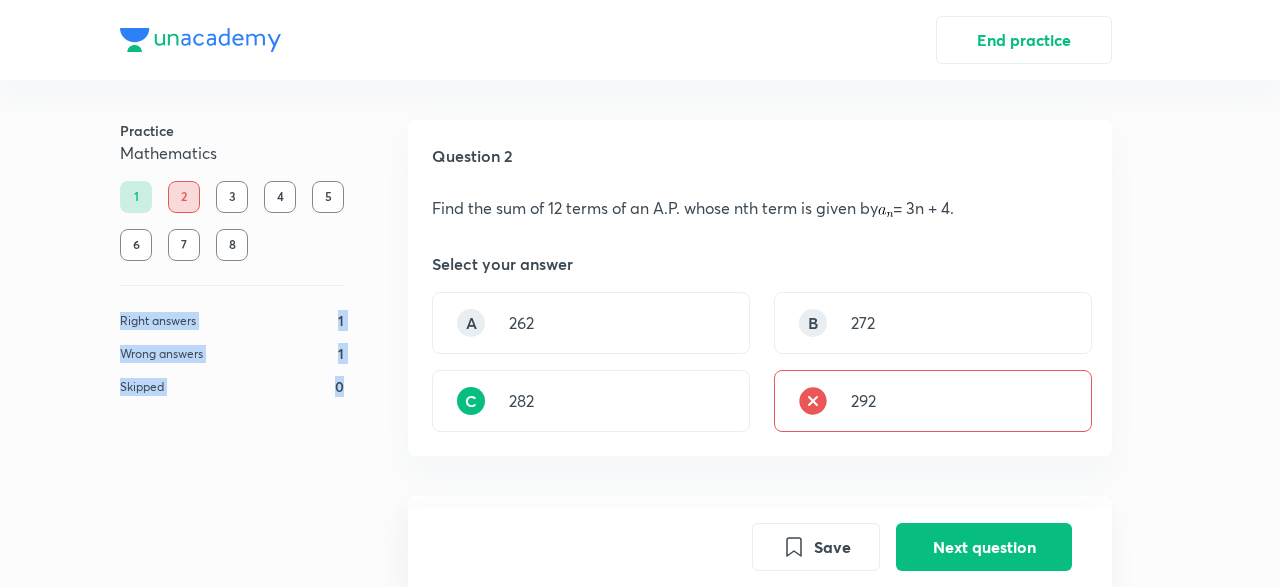 drag, startPoint x: 459, startPoint y: 69, endPoint x: 650, endPoint y: 347, distance: 337.29068 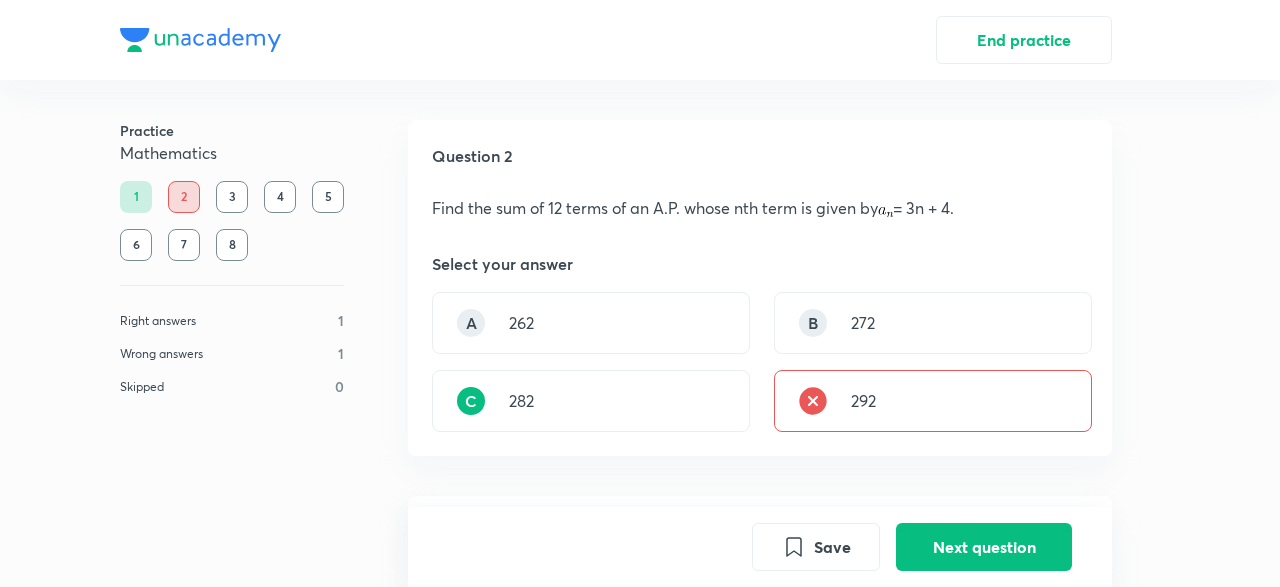 click on "Question 2 00:00 Find the sum of 12 terms of an A.P. whose nth term is given by   = 3n + 4. Select your answer A 262 B 272 C 282 292 Result Your answer was incorrect Difficulty level: Moderate  ·   31% learners got this correct  1m 10s  Others solved it in  3h 26m 4s  avg Solution Did you like this question? Yes No Save Next question" at bounding box center [760, 529] 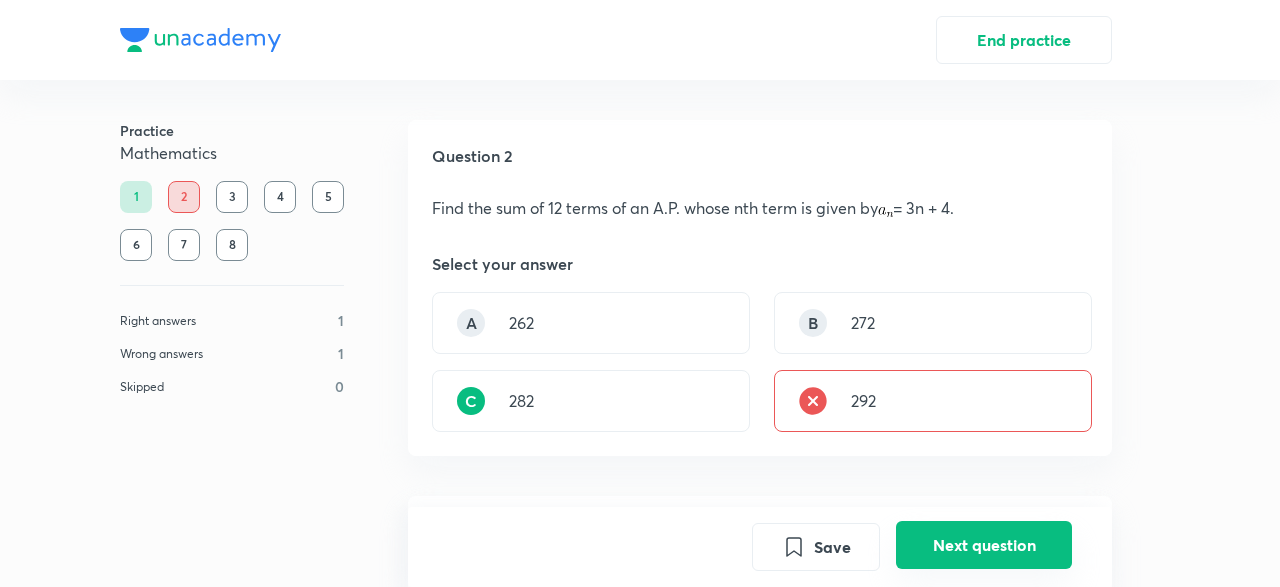 click on "Next question" at bounding box center [984, 545] 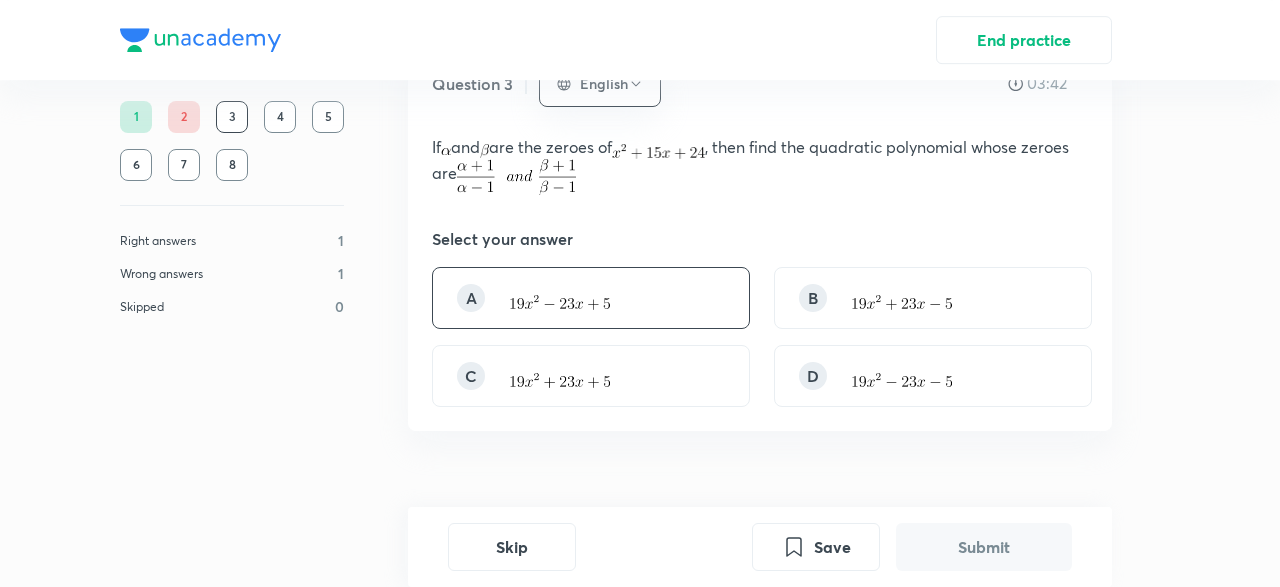 scroll, scrollTop: 126, scrollLeft: 0, axis: vertical 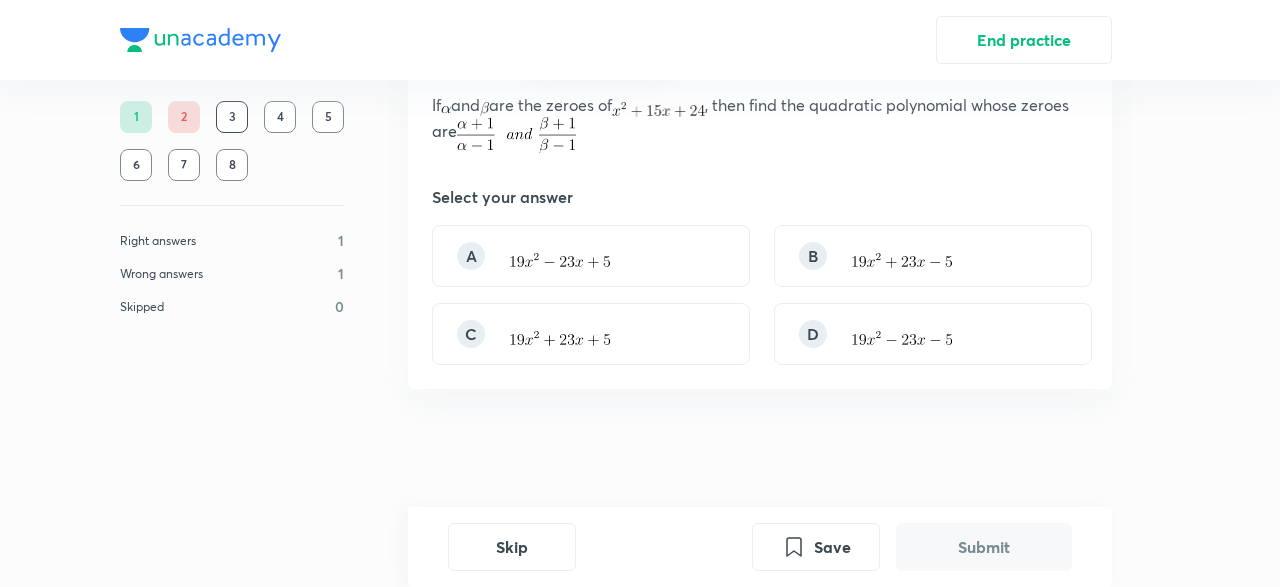 click on "A B C D" at bounding box center (760, 295) 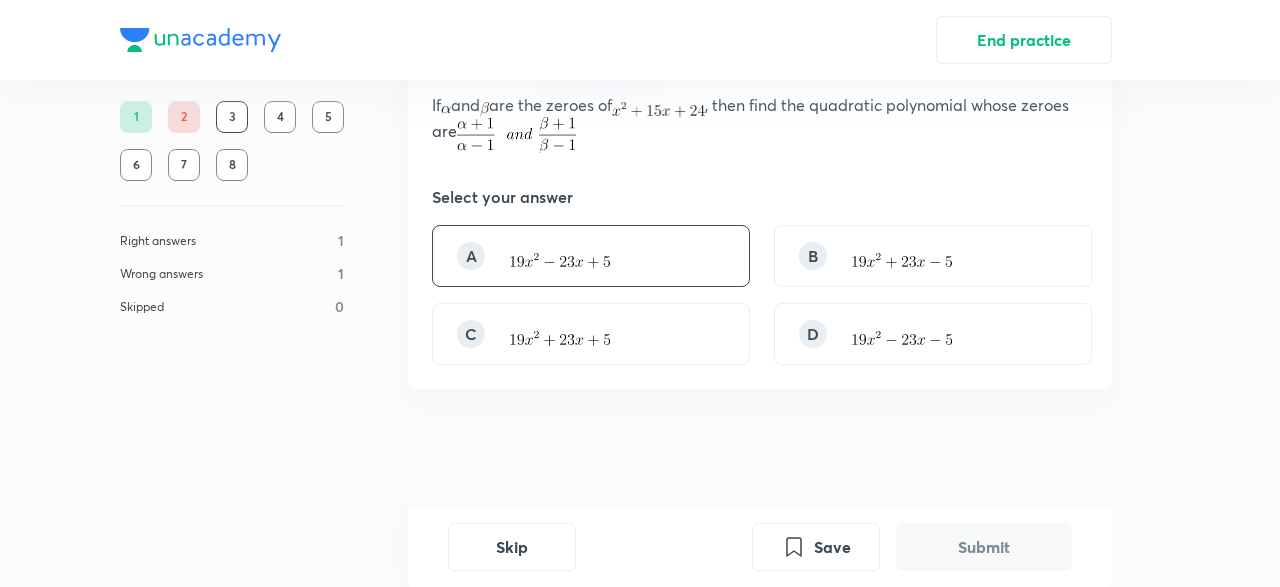click at bounding box center (559, 256) 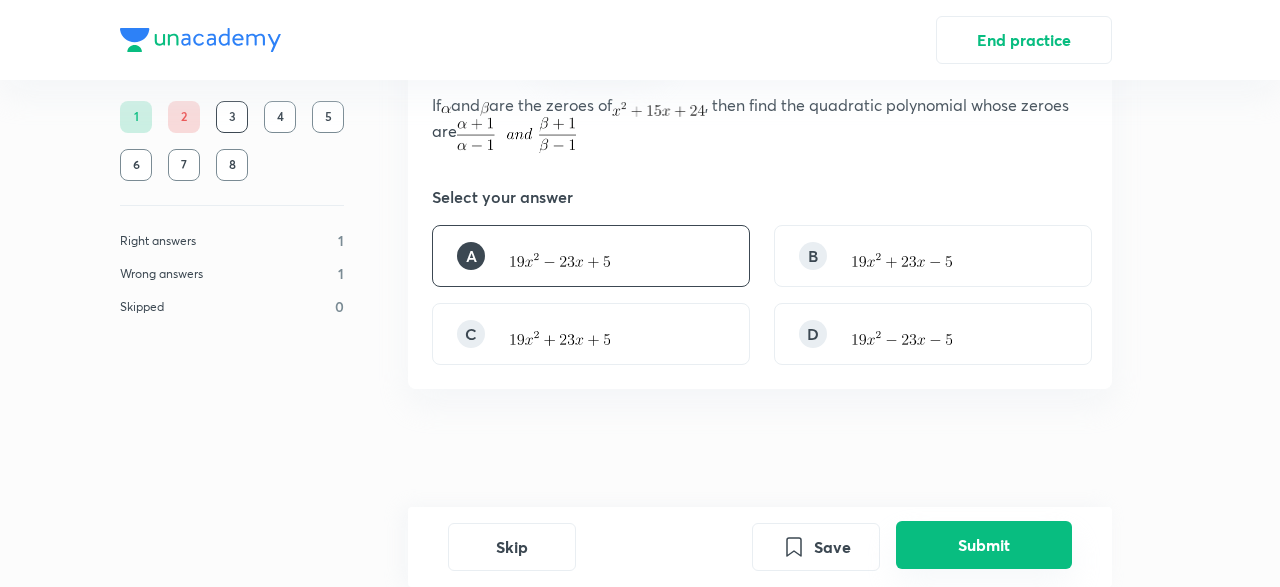 click on "Submit" at bounding box center [984, 545] 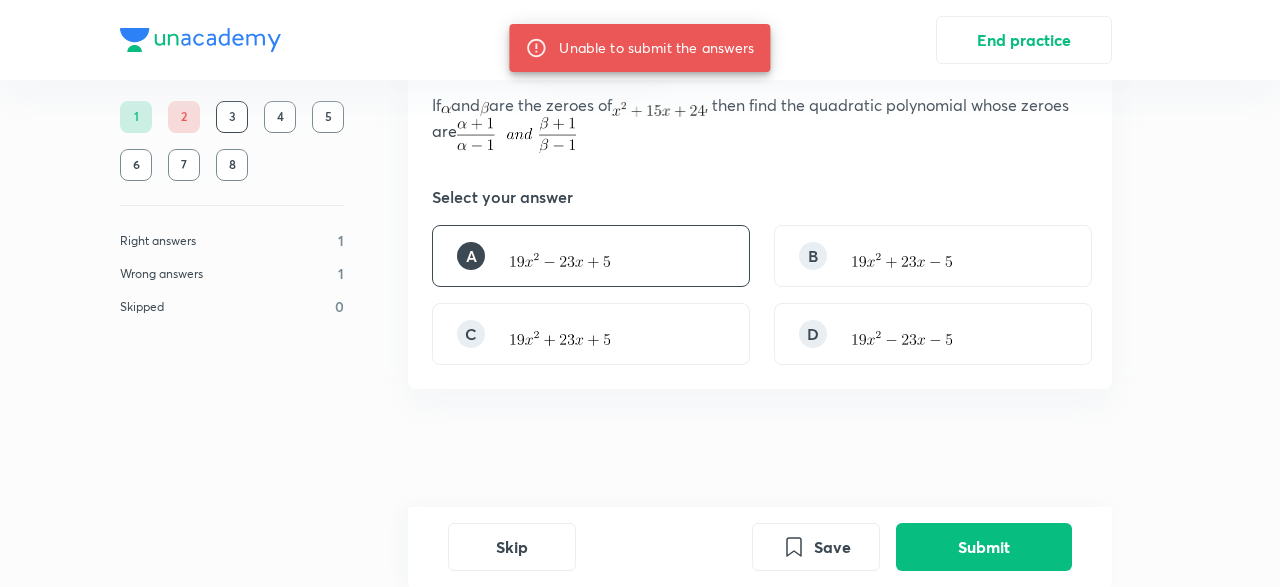 click on "Question 3 English 03:51 If   and   are the zeroes of  , then find the quadratic polynomial whose zeroes are  Select your answer A B C D" at bounding box center [760, 191] 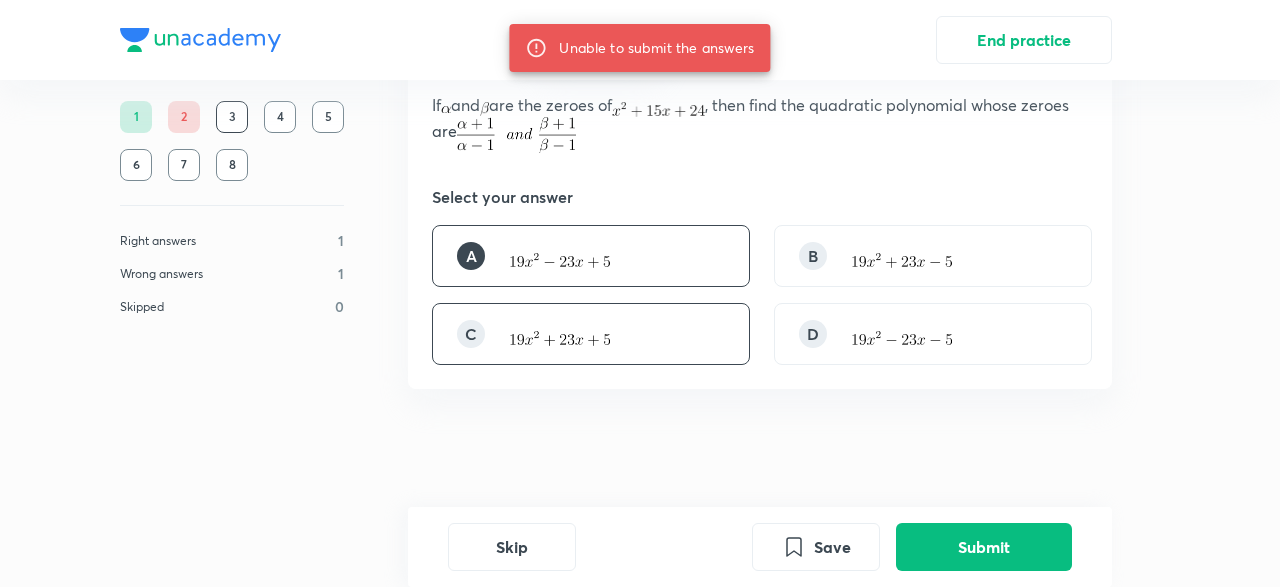 click on "C" at bounding box center (591, 334) 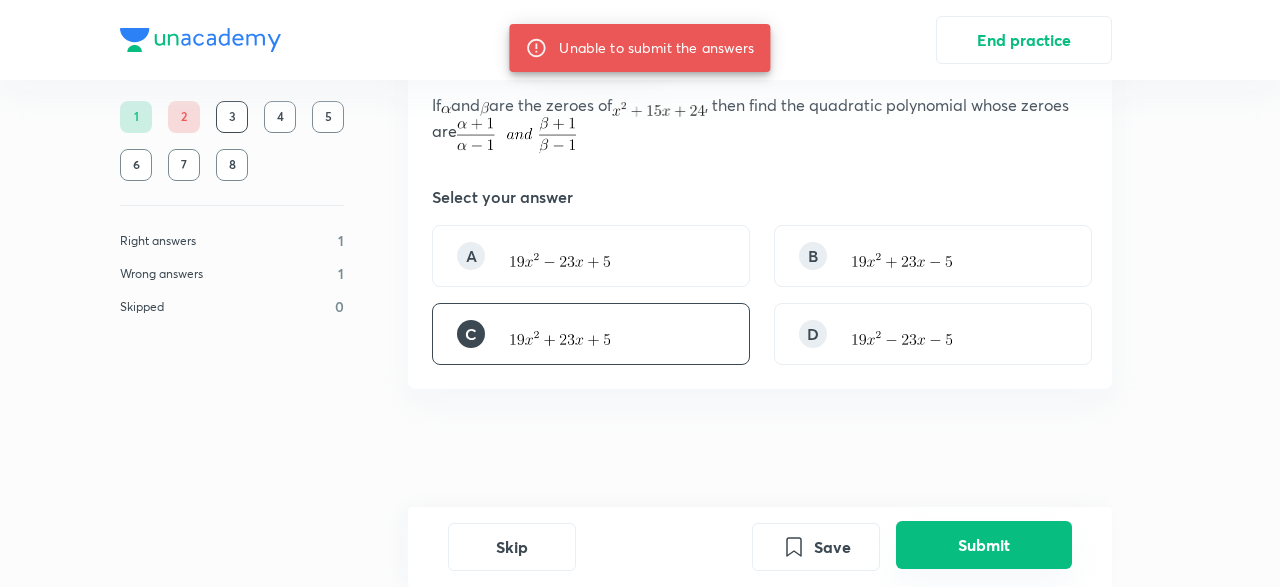 click on "Submit" at bounding box center (984, 545) 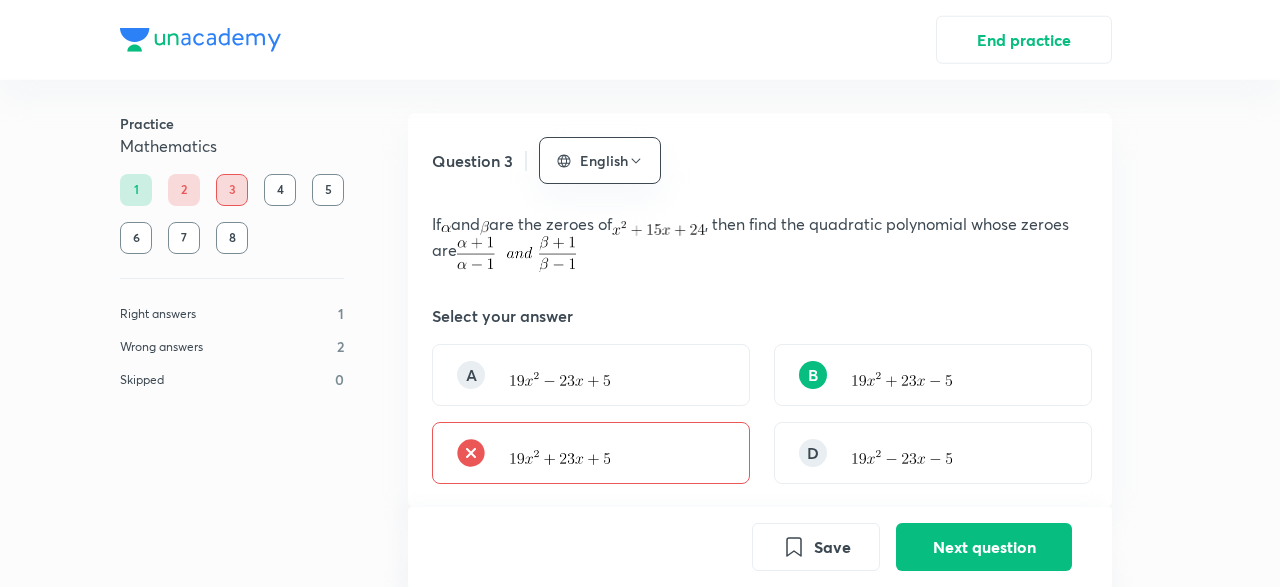 scroll, scrollTop: 6, scrollLeft: 0, axis: vertical 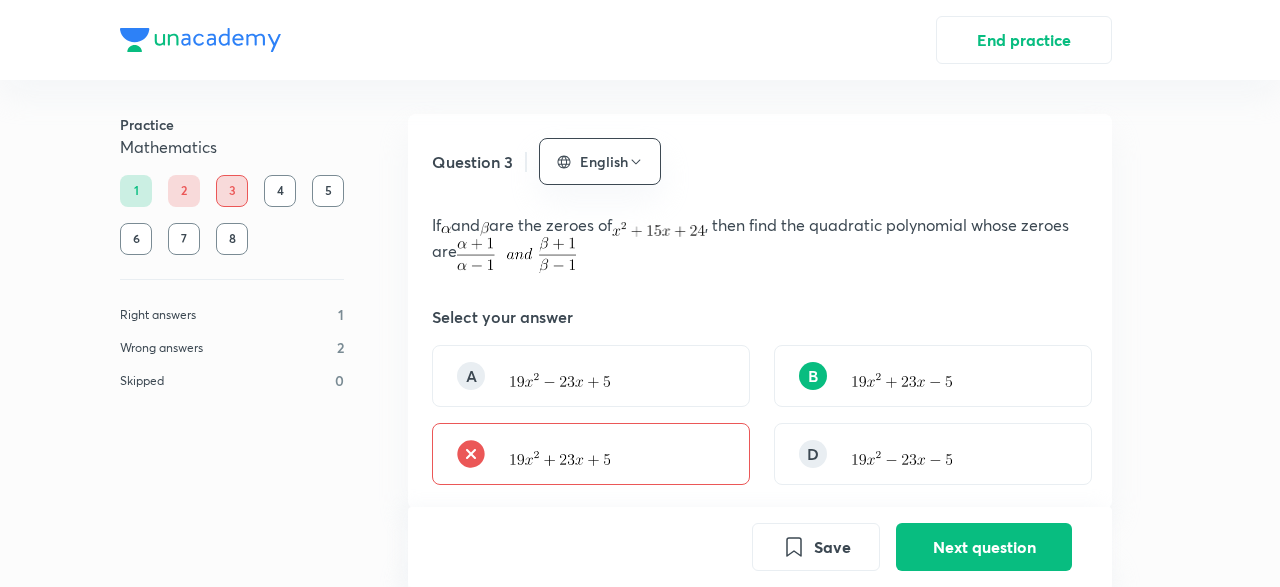 drag, startPoint x: 431, startPoint y: 218, endPoint x: 455, endPoint y: 227, distance: 25.632011 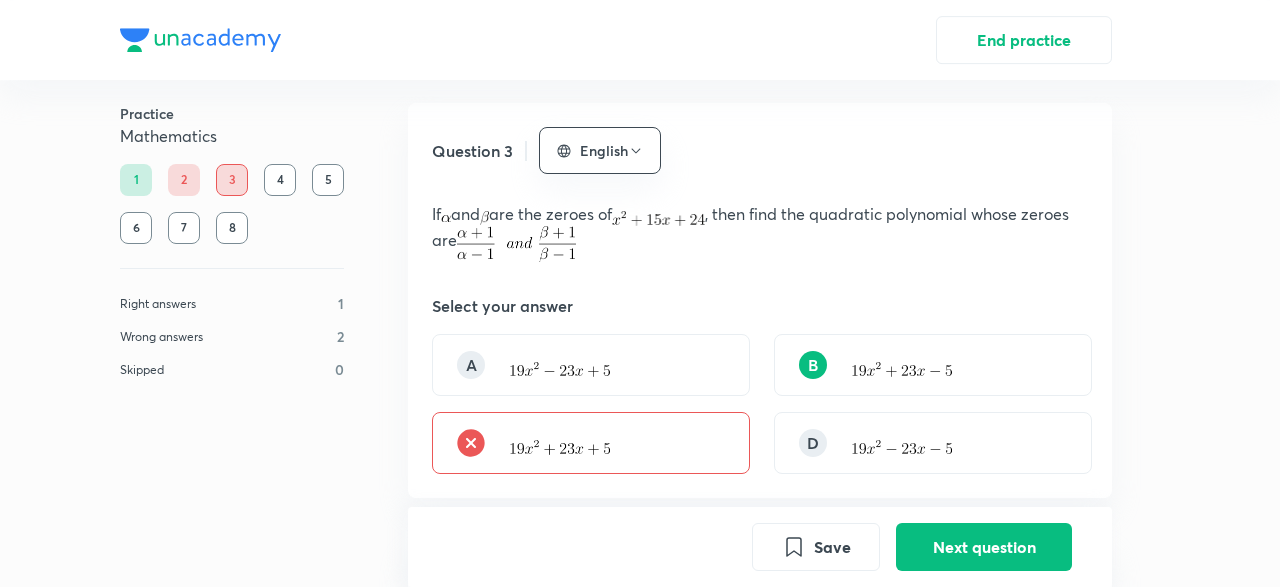 scroll, scrollTop: 0, scrollLeft: 0, axis: both 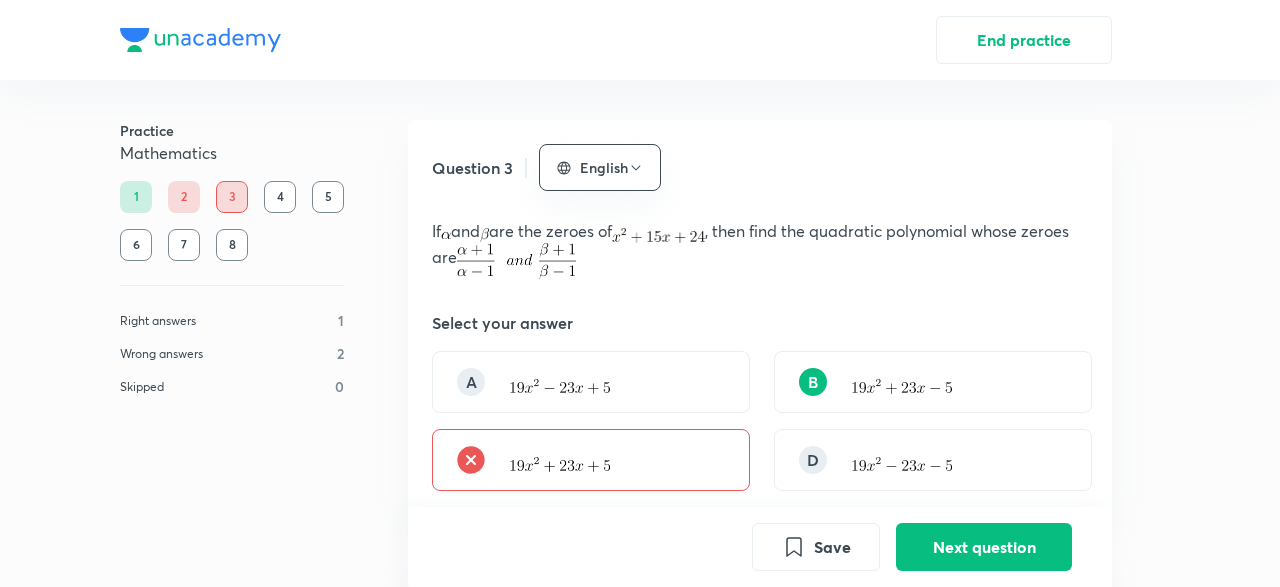 click on "If   and   are the zeroes of  , then find the quadratic polynomial whose zeroes are" at bounding box center [760, 249] 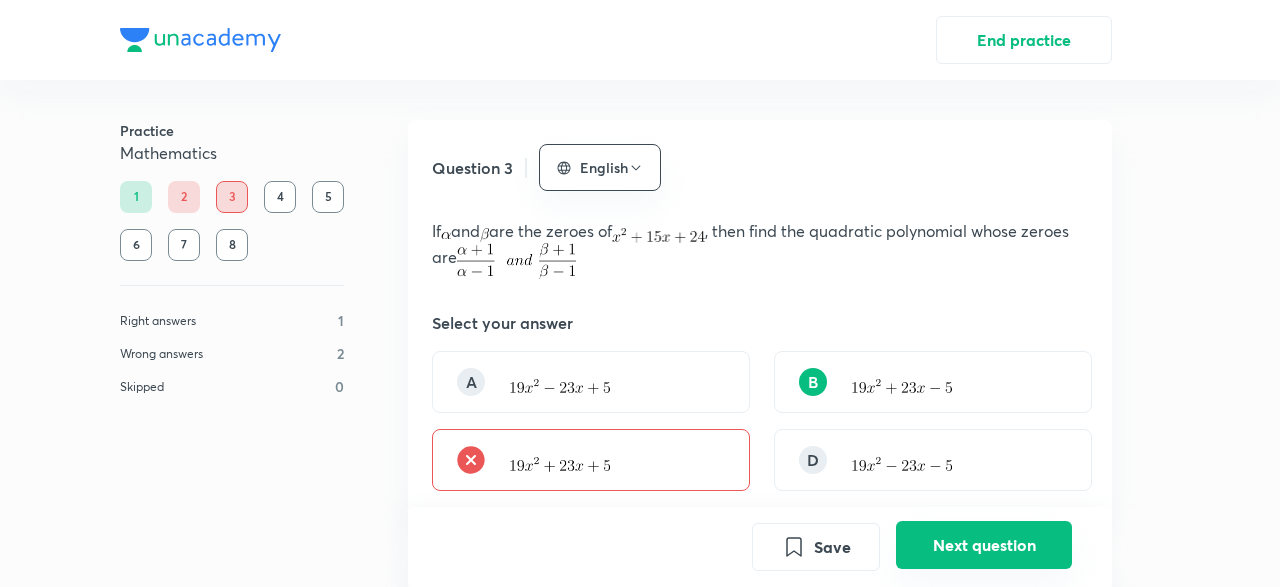 drag, startPoint x: 927, startPoint y: 542, endPoint x: 917, endPoint y: 533, distance: 13.453624 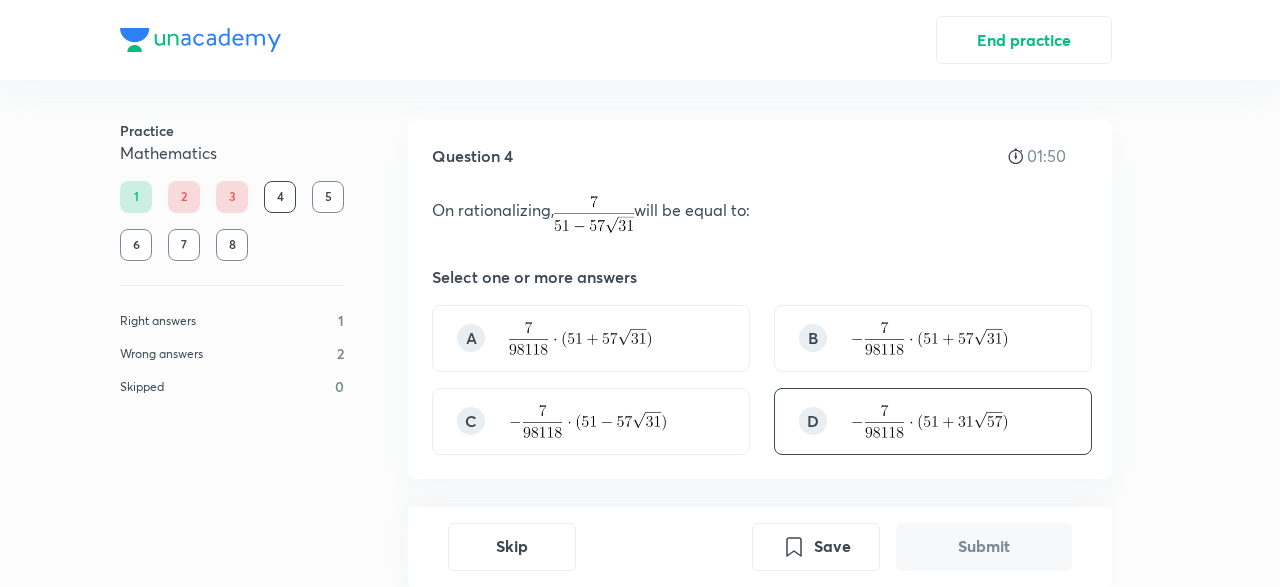 click on "D" at bounding box center (933, 421) 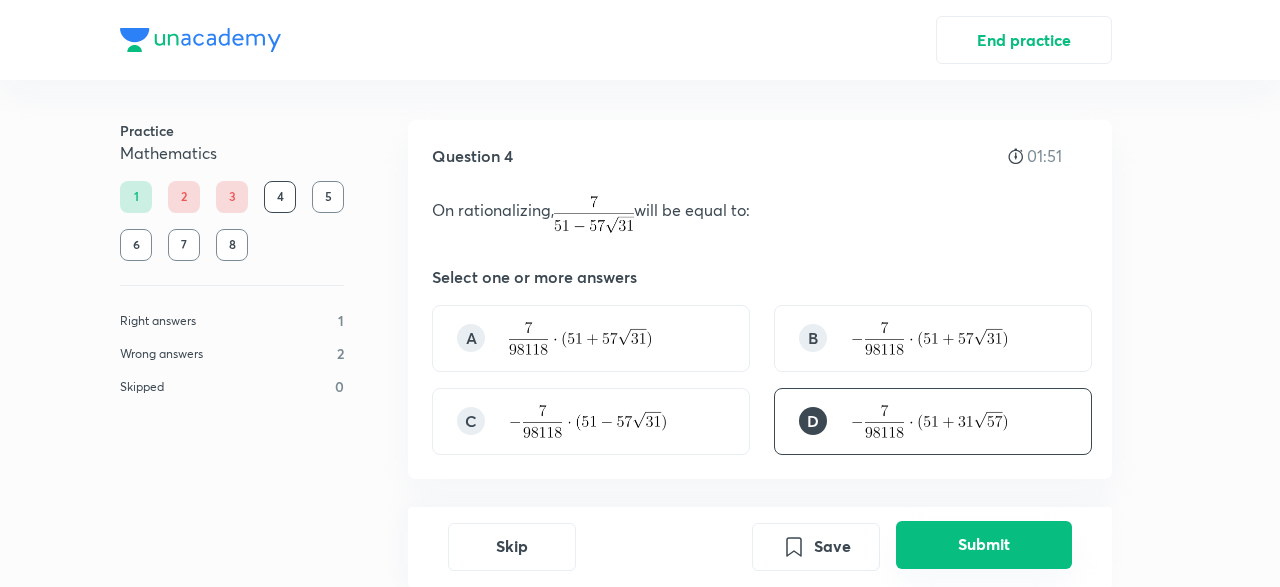 click on "Submit" at bounding box center [984, 545] 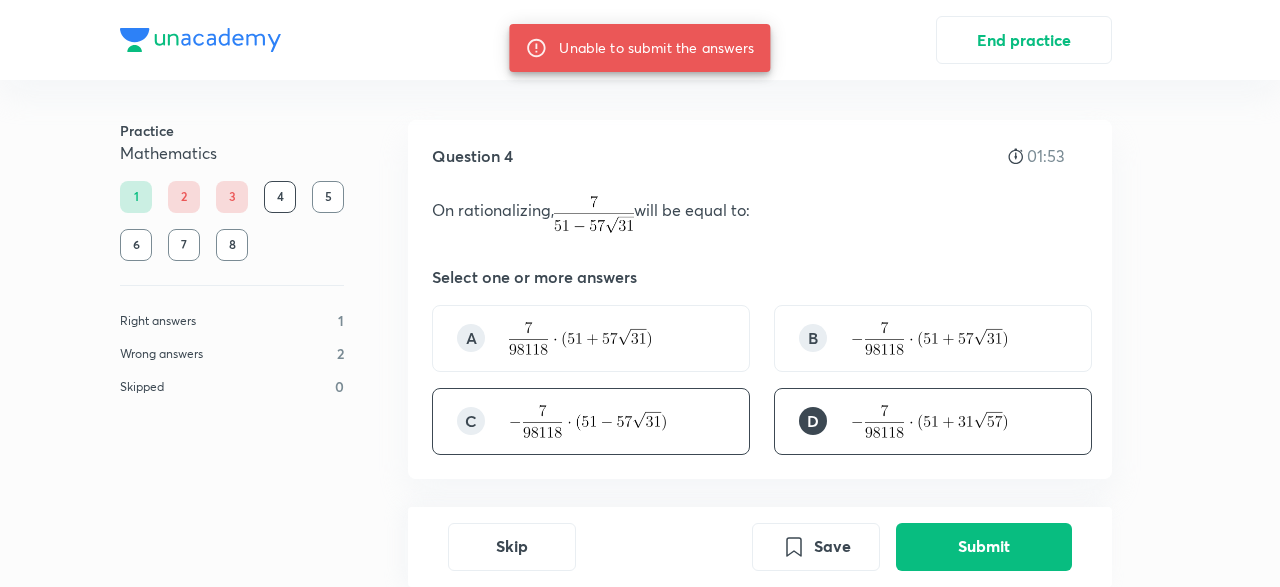 click at bounding box center (587, 421) 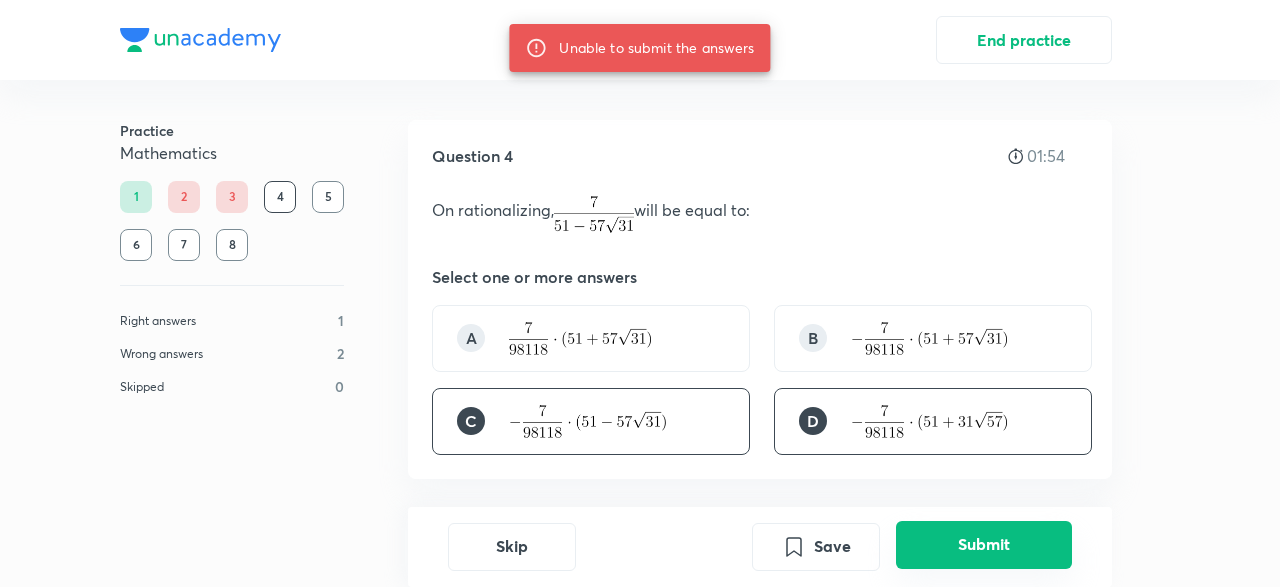 click on "Submit" at bounding box center (984, 545) 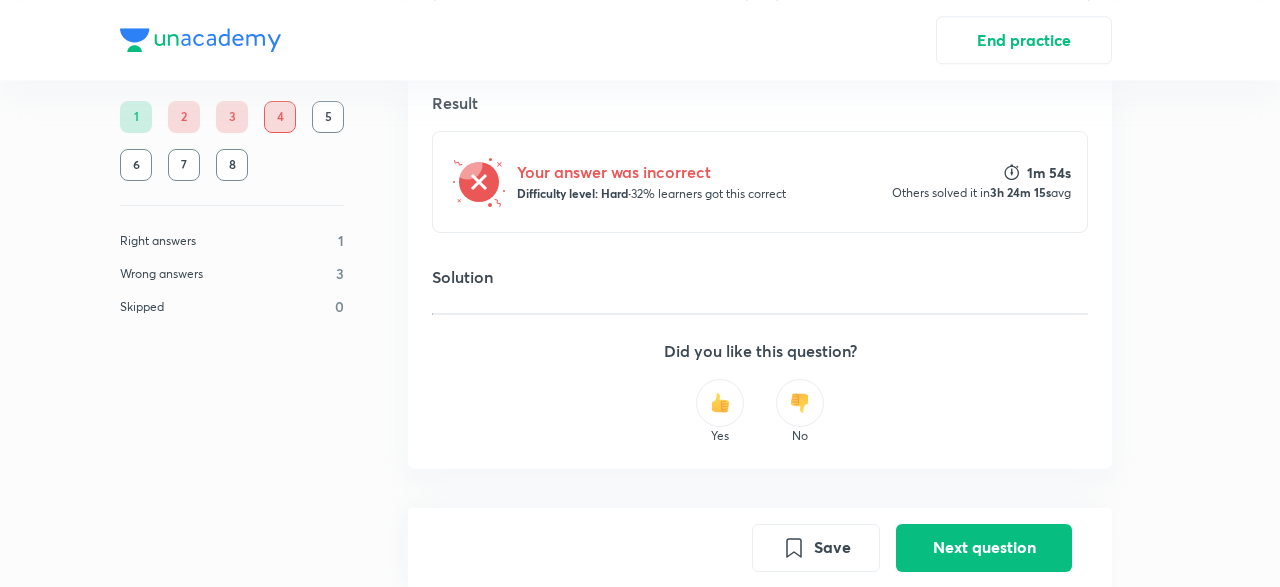 scroll, scrollTop: 490, scrollLeft: 0, axis: vertical 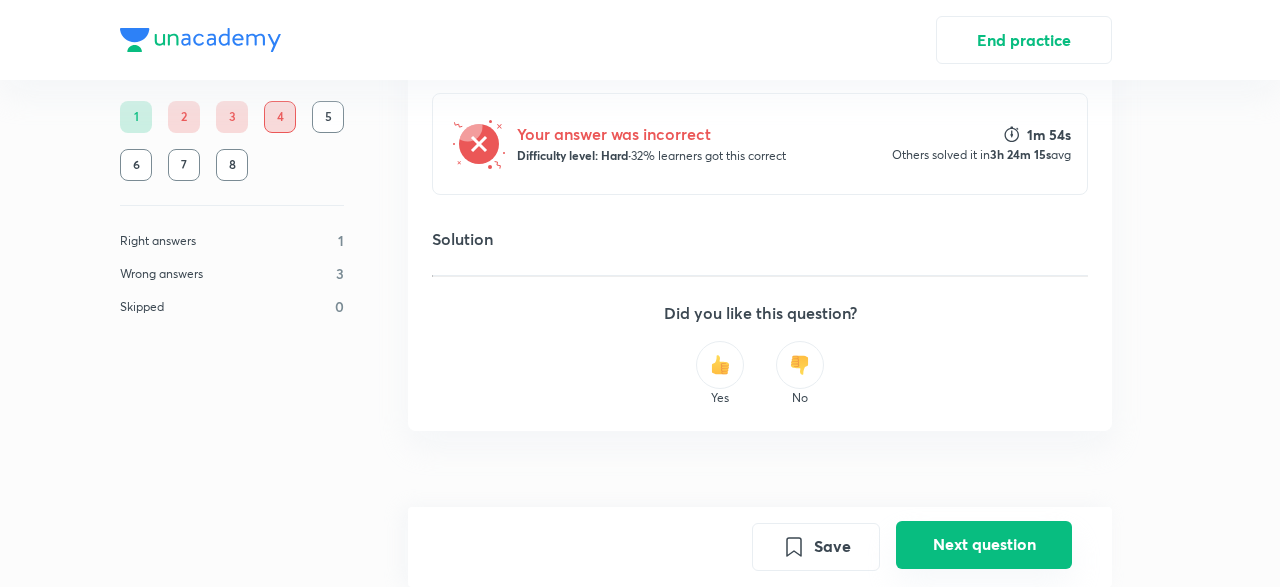 click on "Next question" at bounding box center (984, 545) 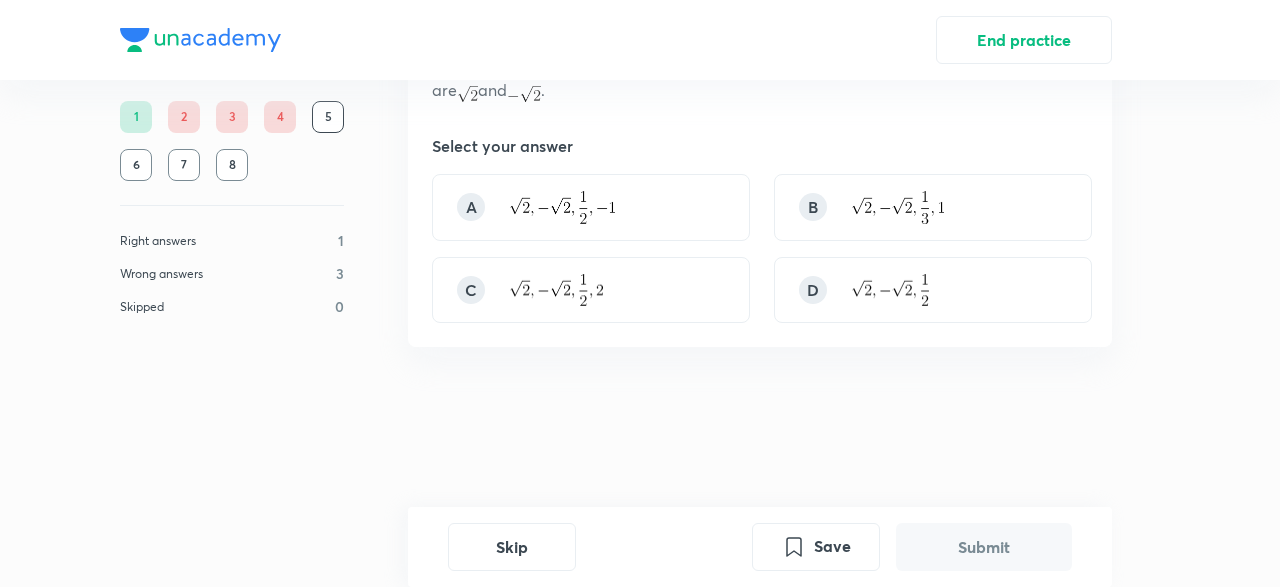 scroll, scrollTop: 0, scrollLeft: 0, axis: both 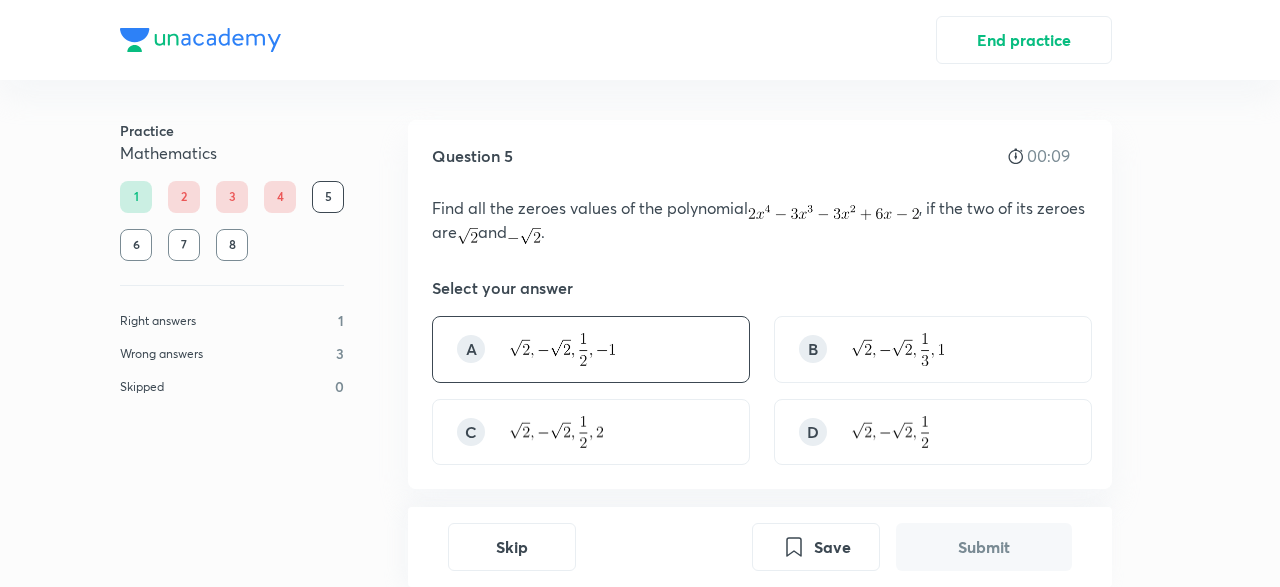 click on "A" at bounding box center (591, 349) 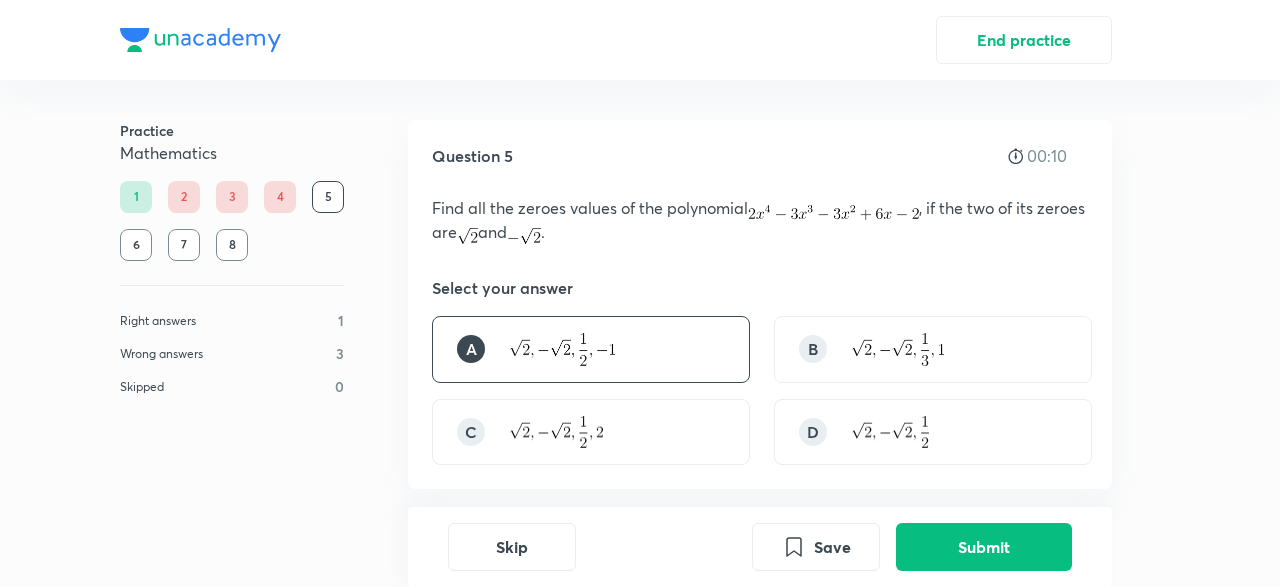 click on "Skip Save Submit" at bounding box center [760, 547] 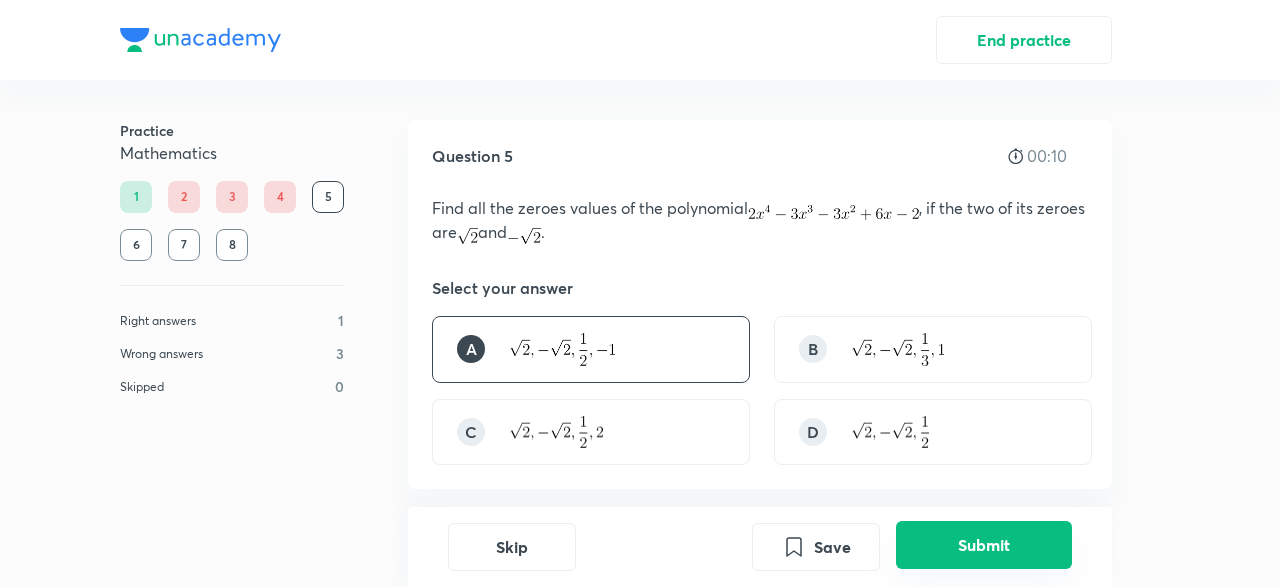 click on "Submit" at bounding box center (984, 545) 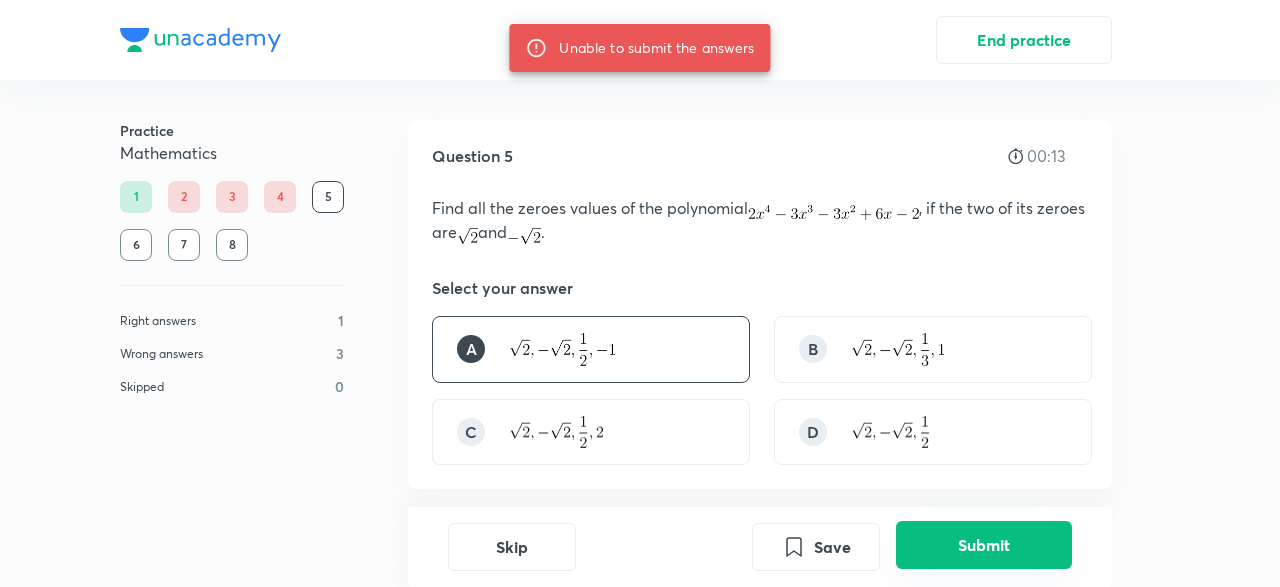 click on "Submit" at bounding box center (984, 545) 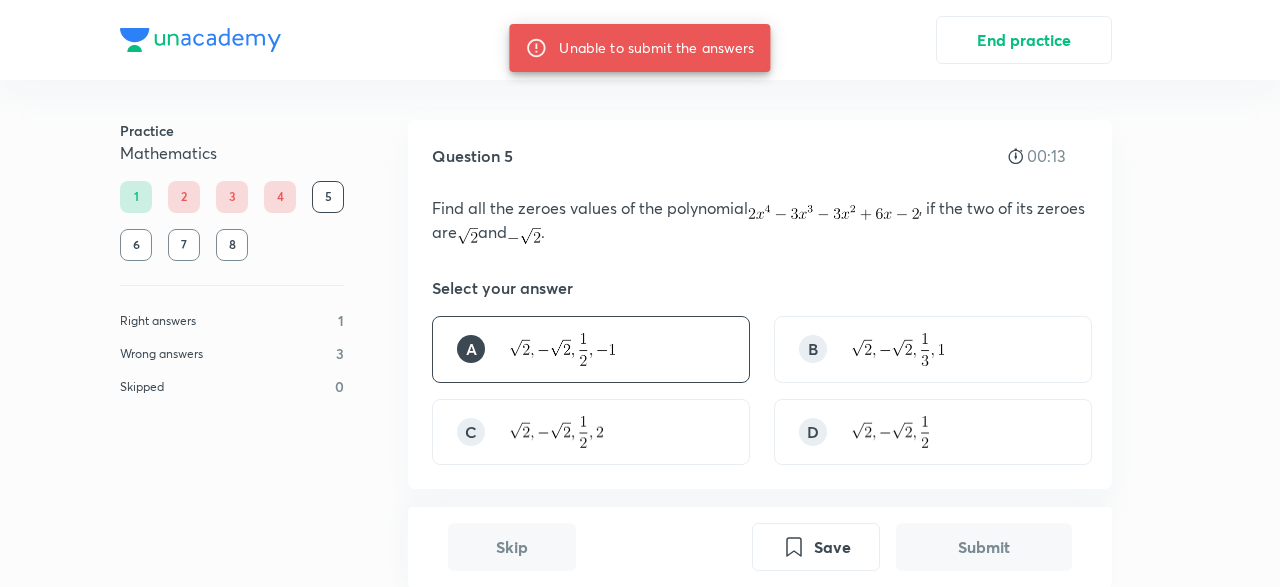 click on "Submit" at bounding box center [984, 547] 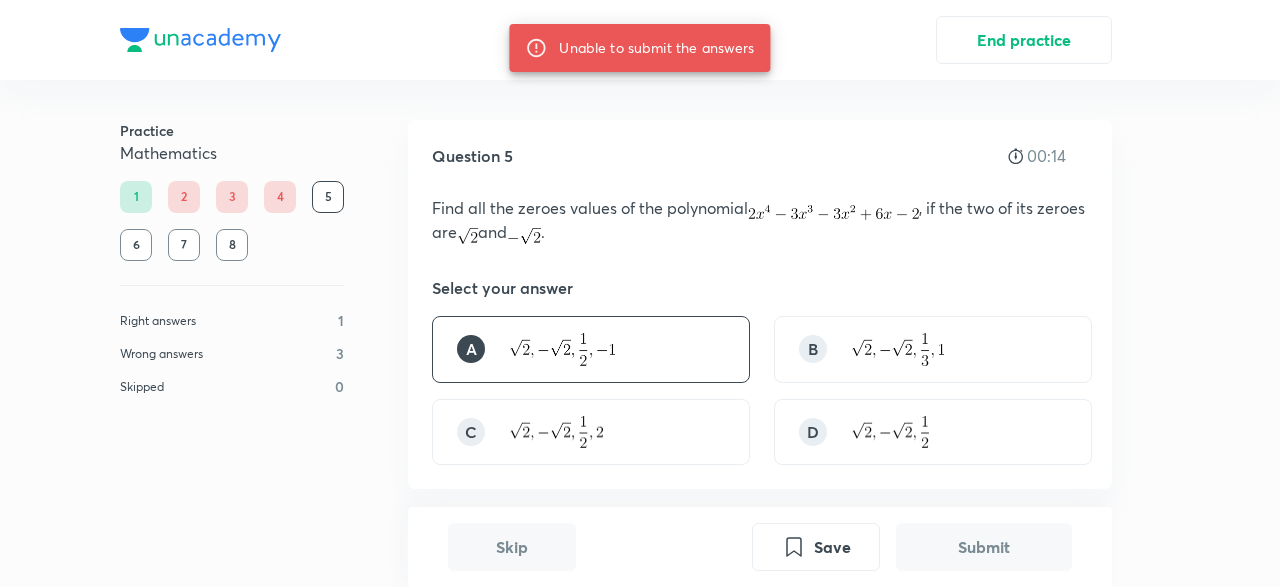 scroll, scrollTop: 501, scrollLeft: 0, axis: vertical 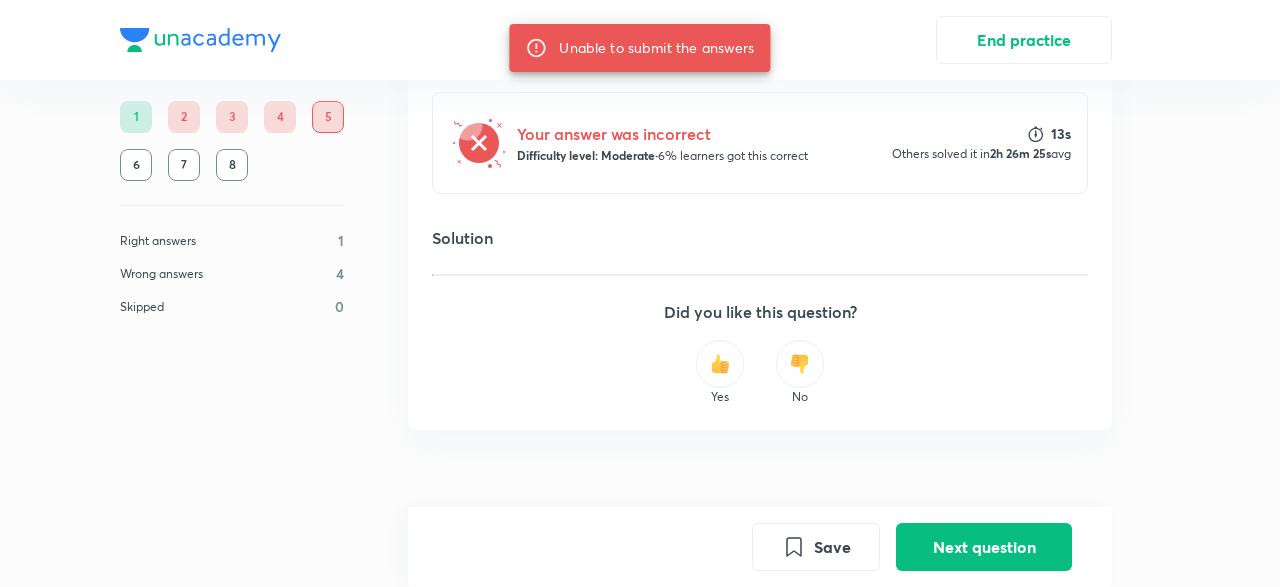 click on "Save Next question" at bounding box center (760, 547) 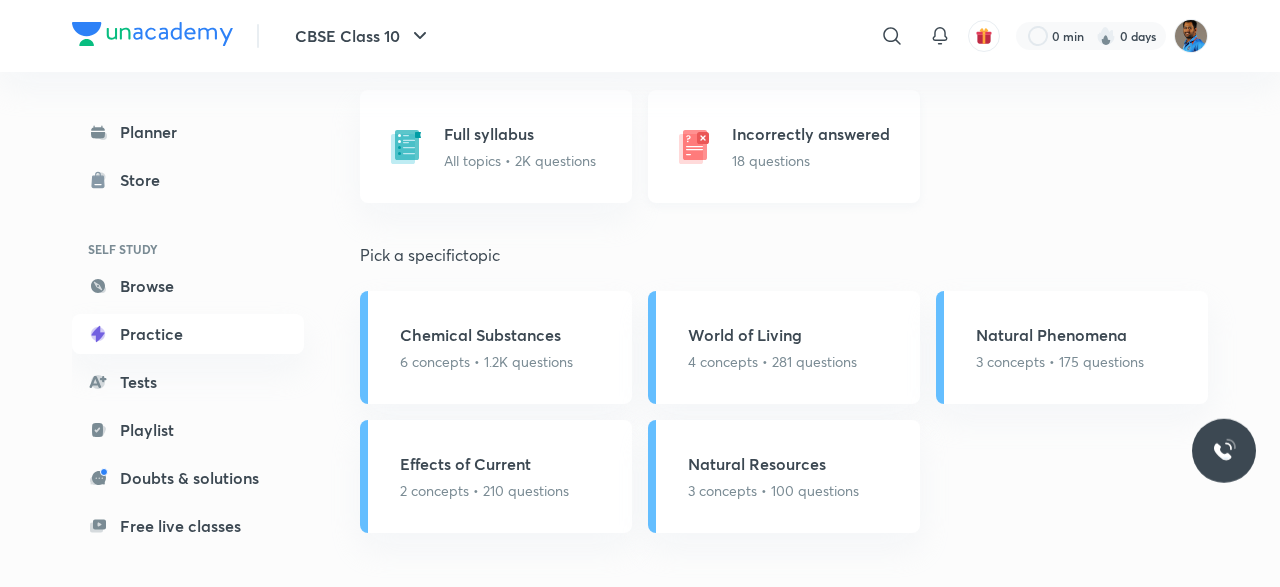 scroll, scrollTop: 2426, scrollLeft: 0, axis: vertical 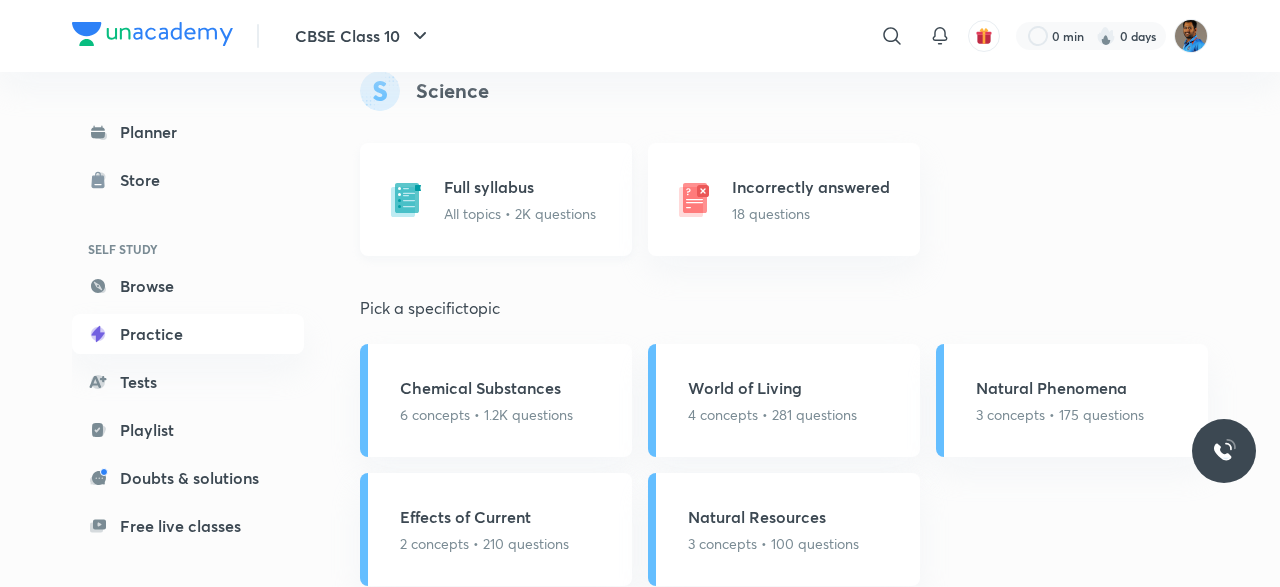 click on "Full syllabus All topics • 2K questions" at bounding box center (496, 199) 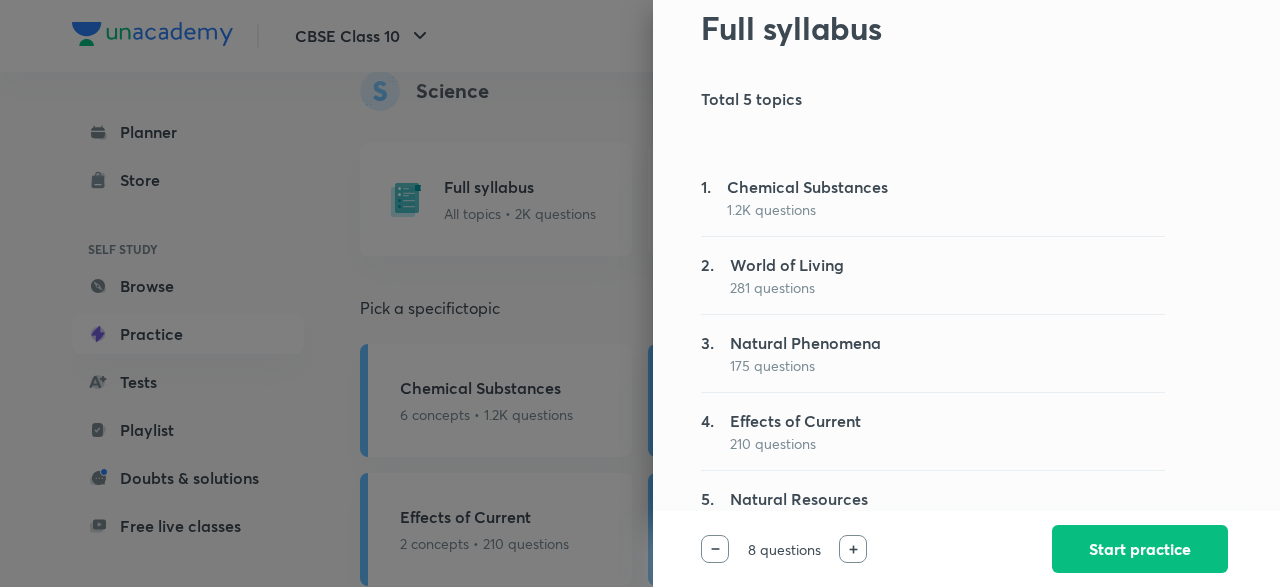 scroll, scrollTop: 116, scrollLeft: 0, axis: vertical 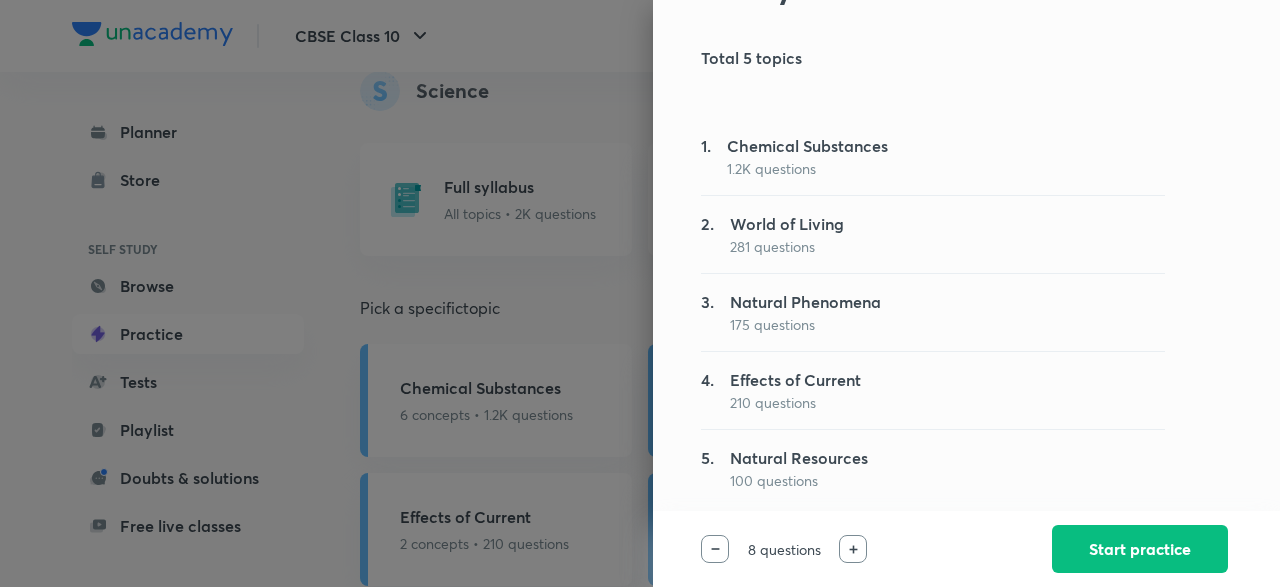 click on "1.2K questions" at bounding box center [807, 168] 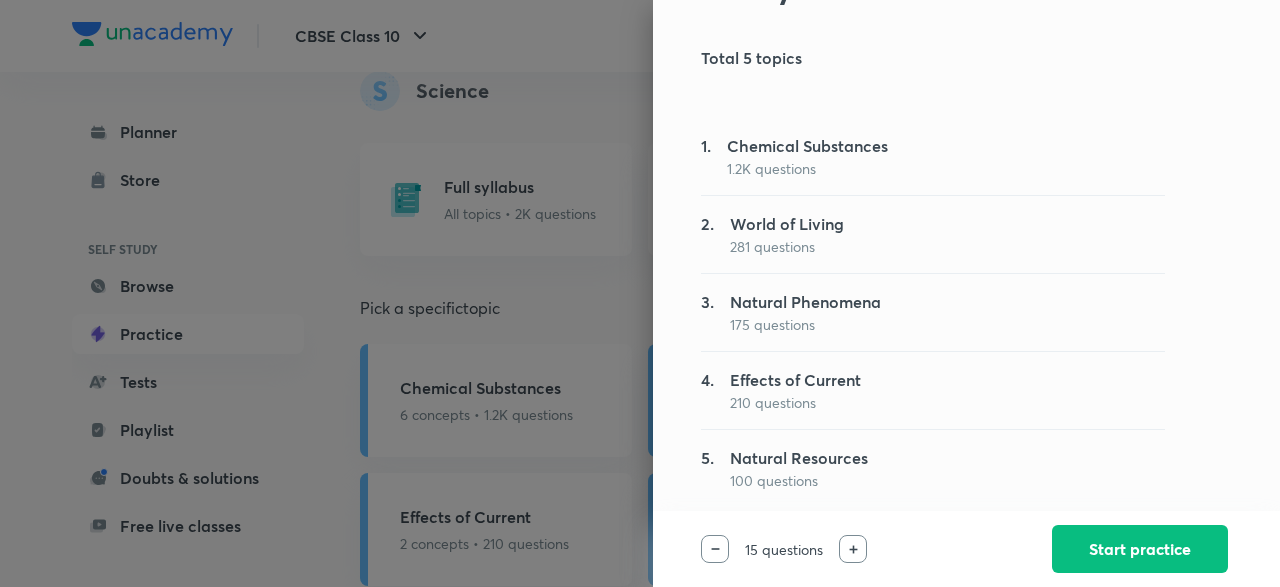 click at bounding box center (853, 549) 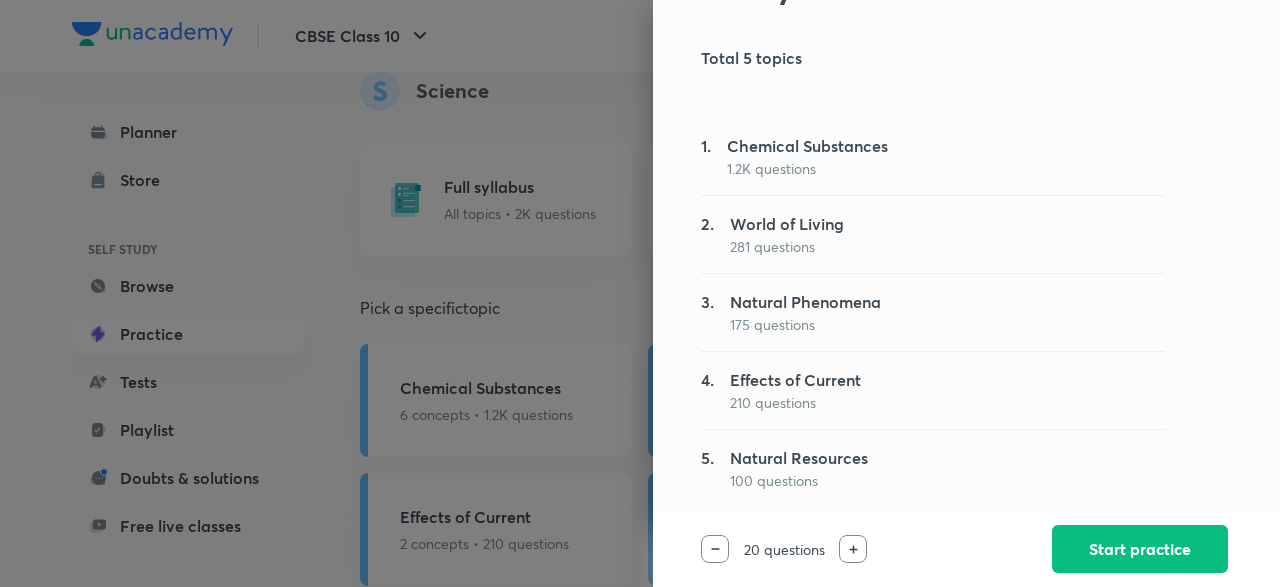 click at bounding box center (853, 549) 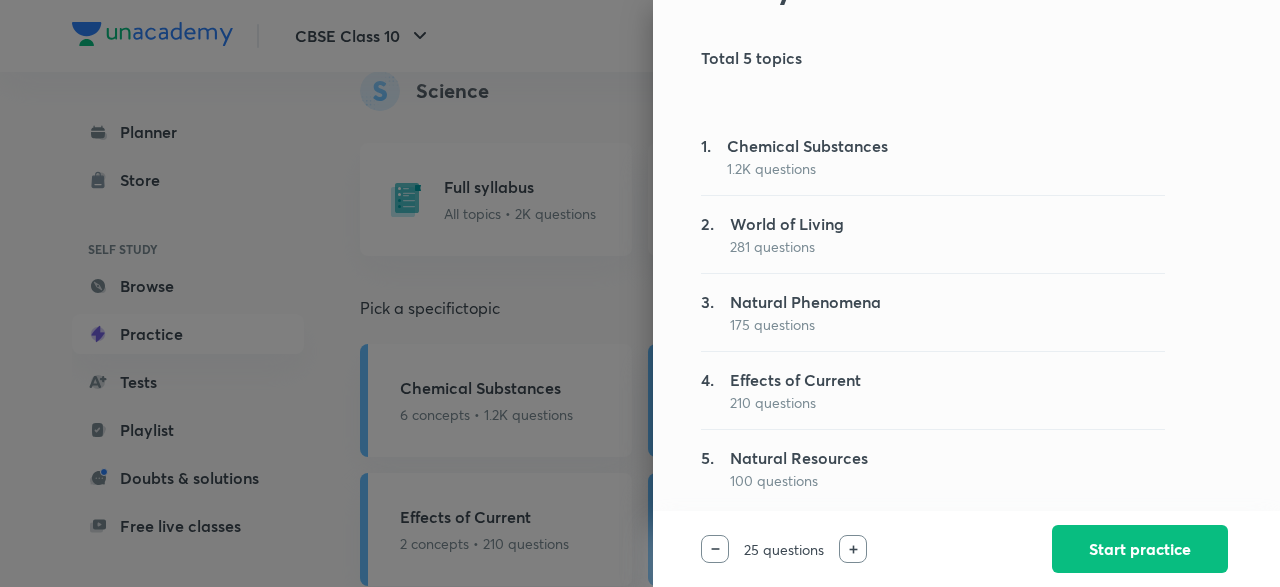 click at bounding box center [853, 549] 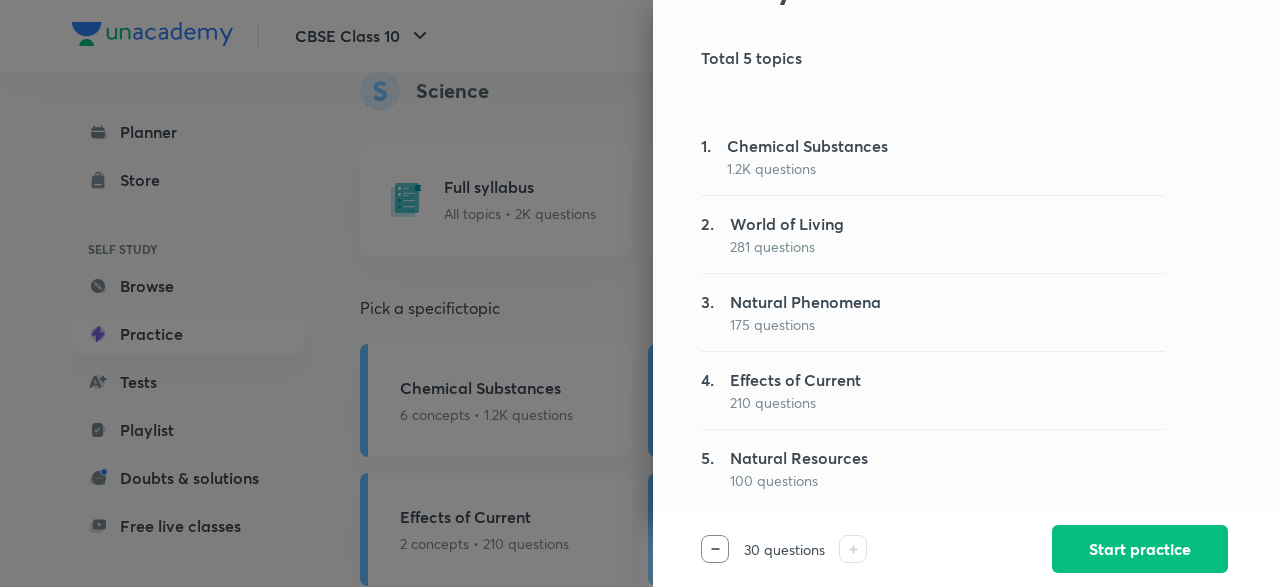 click at bounding box center [853, 549] 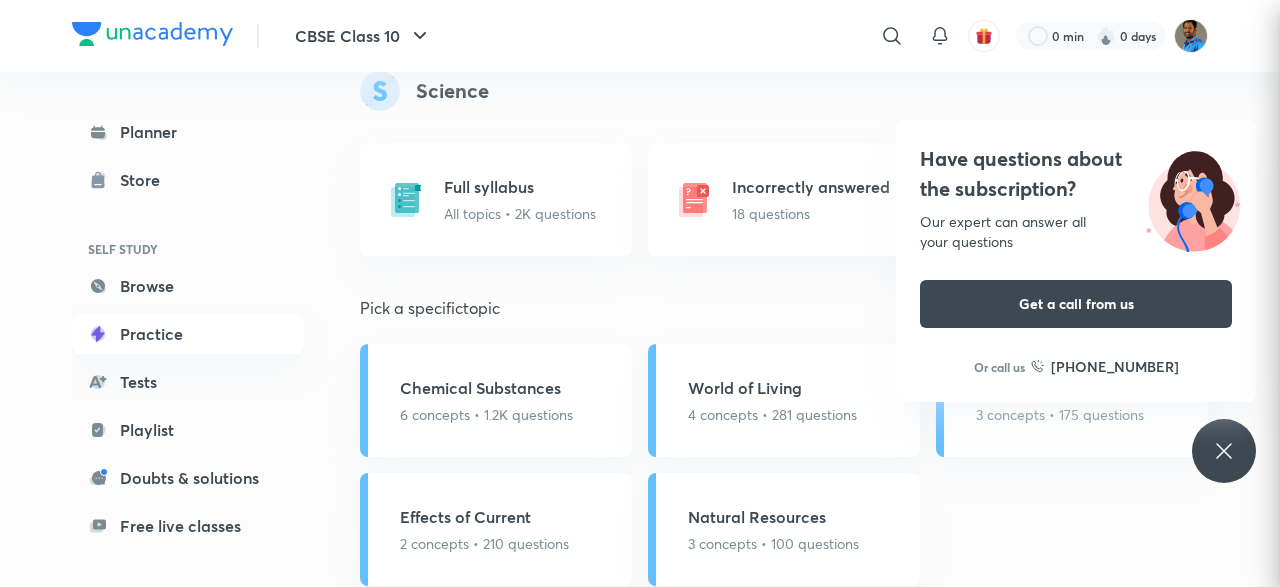 scroll, scrollTop: 0, scrollLeft: 0, axis: both 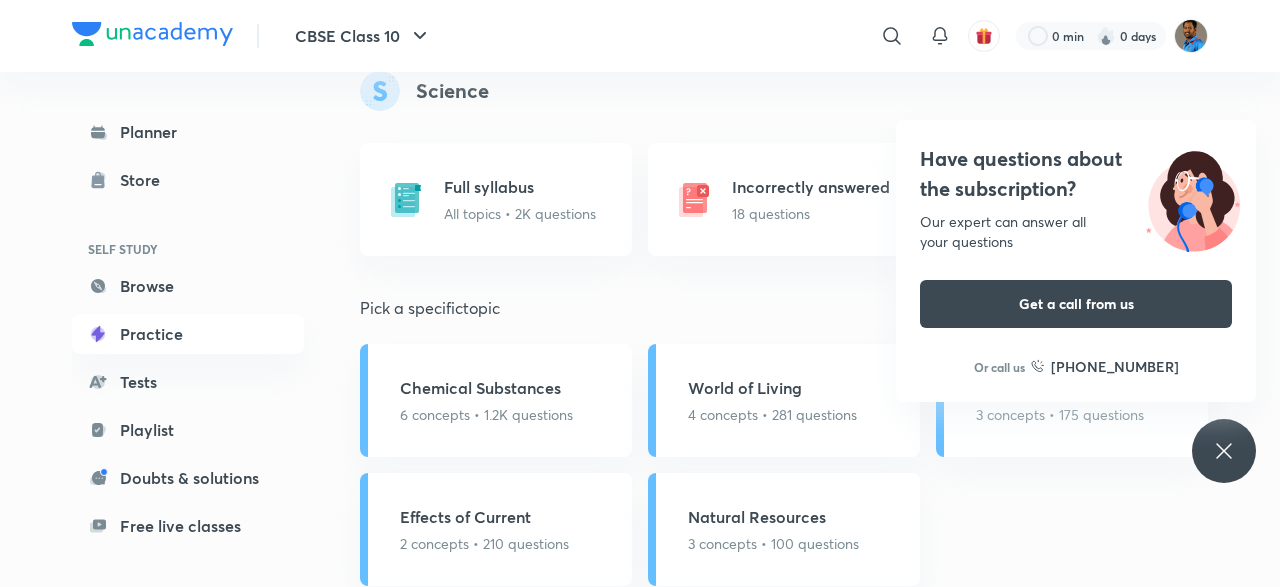 click on "Have questions about the subscription? Our expert can answer all your questions Get a call from us Or call us [PHONE_NUMBER]" at bounding box center [1224, 451] 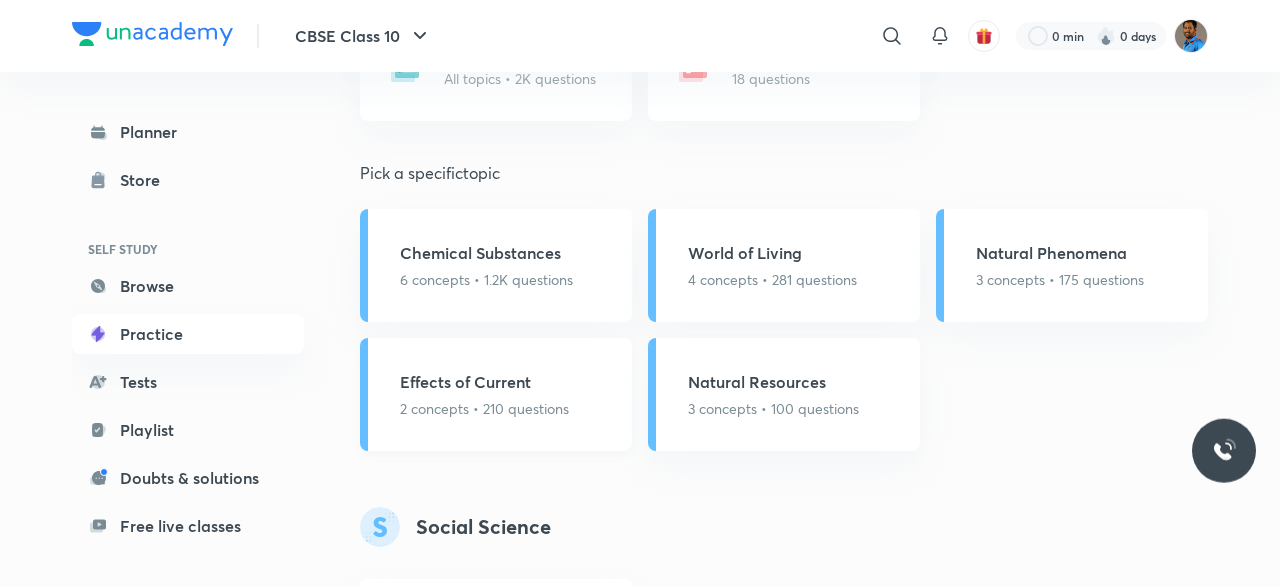 scroll, scrollTop: 2600, scrollLeft: 0, axis: vertical 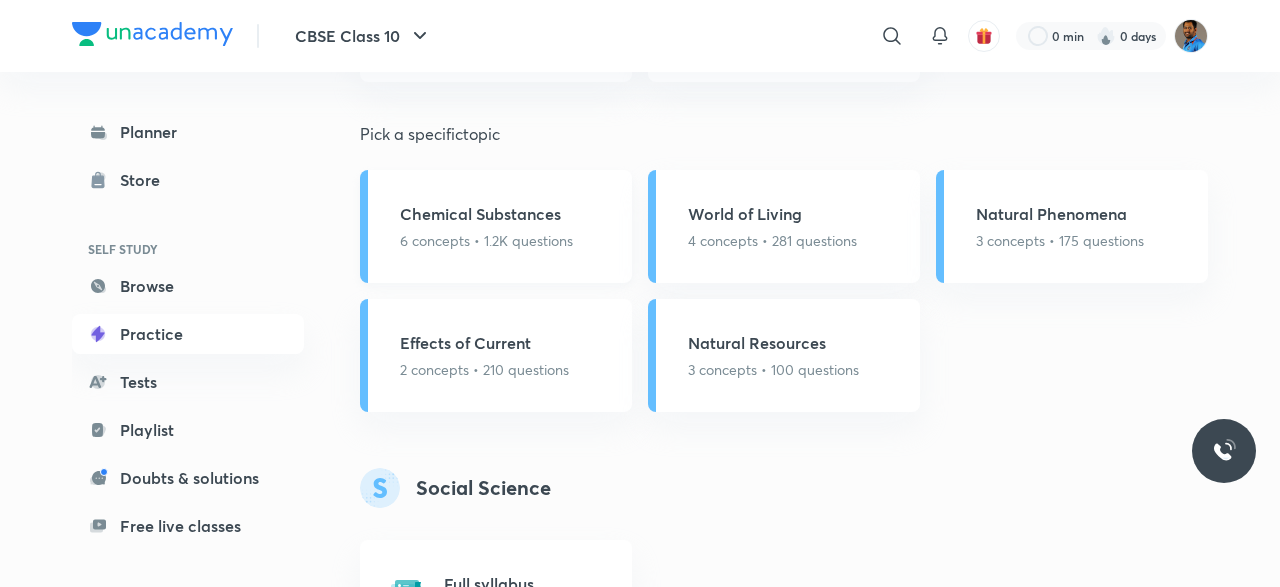 click on "6 concepts • 1.2K questions" at bounding box center (486, 240) 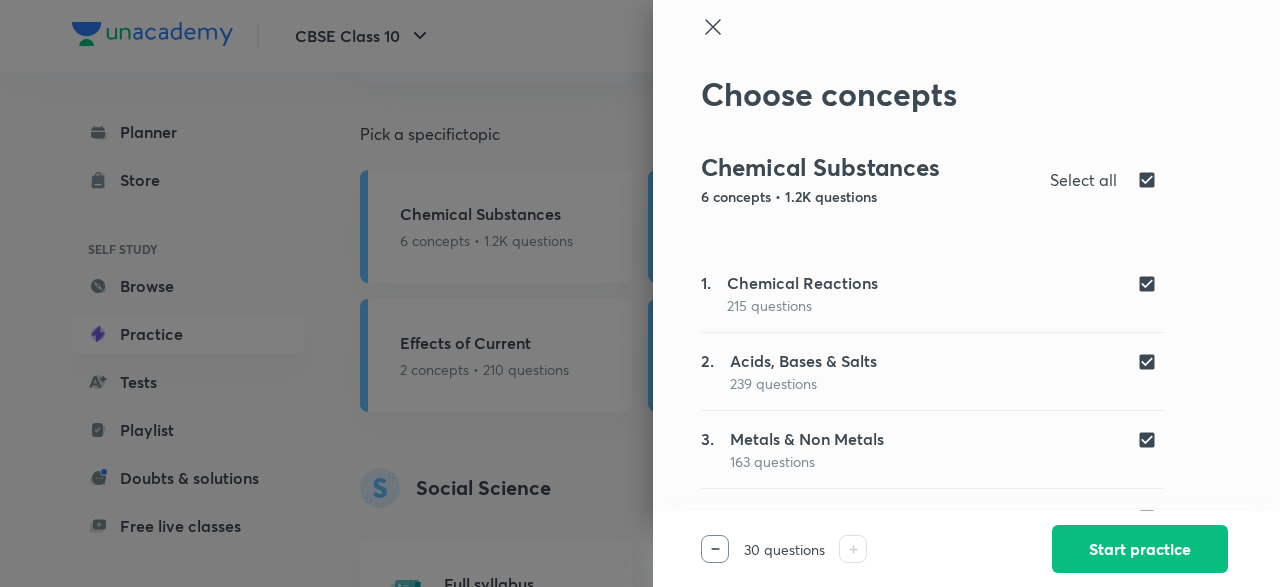 scroll, scrollTop: 0, scrollLeft: 0, axis: both 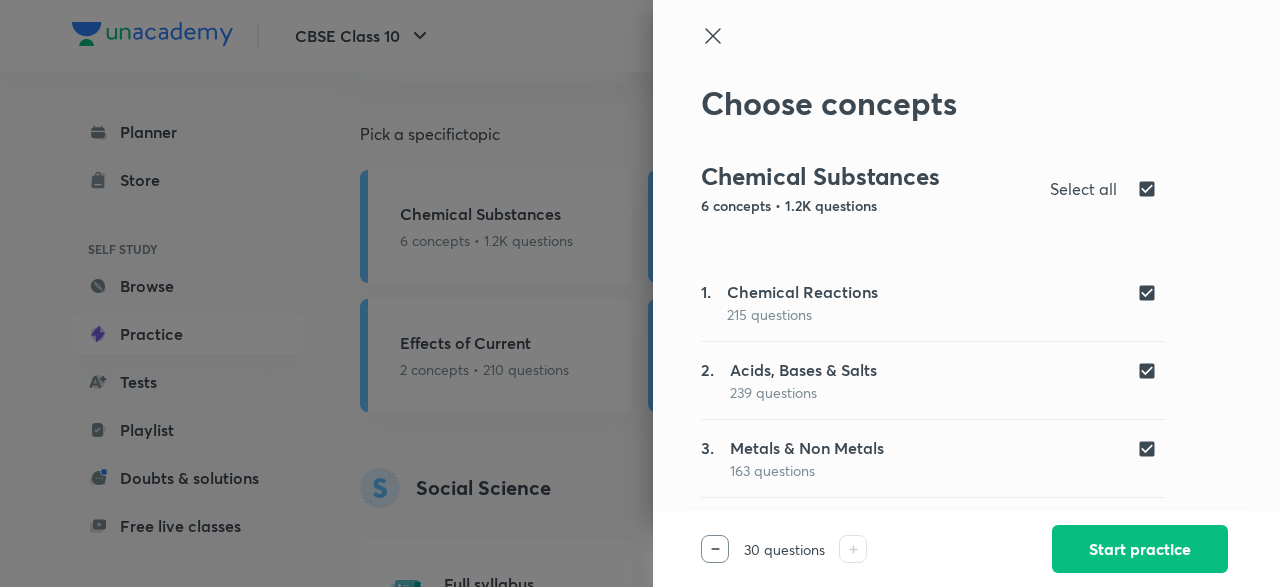 click at bounding box center (1151, 189) 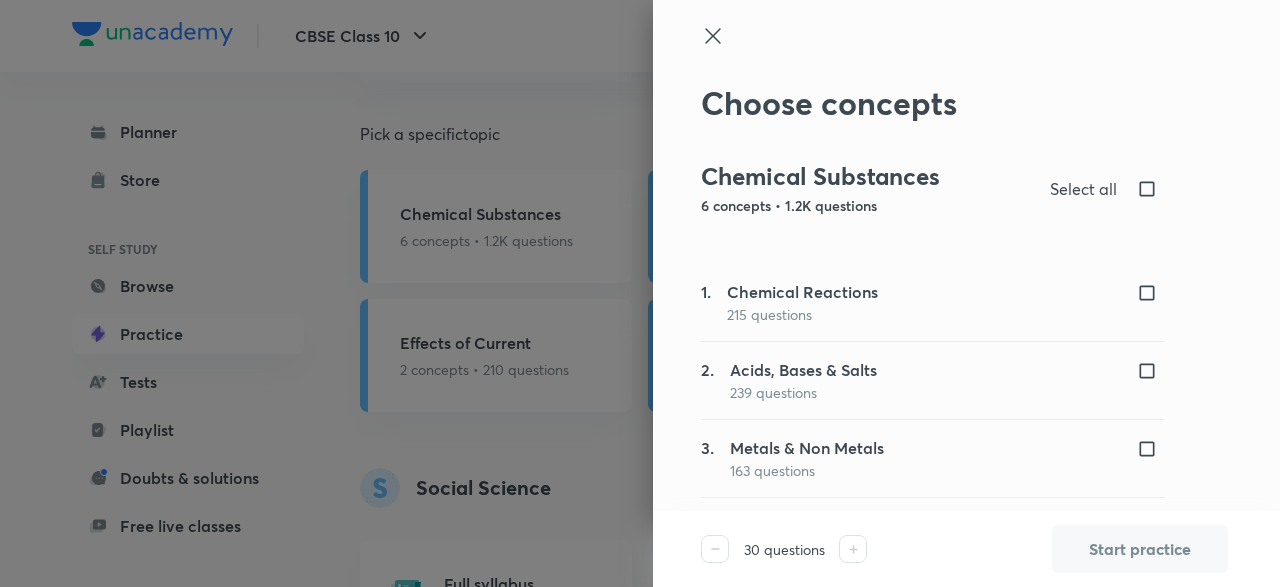 click on "1. Chemical Reactions 215 questions" at bounding box center (933, 302) 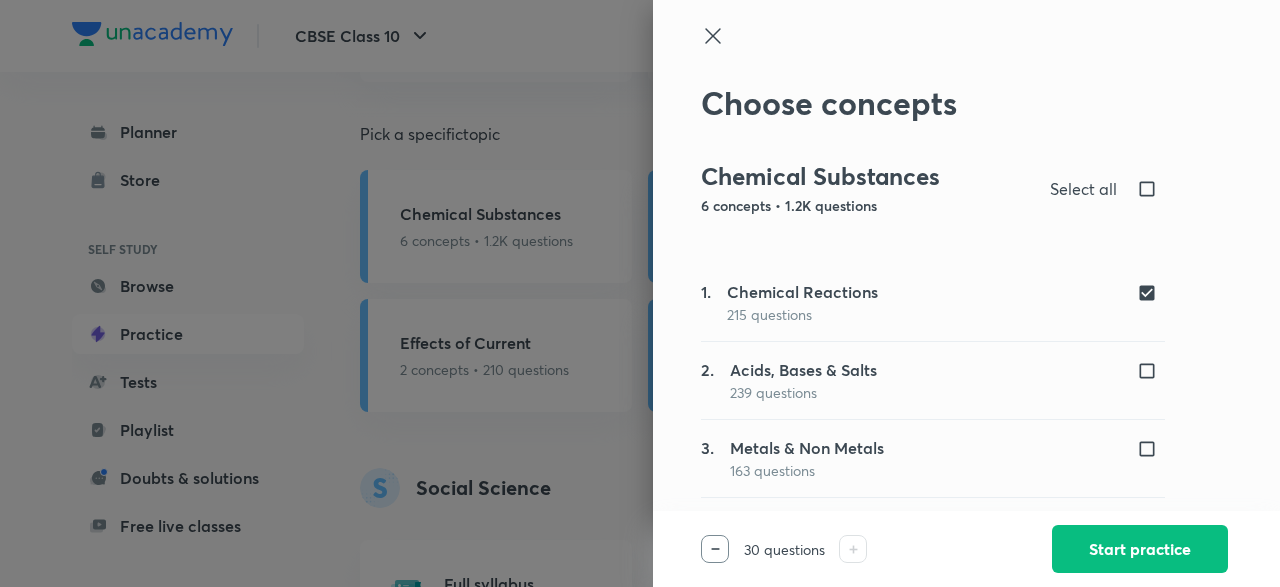 click at bounding box center (1151, 371) 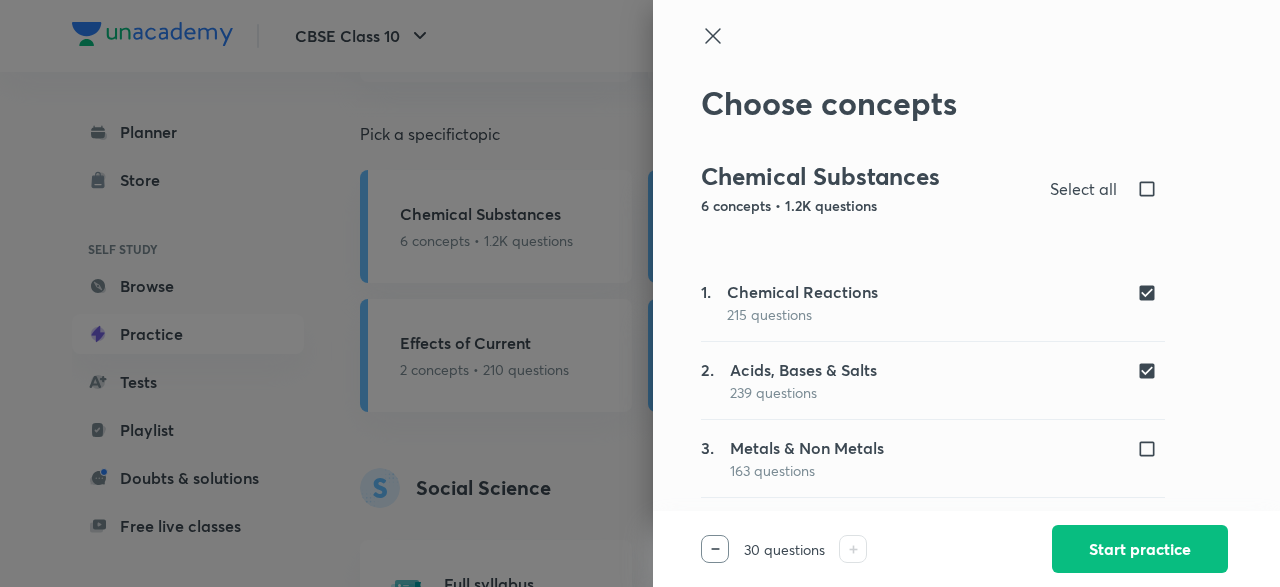 click at bounding box center [1151, 371] 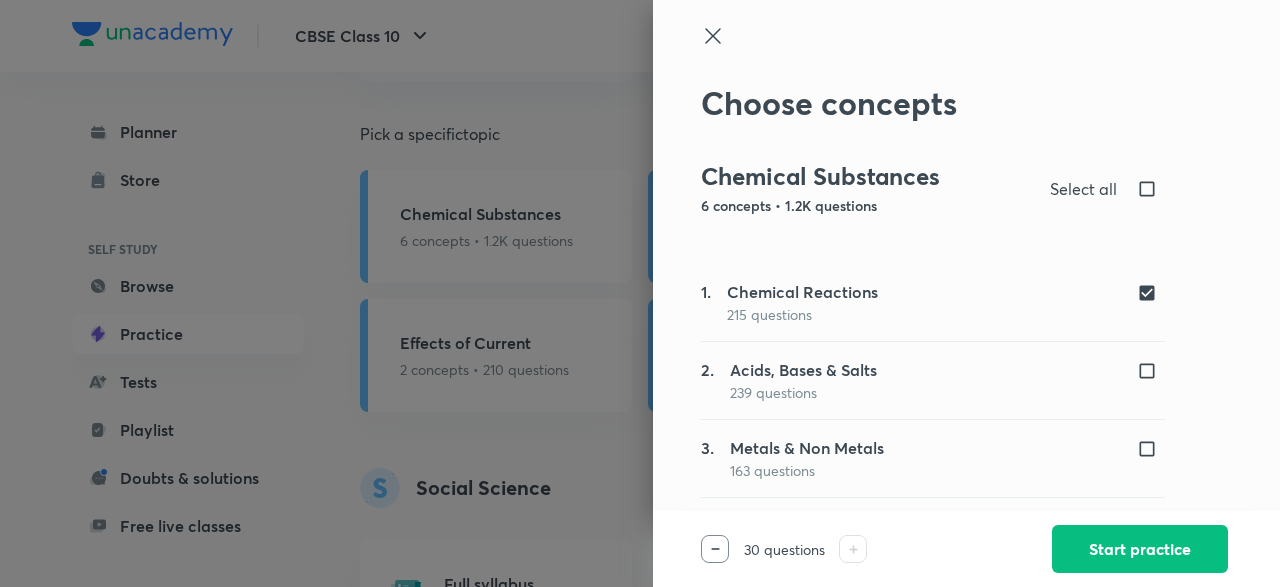 click at bounding box center [1151, 371] 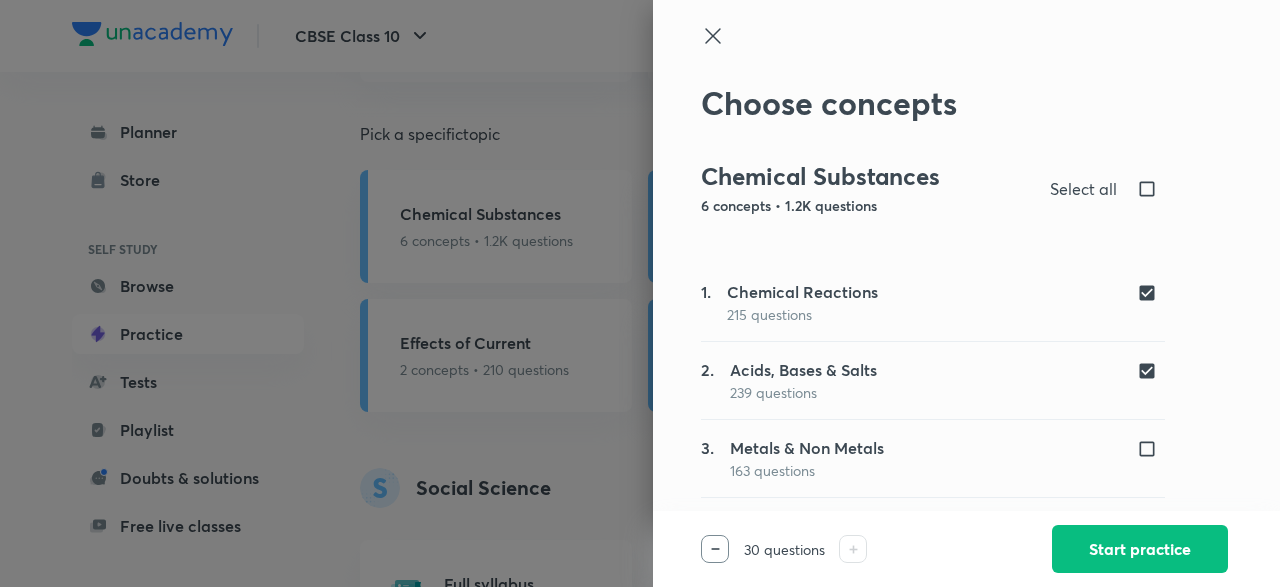 click at bounding box center (1151, 527) 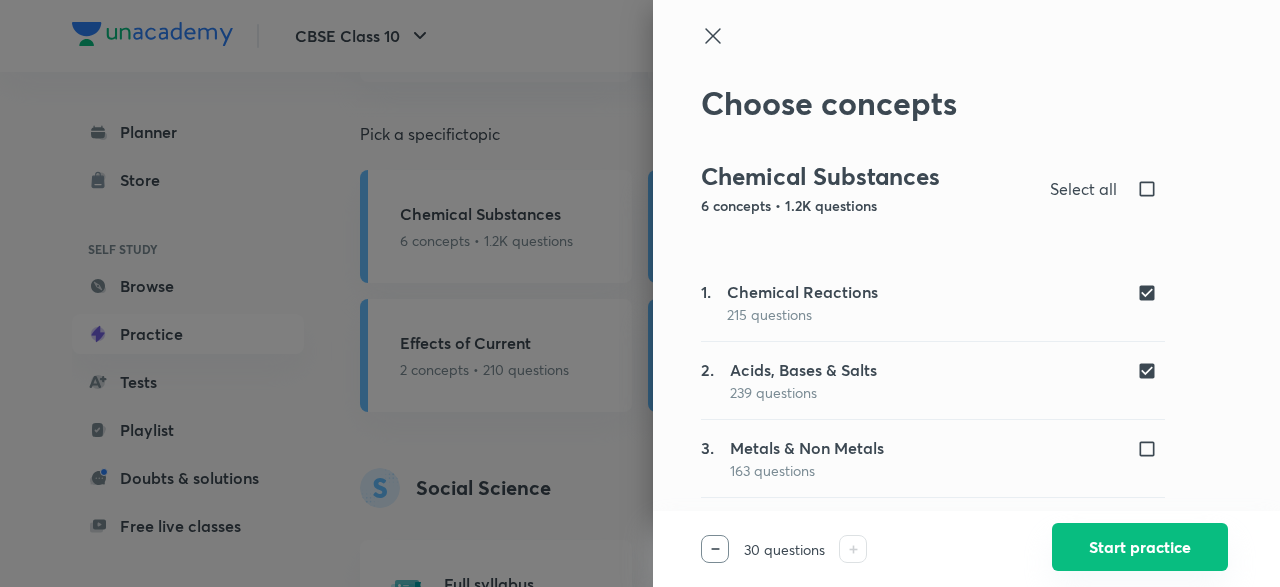 click on "Start practice" at bounding box center (1140, 547) 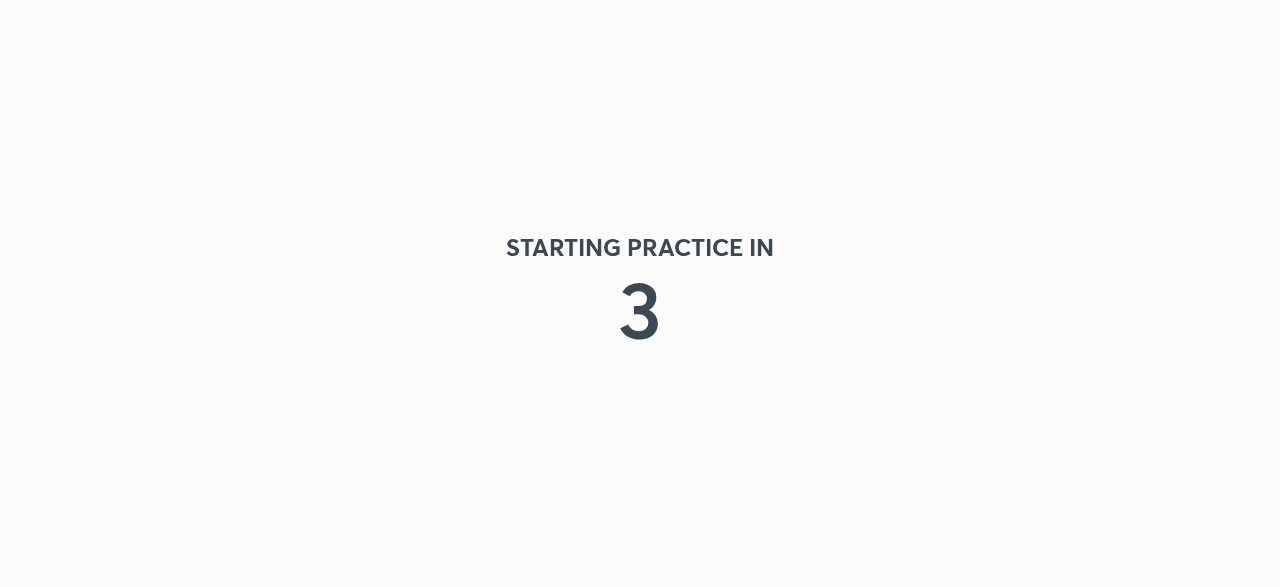 scroll, scrollTop: 0, scrollLeft: 0, axis: both 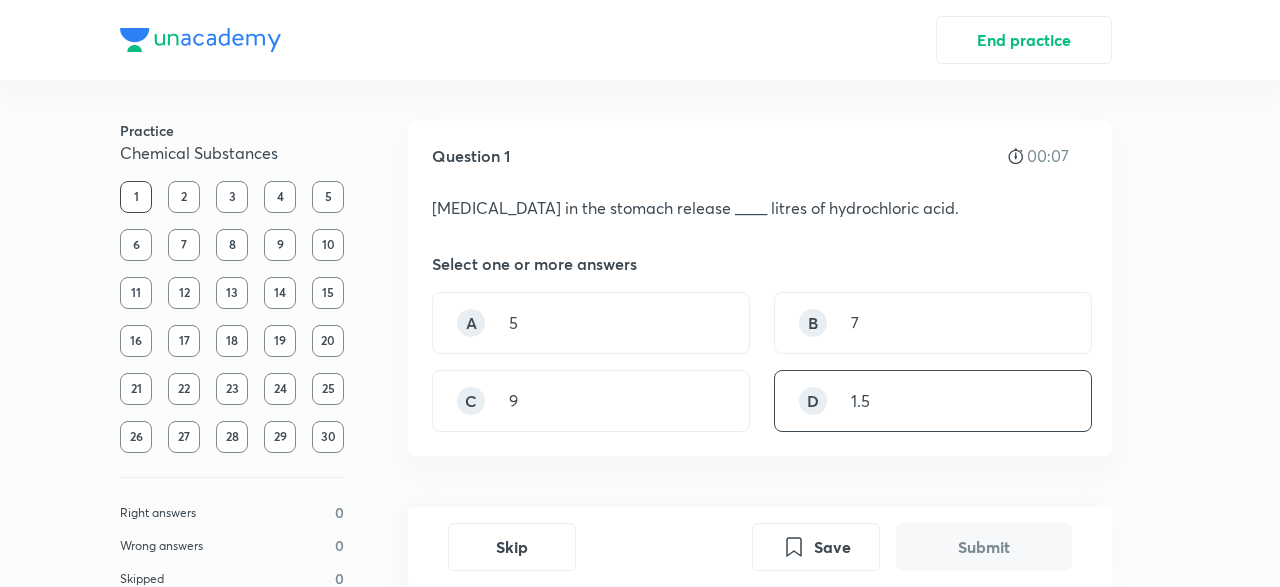 click on "D 1.5" at bounding box center (933, 401) 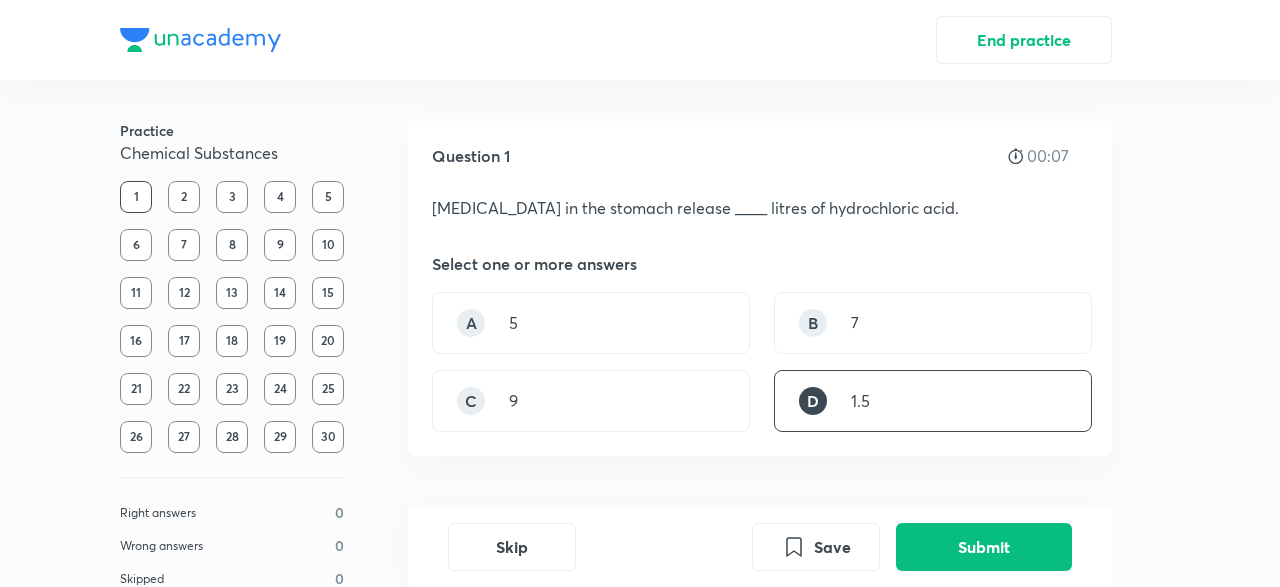 click on "Question 1 00:07 [MEDICAL_DATA] in the stomach release ____ litres of hydrochloric acid. Select one or more answers A 5 B 7 C 9 D 1.5" at bounding box center (760, 360) 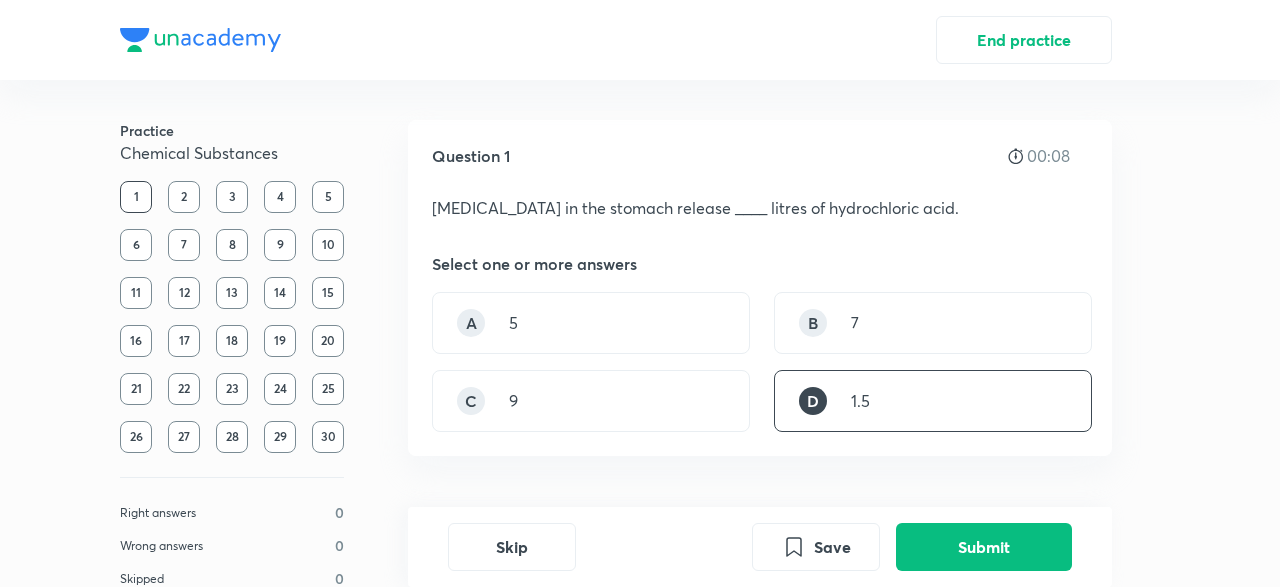 drag, startPoint x: 961, startPoint y: 545, endPoint x: 947, endPoint y: 514, distance: 34.0147 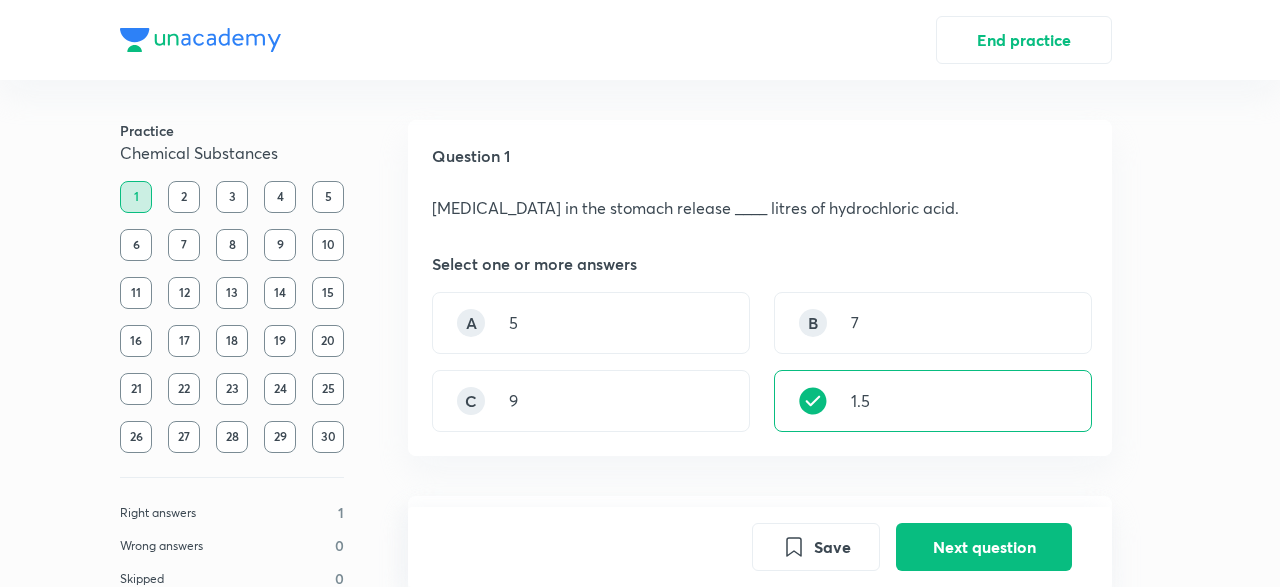 scroll, scrollTop: 494, scrollLeft: 0, axis: vertical 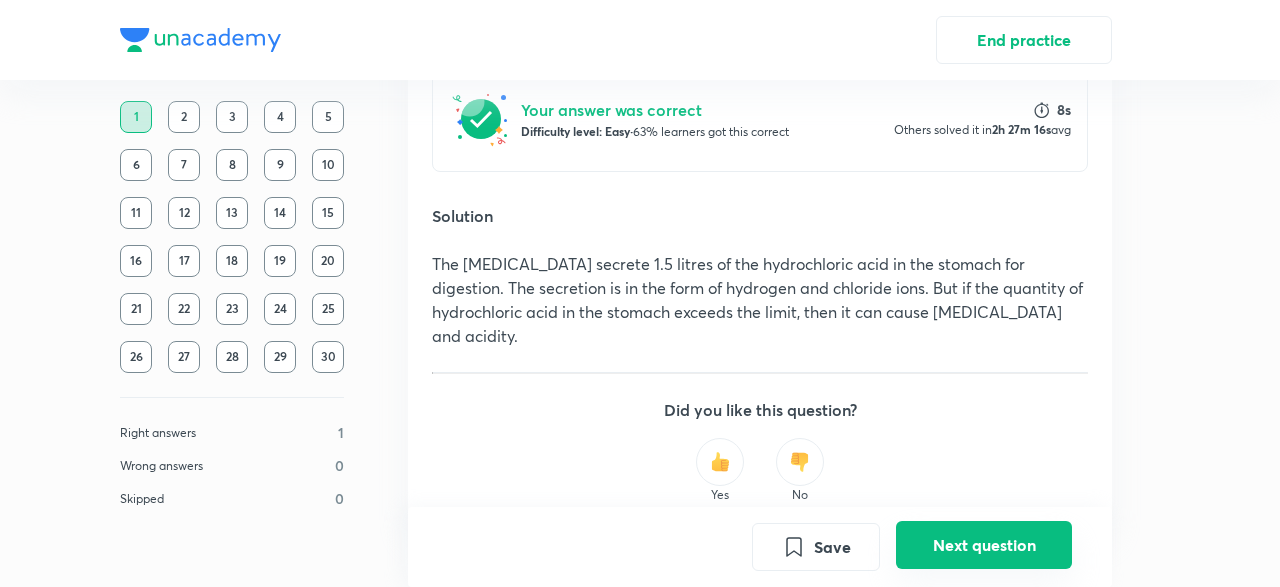 click on "Next question" at bounding box center (984, 545) 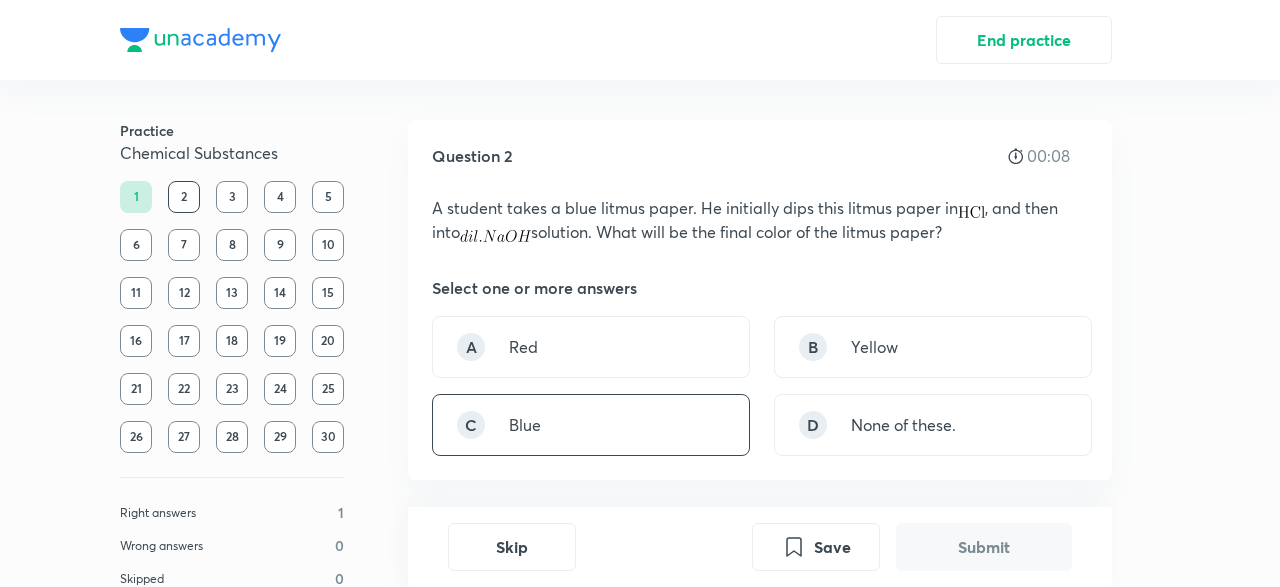 click on "C Blue" at bounding box center (591, 425) 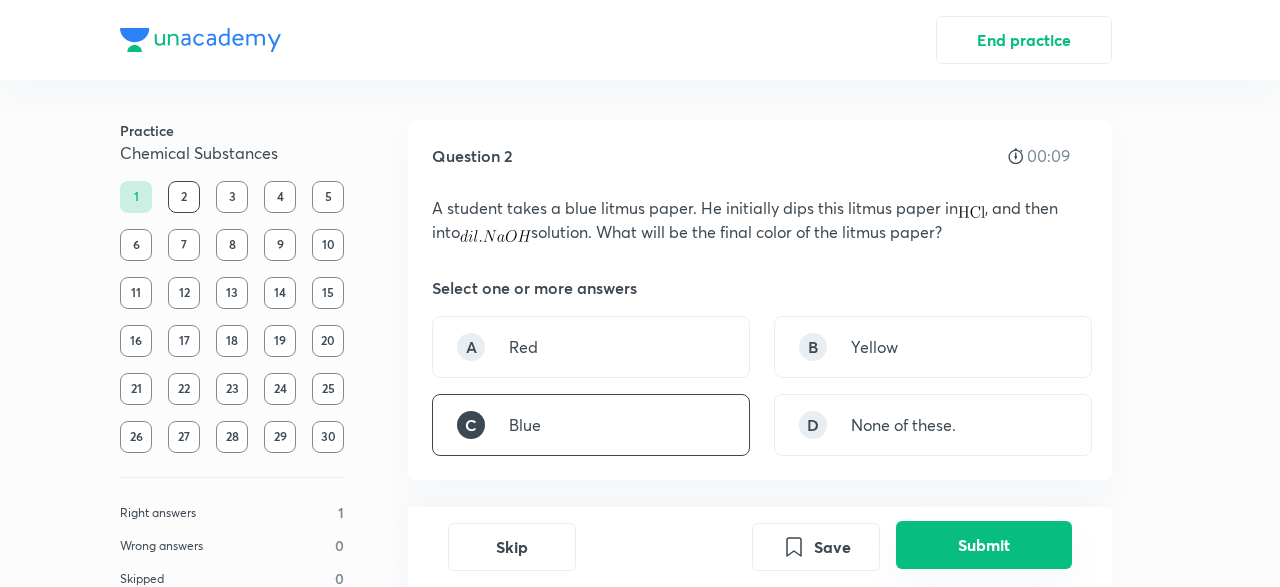 click on "Submit" at bounding box center (984, 545) 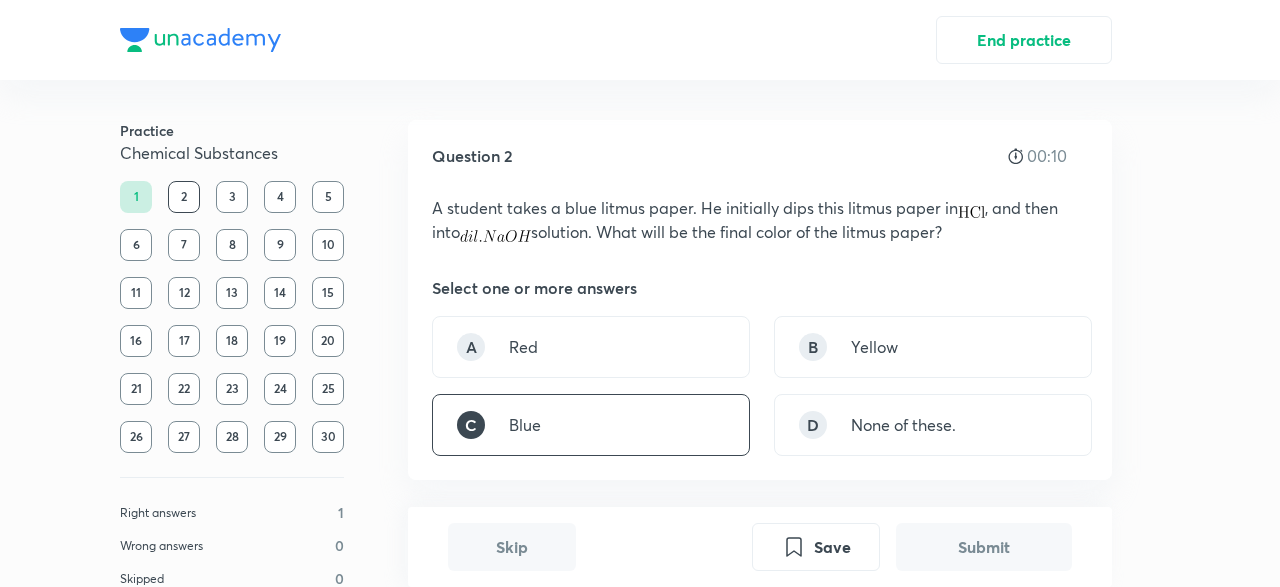 scroll, scrollTop: 518, scrollLeft: 0, axis: vertical 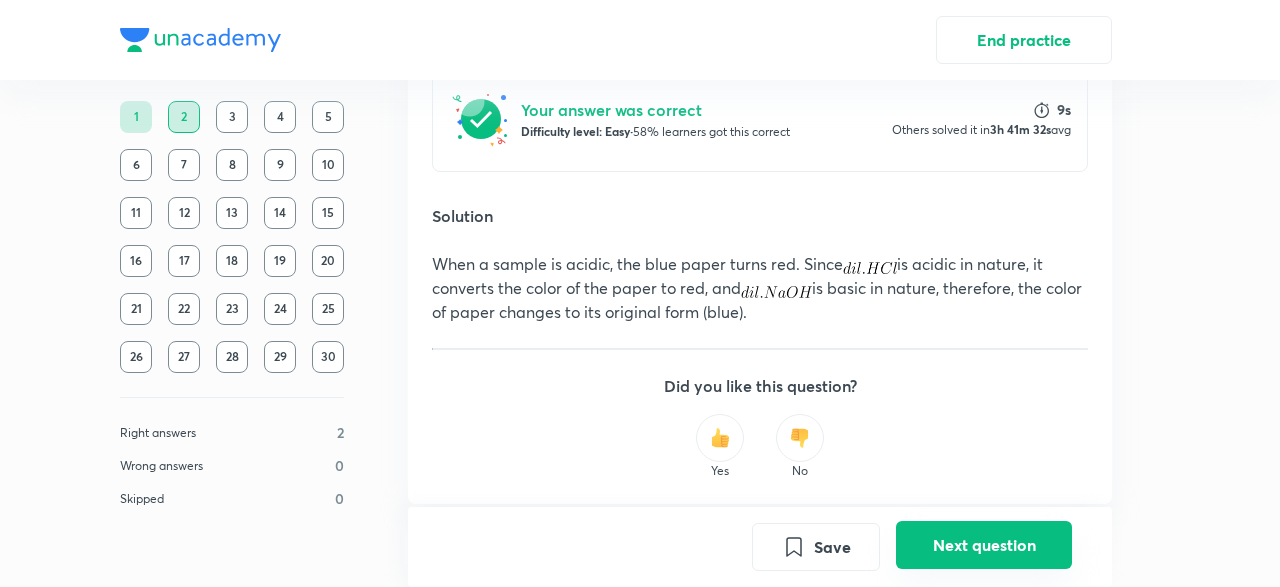 click on "Next question" at bounding box center (984, 545) 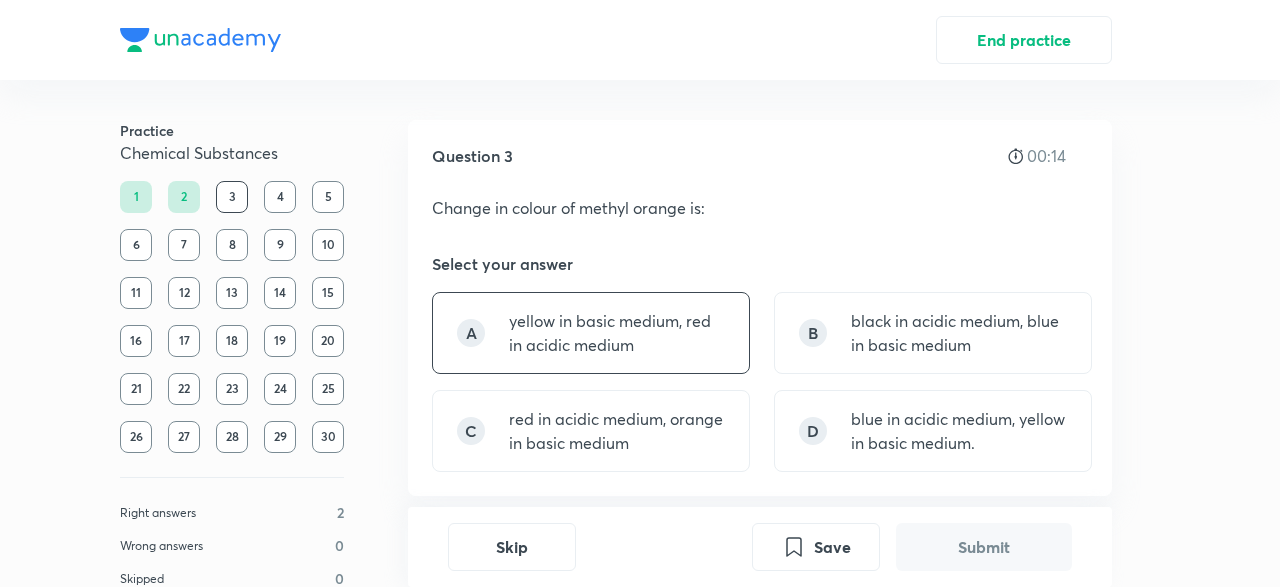 click on "yellow in basic medium, red in acidic medium" at bounding box center [617, 333] 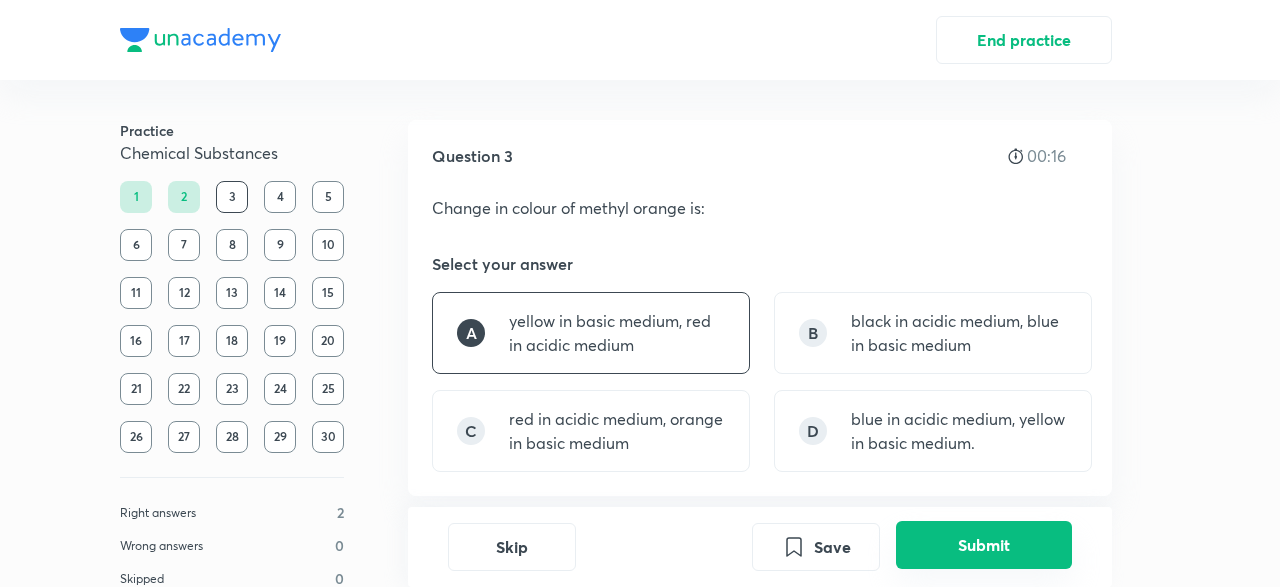 click on "Submit" at bounding box center [984, 545] 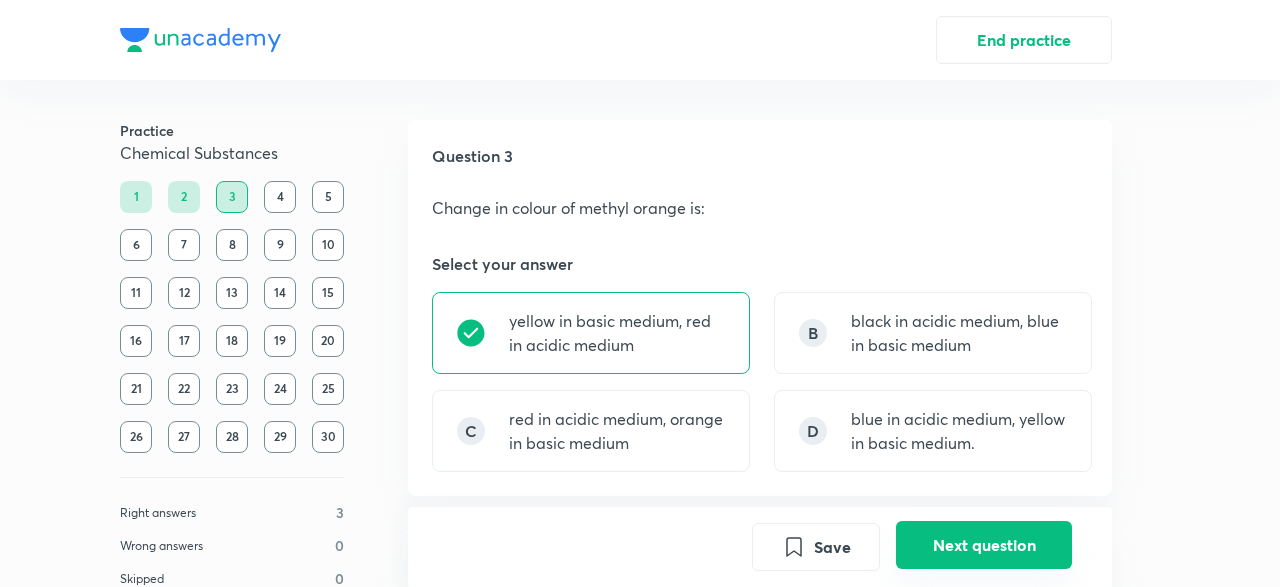 scroll, scrollTop: 534, scrollLeft: 0, axis: vertical 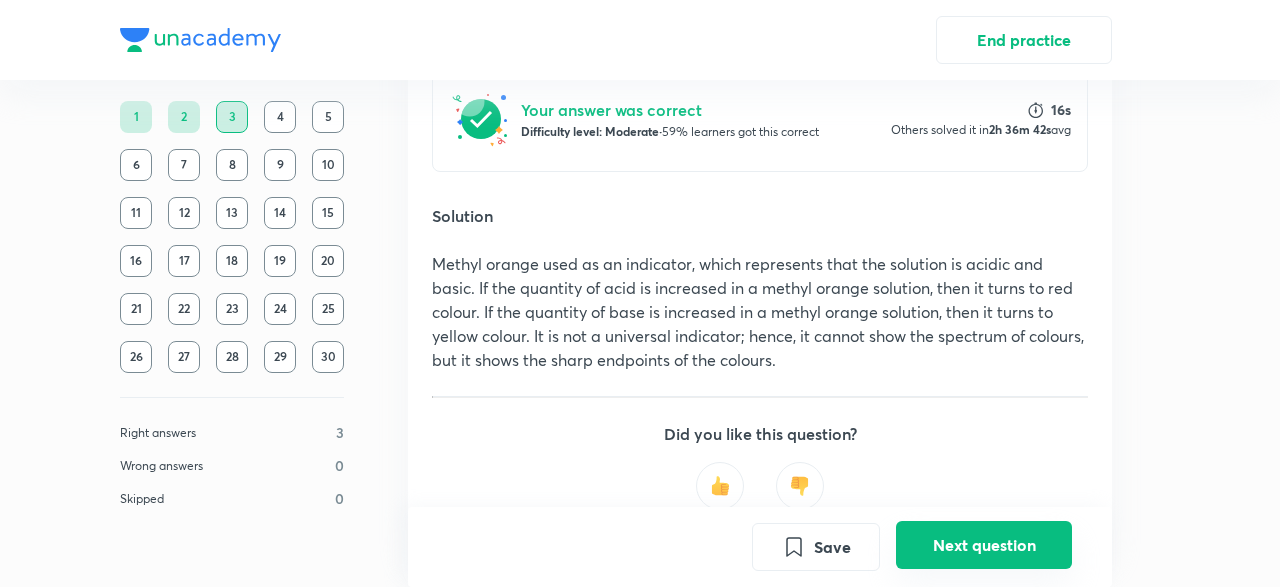 click on "Next question" at bounding box center [984, 545] 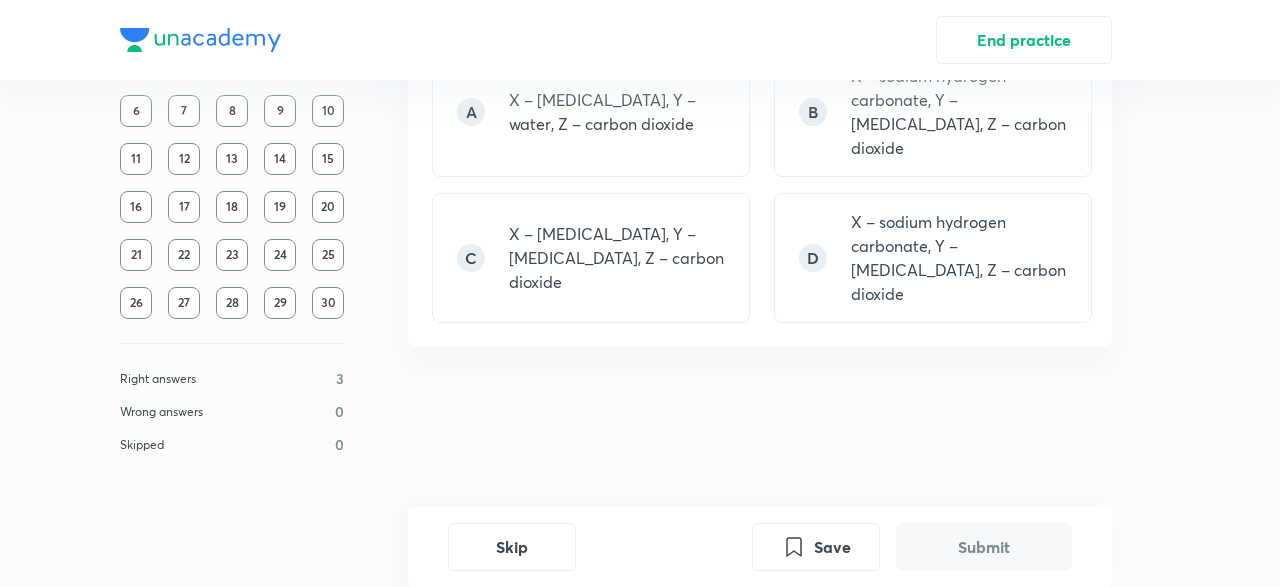 scroll, scrollTop: 0, scrollLeft: 0, axis: both 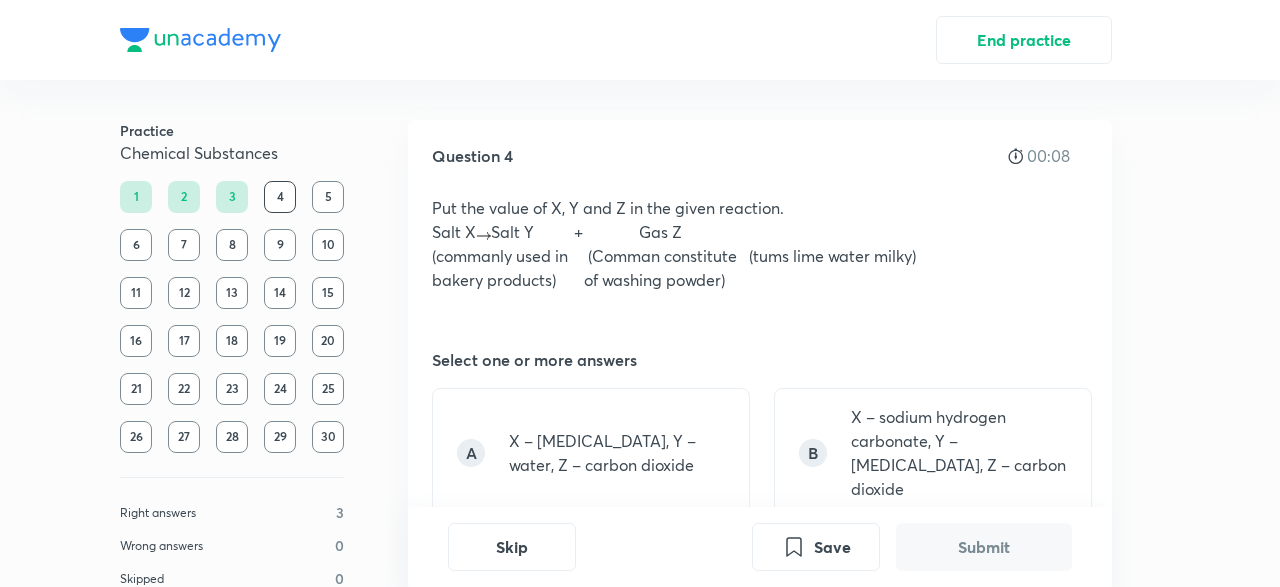 click on "Question 4 00:08 Put the value of X, Y and Z in the given reaction.               Salt X                Salt Y          +              Gas Z   (commanly used in     (Comman constitute   (tums lime water milky)      bakery products)       of washing powder) Select one or more answers A  X – [MEDICAL_DATA], Y – water, Z – carbon dioxide B  X – sodium hydrogen carbonate, Y – [MEDICAL_DATA], Z – carbon dioxide C X – [MEDICAL_DATA], Y – [MEDICAL_DATA], Z – carbon dioxide D  X – sodium hydrogen carbonate, Y – [MEDICAL_DATA], Z – carbon dioxide" at bounding box center [760, 404] 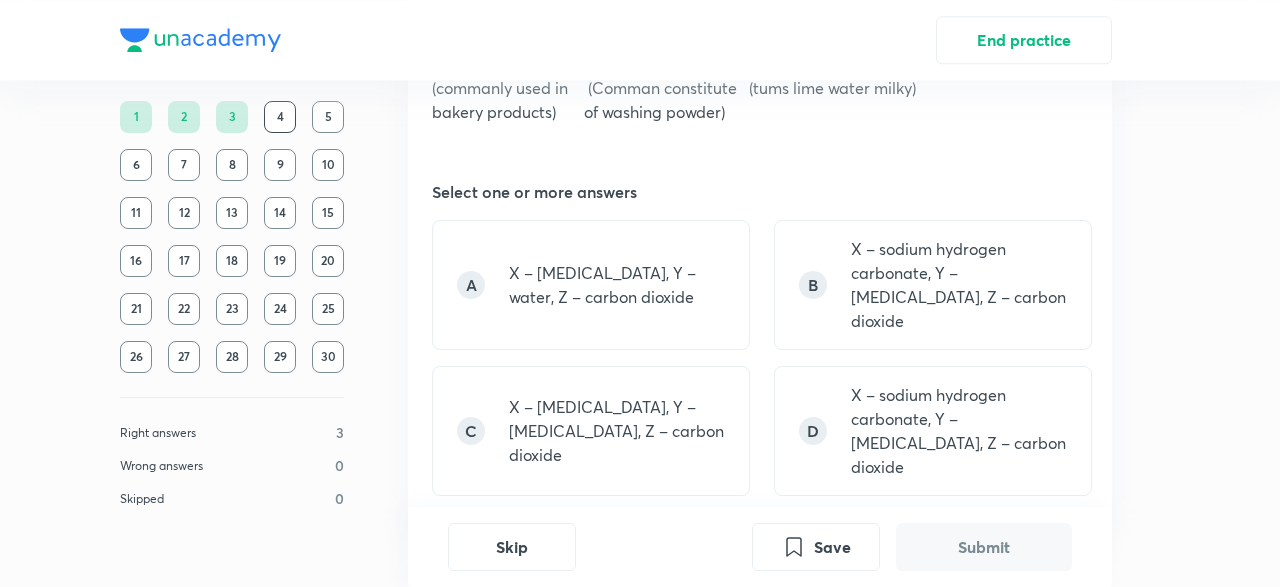 scroll, scrollTop: 173, scrollLeft: 0, axis: vertical 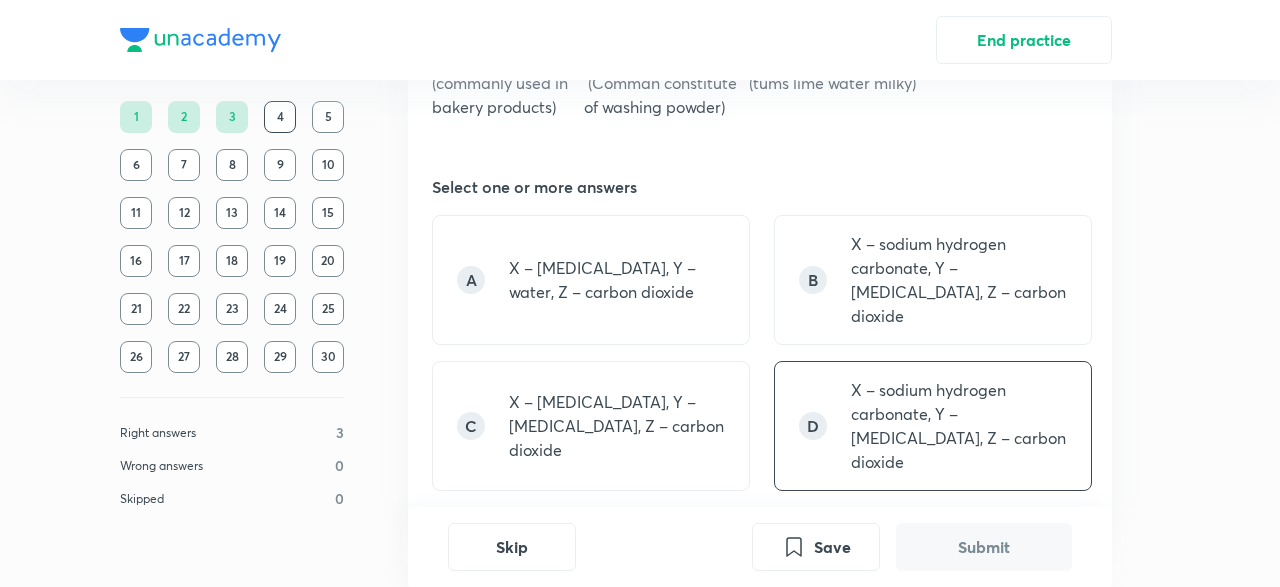 click on "X – sodium hydrogen carbonate, Y – [MEDICAL_DATA], Z – carbon dioxide" at bounding box center (959, 426) 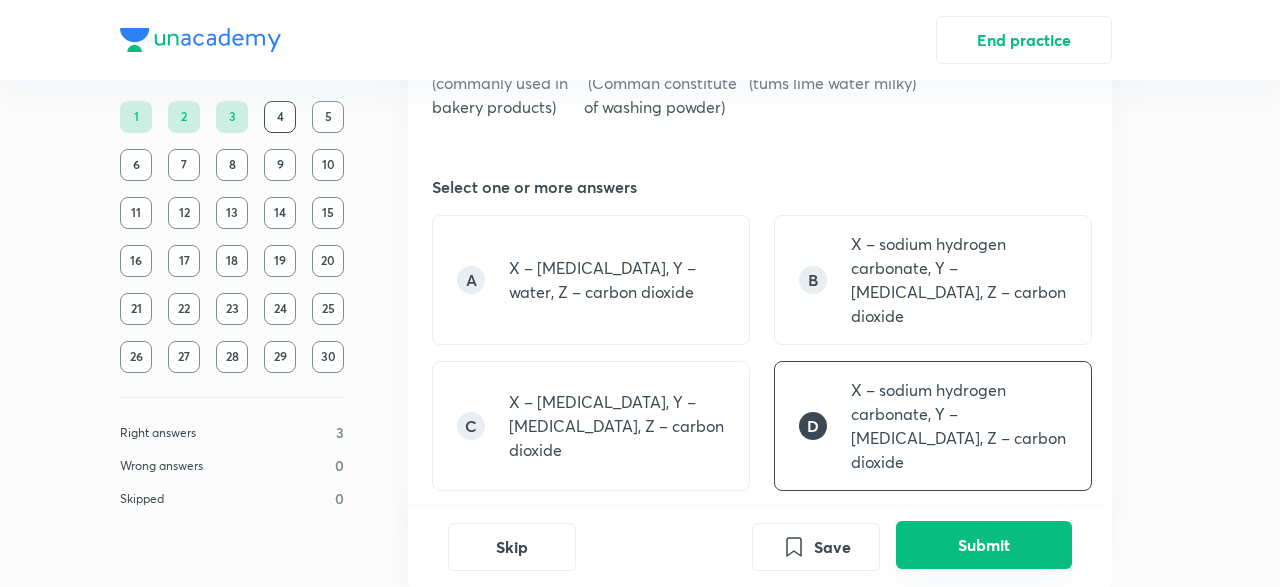 click on "Submit" at bounding box center (984, 545) 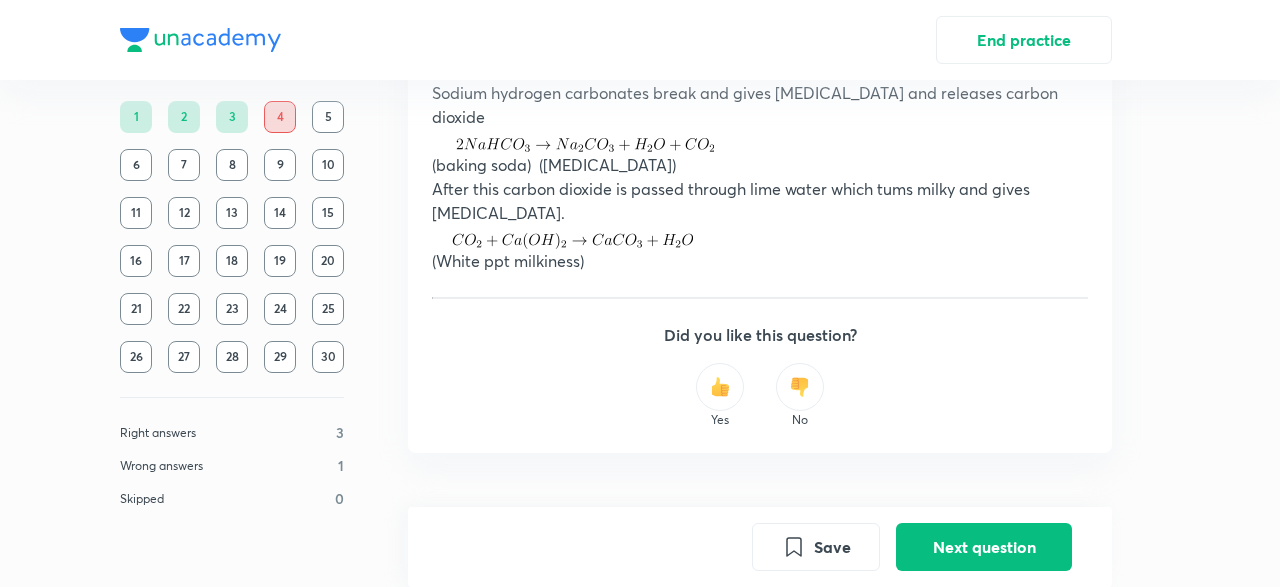 scroll, scrollTop: 900, scrollLeft: 0, axis: vertical 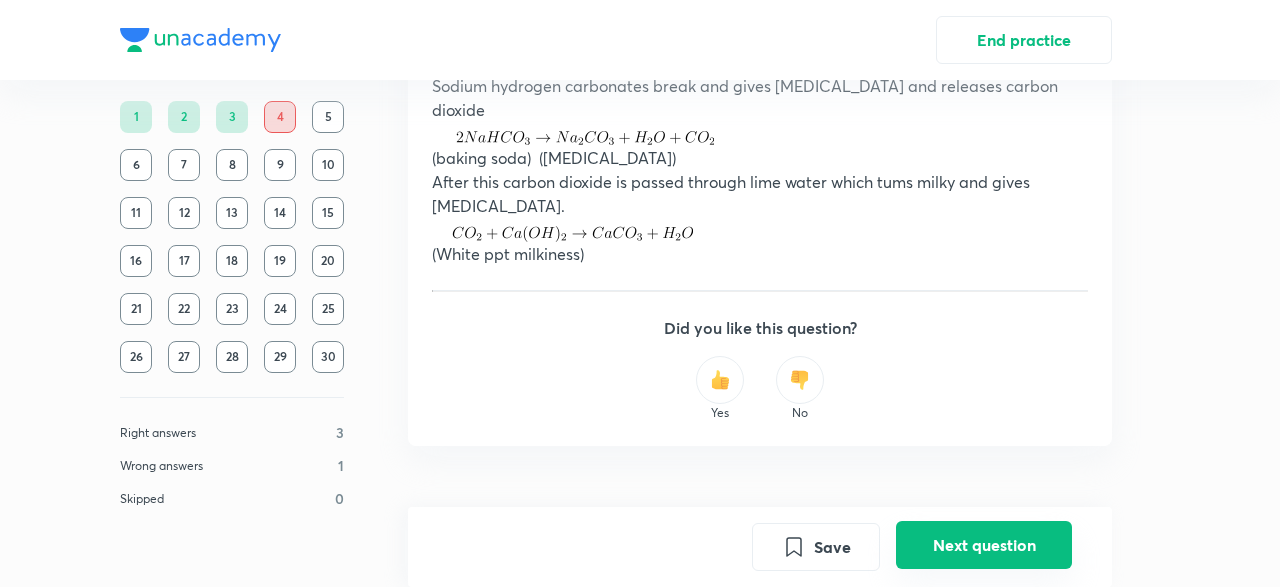 click on "Next question" at bounding box center [984, 545] 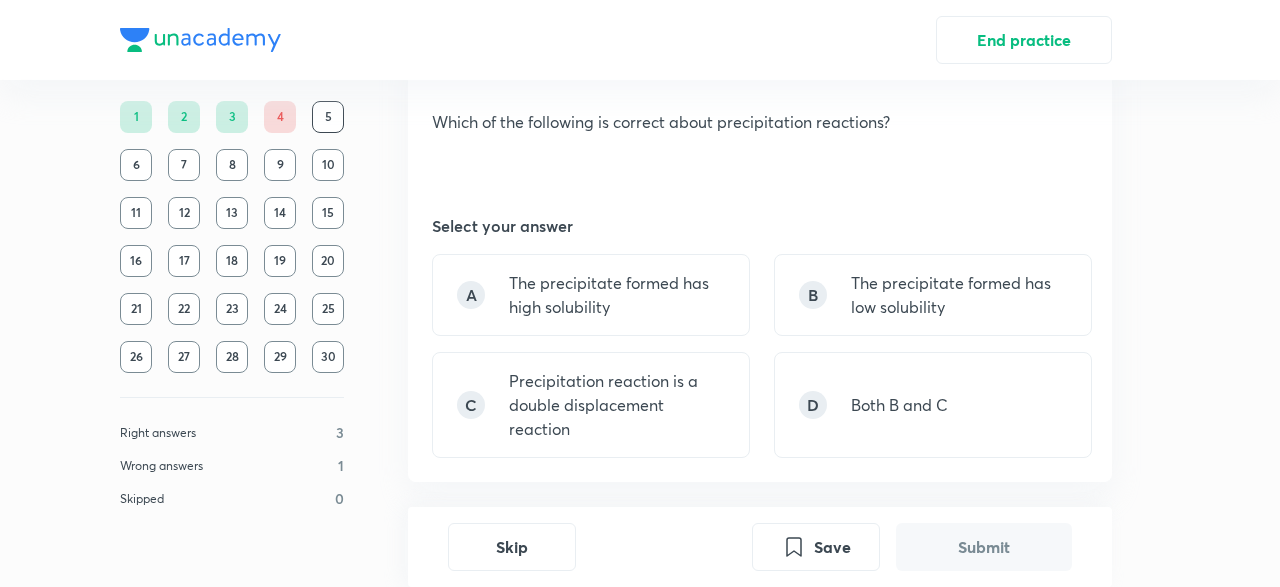 scroll, scrollTop: 173, scrollLeft: 0, axis: vertical 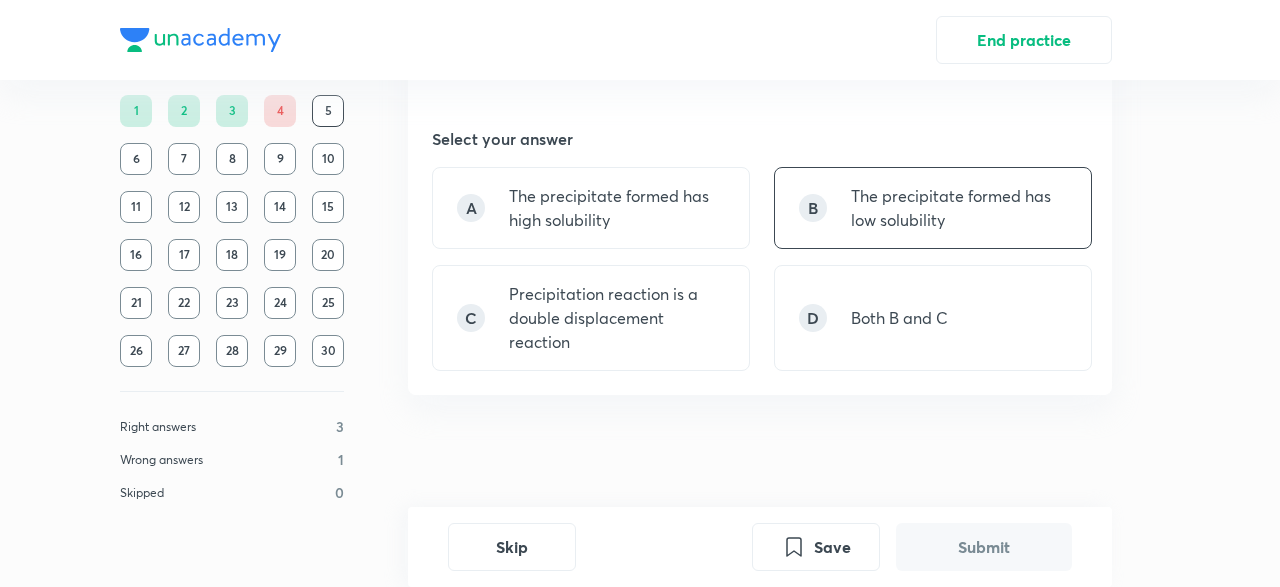 click on "B  The precipitate formed has low solubility" at bounding box center [933, 208] 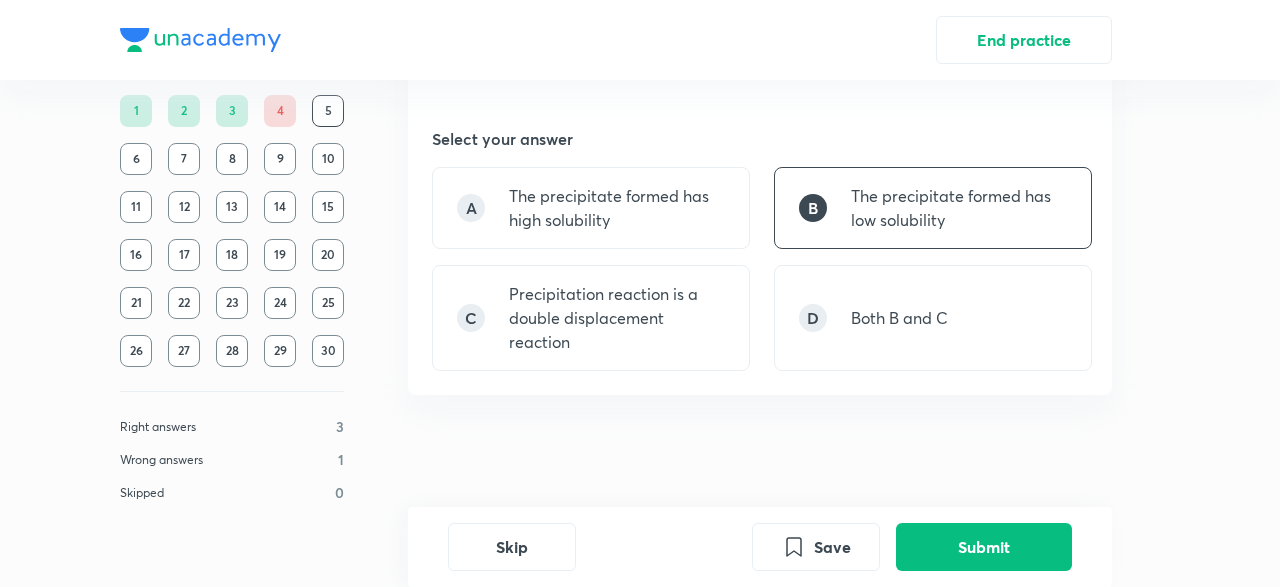 click on "B  The precipitate formed has low solubility" at bounding box center [933, 208] 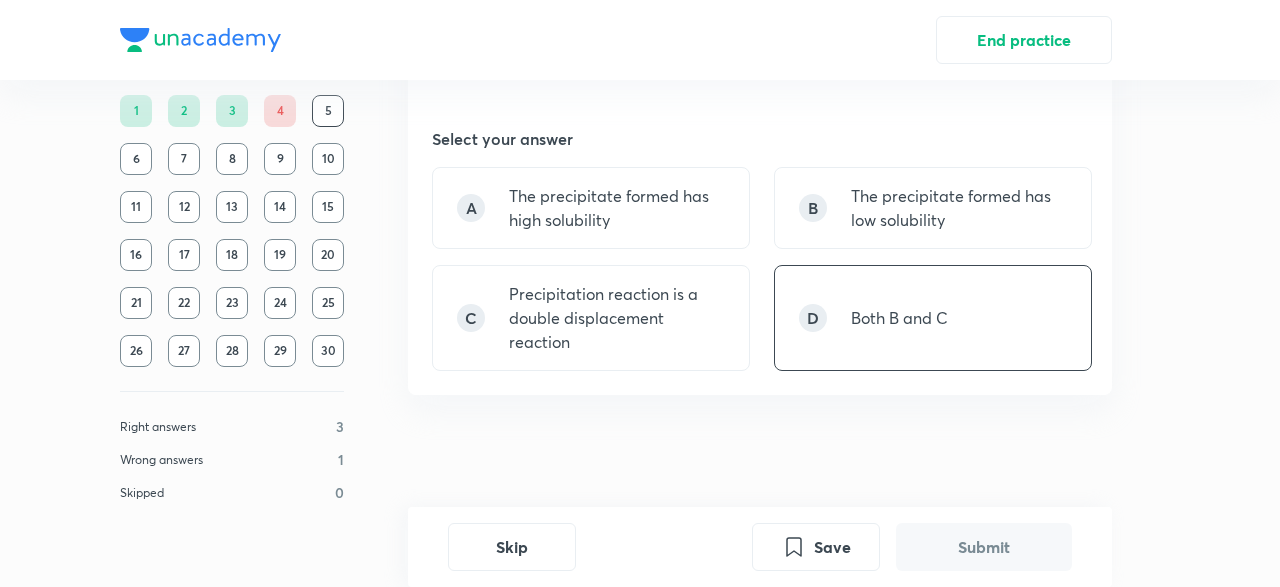 click on "D" at bounding box center (813, 318) 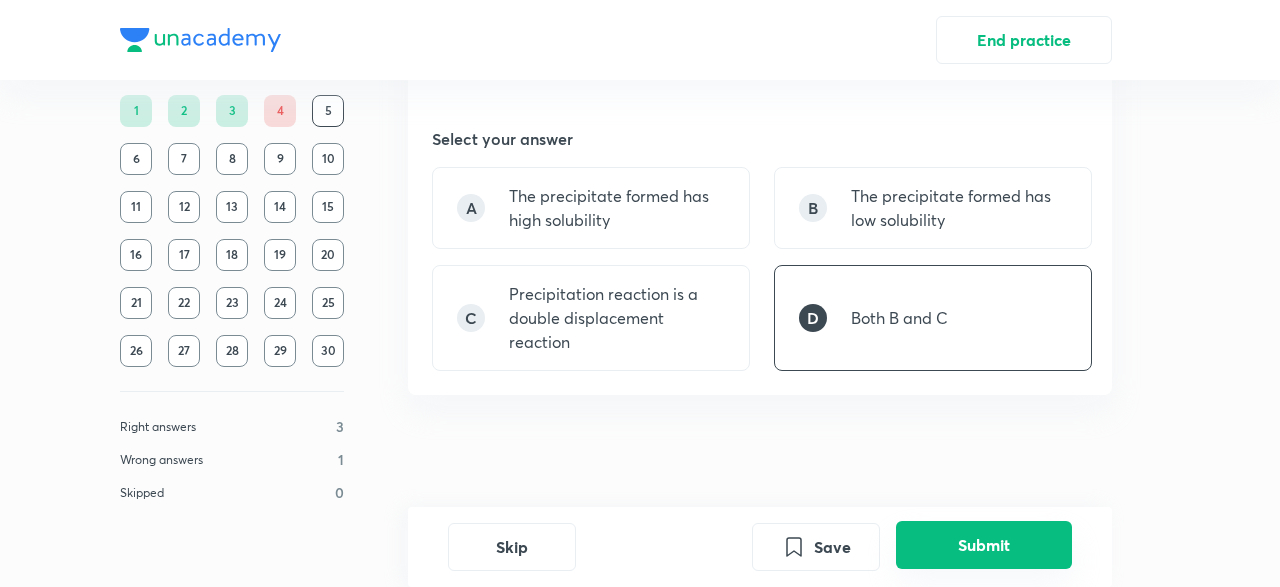 click on "Submit" at bounding box center (984, 545) 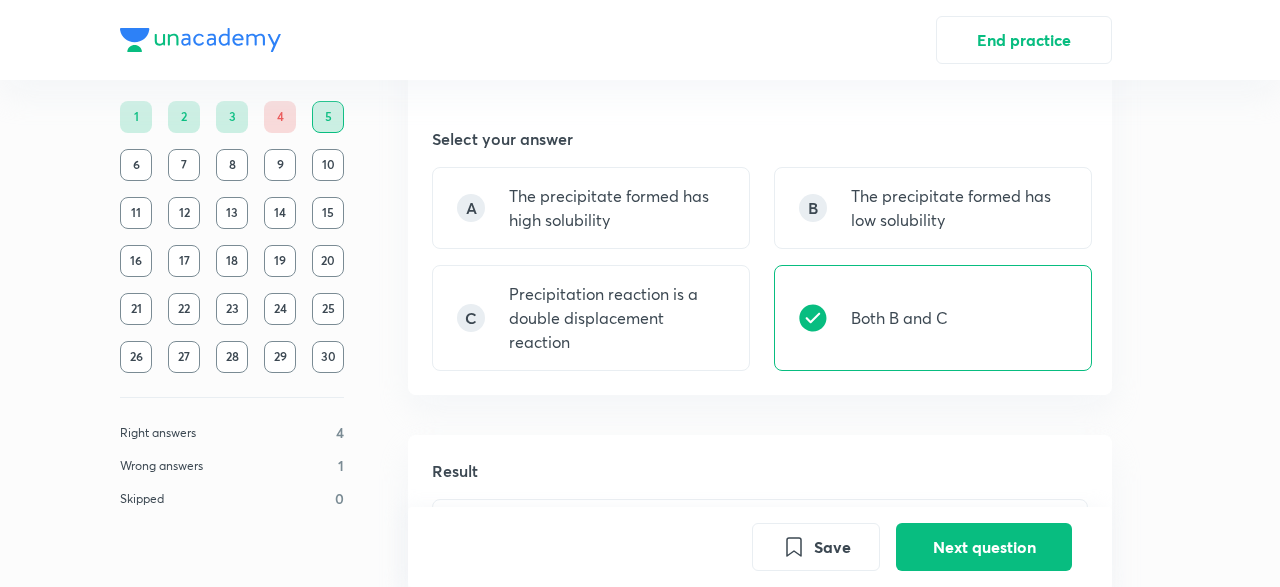 scroll, scrollTop: 606, scrollLeft: 0, axis: vertical 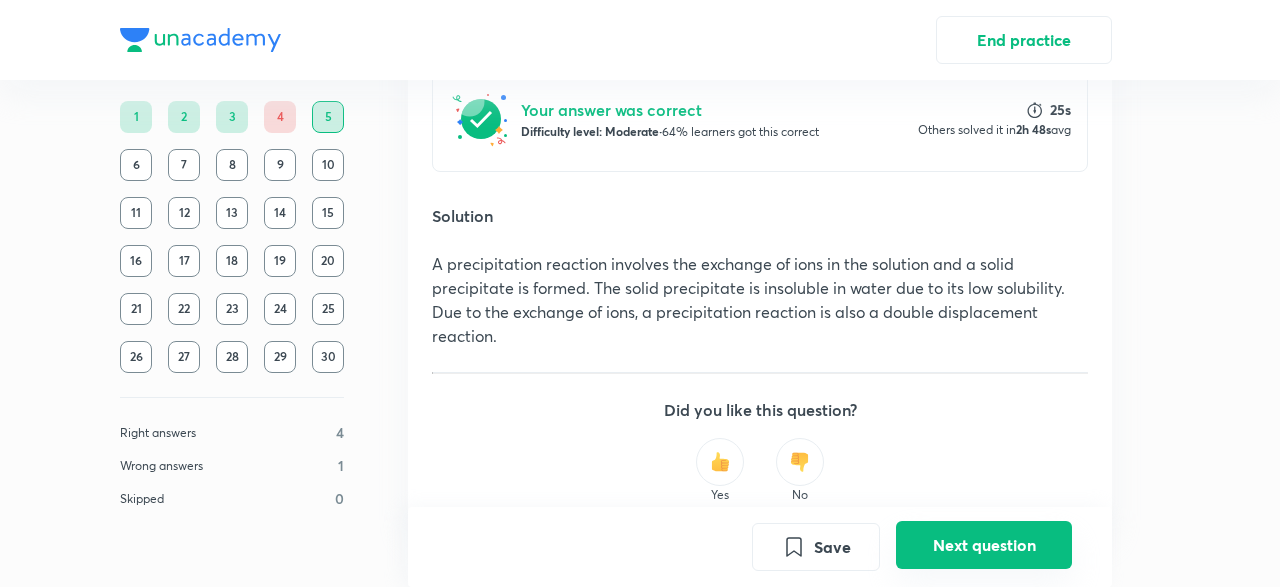 click on "Next question" at bounding box center [984, 545] 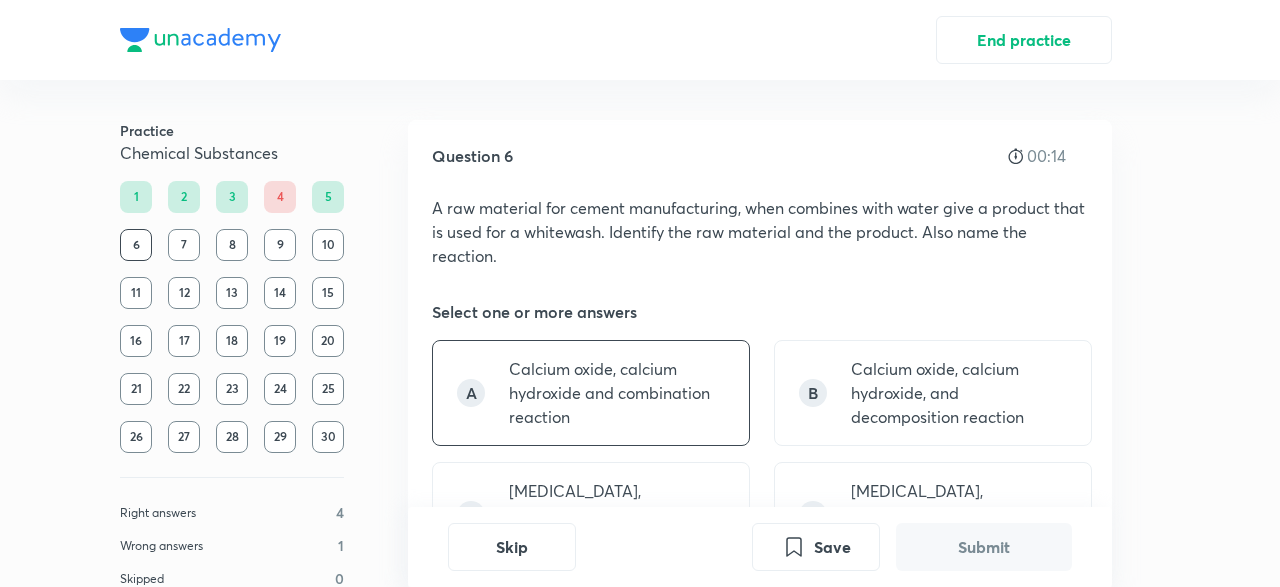 click on "Calcium oxide, calcium hydroxide and combination reaction" at bounding box center [617, 393] 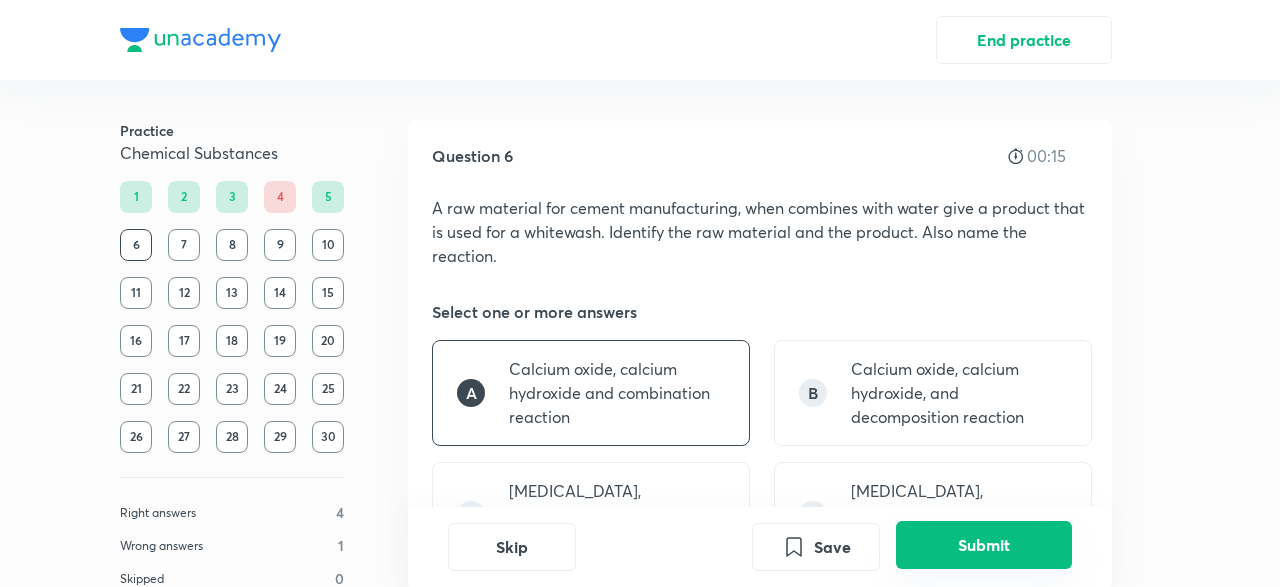 click on "Submit" at bounding box center (984, 545) 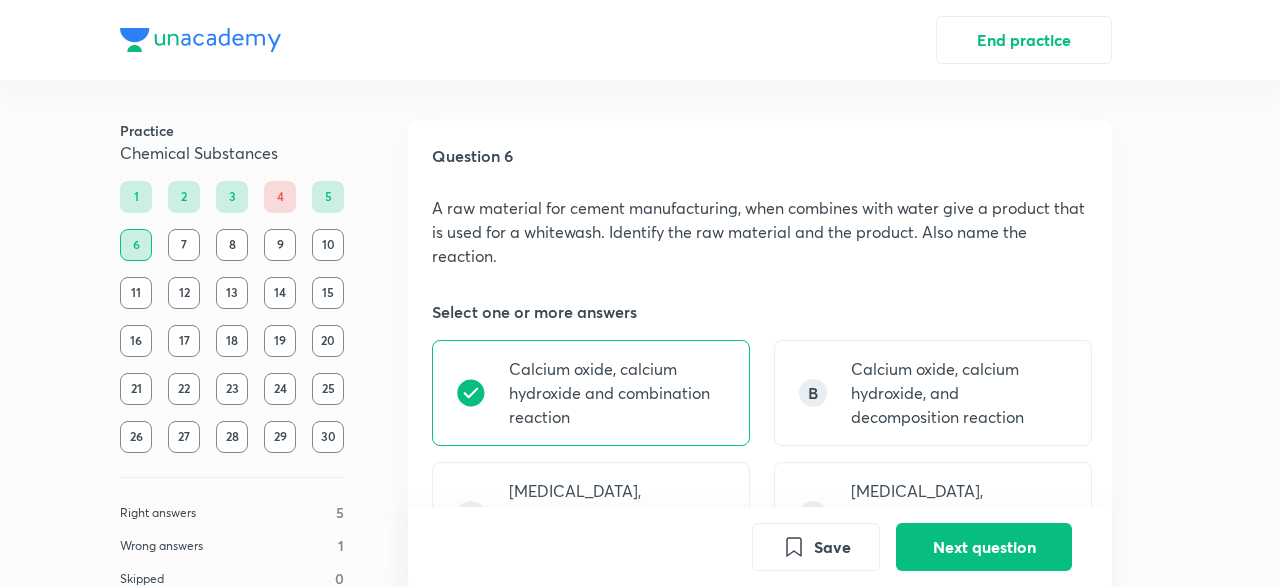 scroll, scrollTop: 630, scrollLeft: 0, axis: vertical 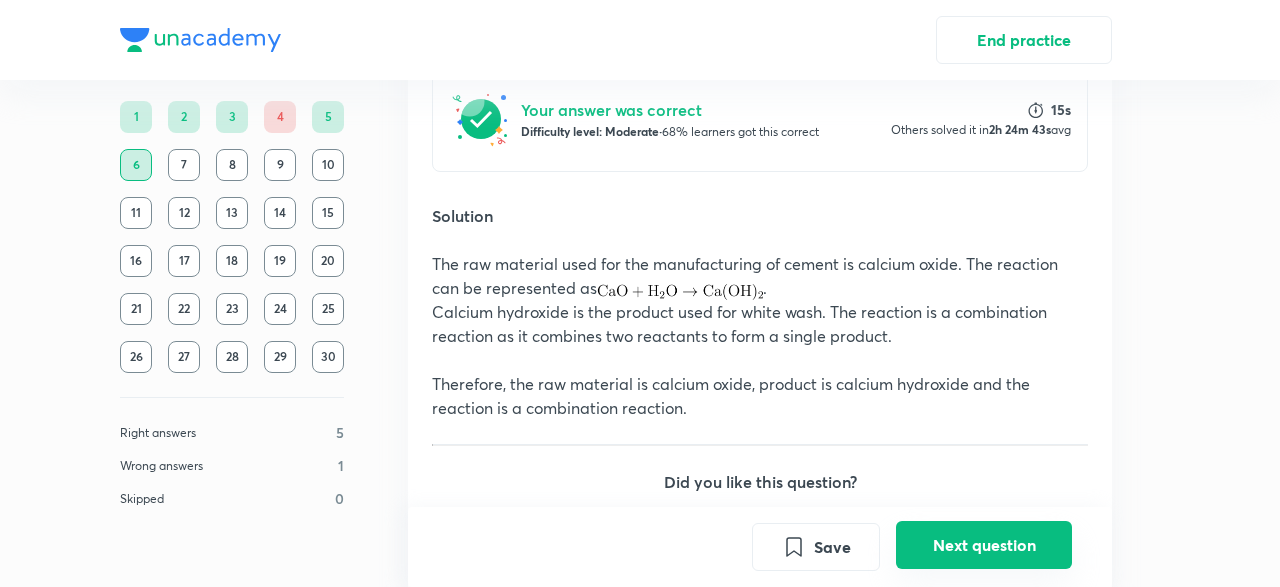 click on "Next question" at bounding box center [984, 545] 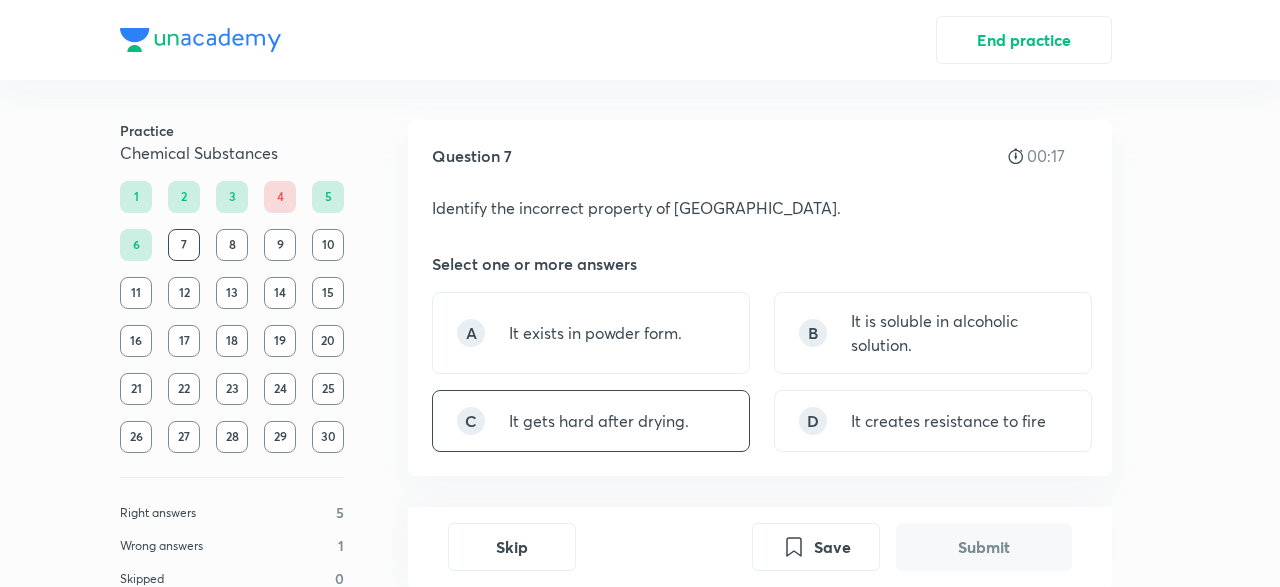 click on "It gets hard after drying." at bounding box center [599, 421] 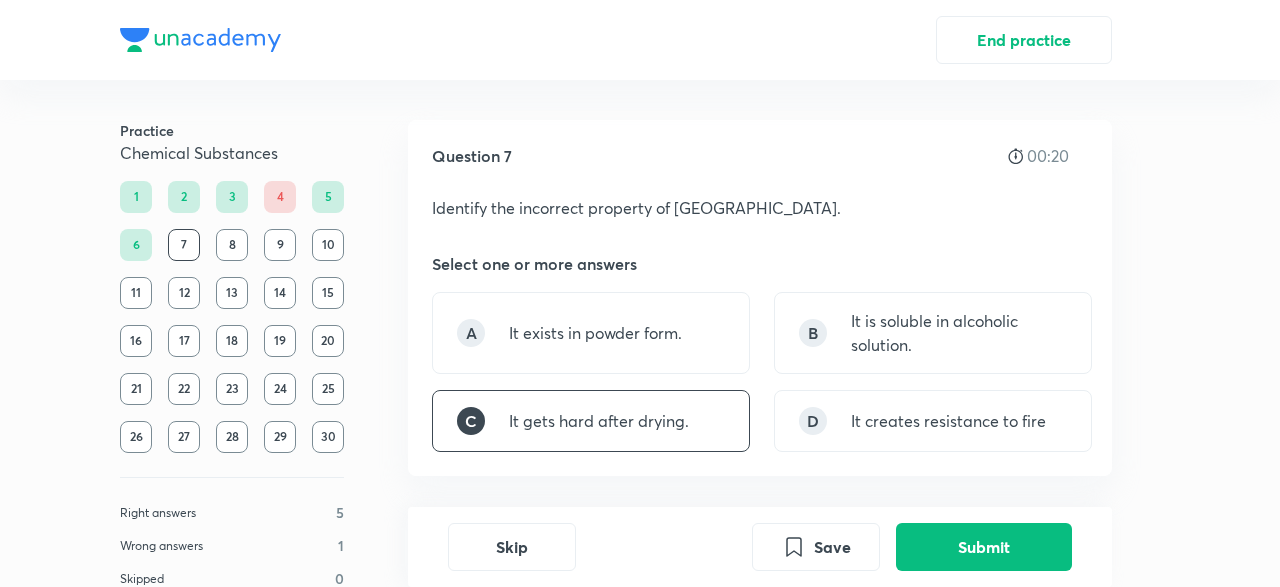 click on "Question 7 00:20 Identify the incorrect property of [GEOGRAPHIC_DATA]. Select one or more answers A  It exists in powder form. B  It is soluble in alcoholic solution. C  It gets hard after drying. D  It creates resistance to fire" at bounding box center (760, 298) 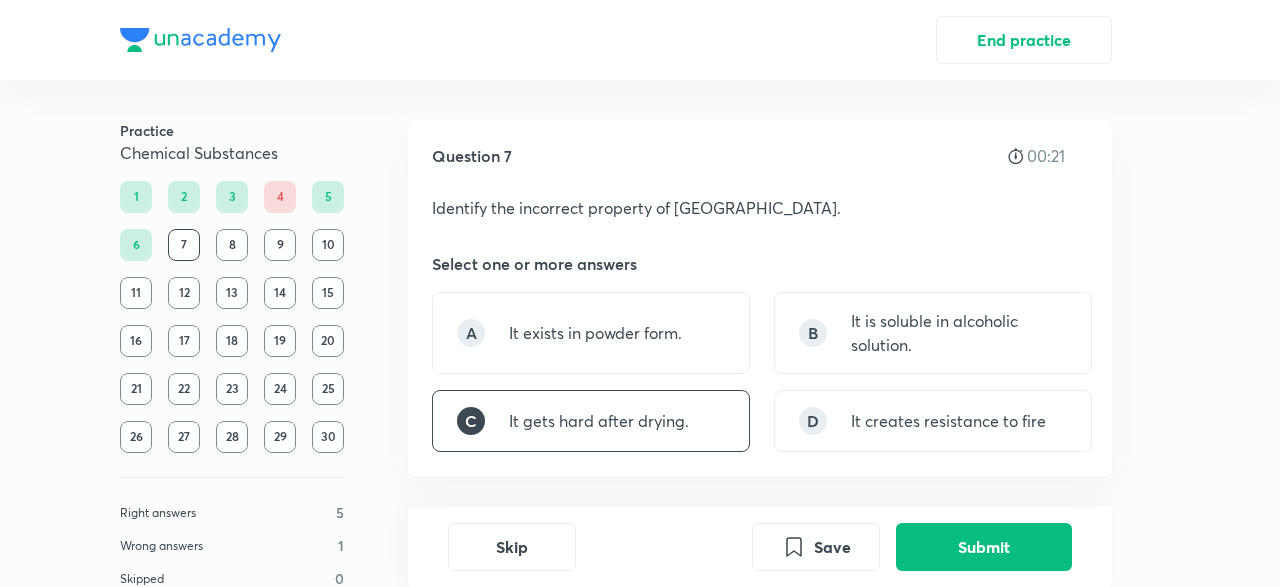 click on "C  It gets hard after drying." at bounding box center (591, 421) 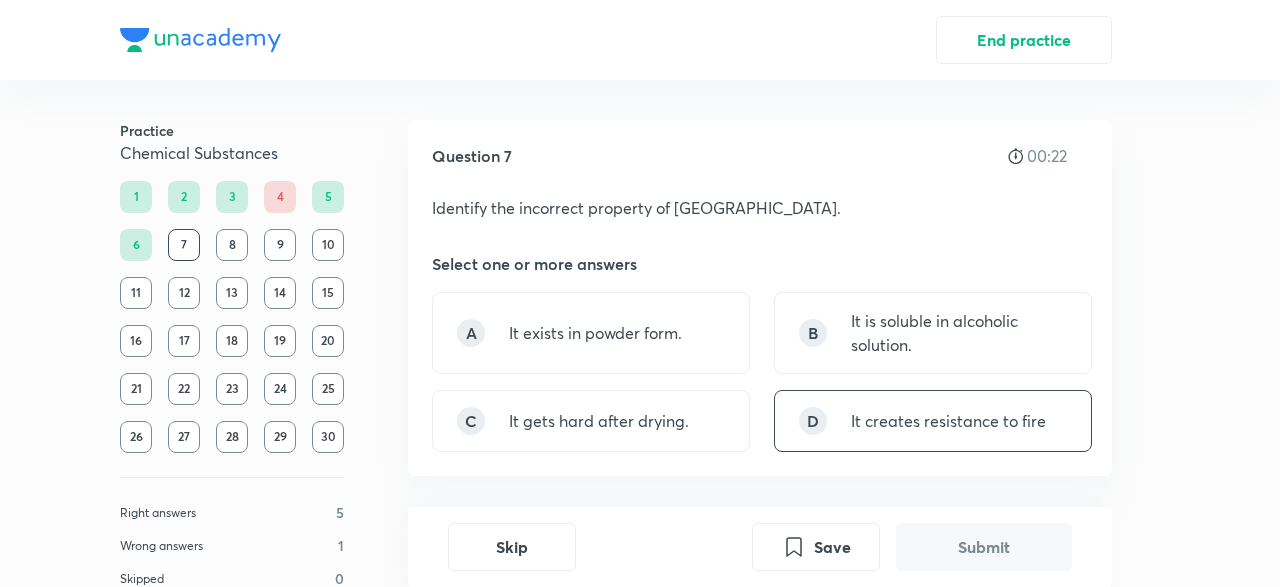 click on "It creates resistance to fire" at bounding box center (948, 421) 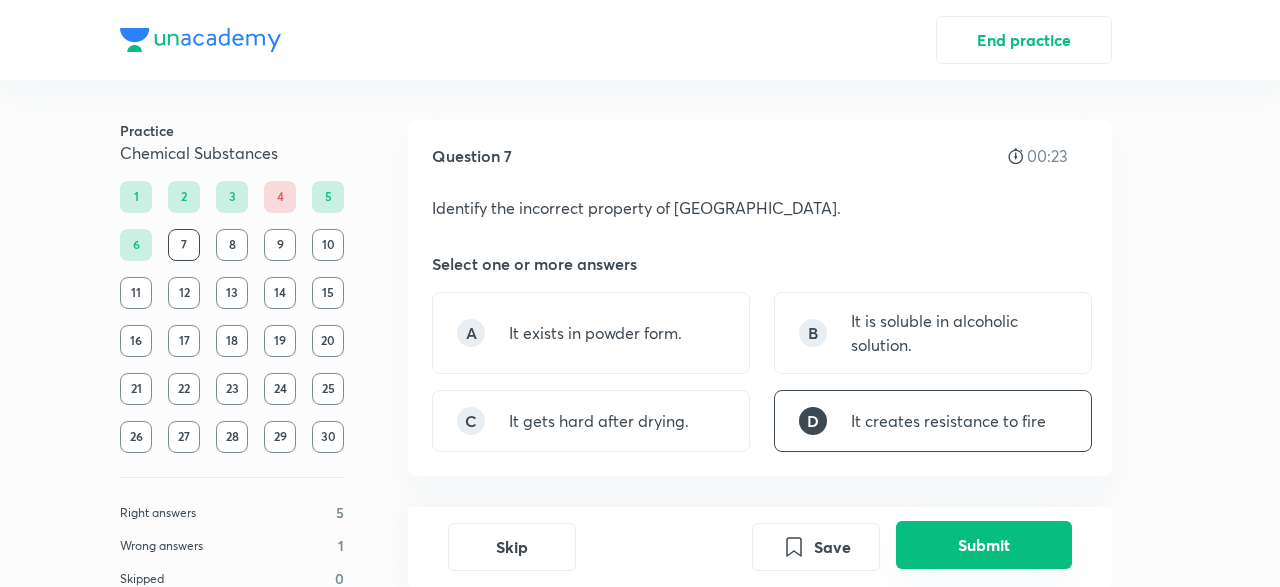 click on "Submit" at bounding box center (984, 545) 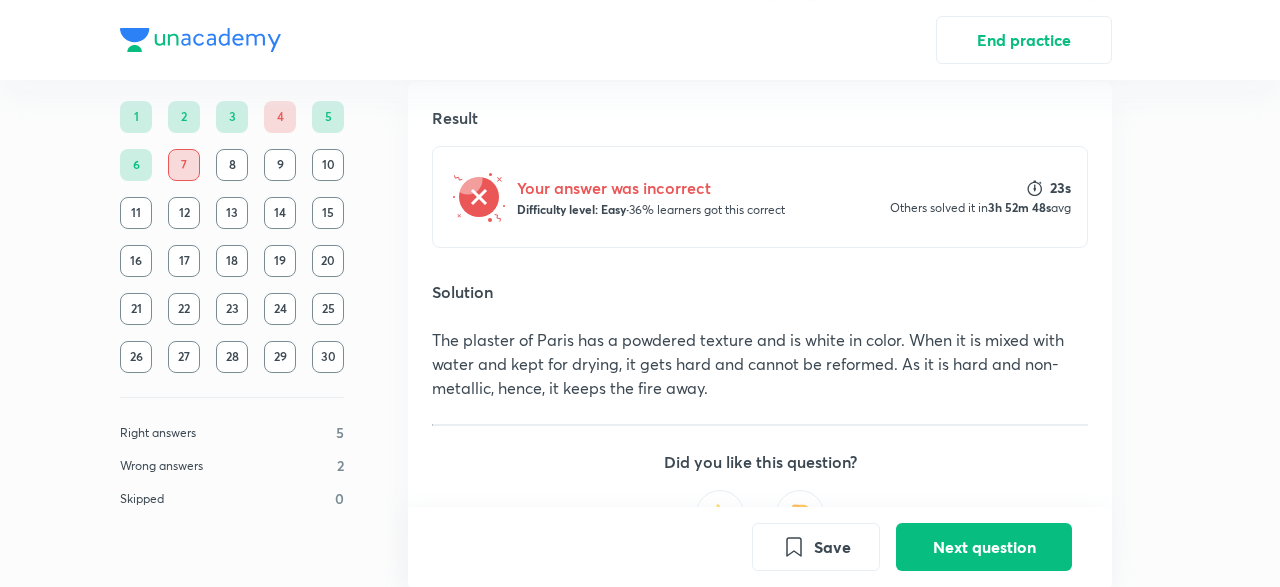 scroll, scrollTop: 520, scrollLeft: 0, axis: vertical 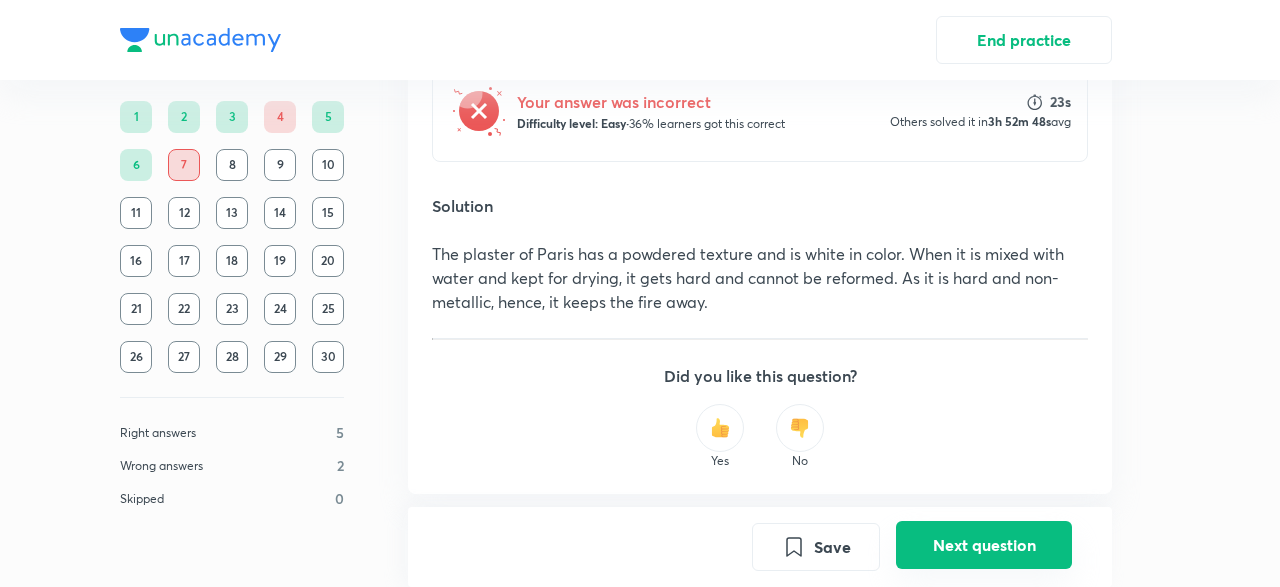 click on "Next question" at bounding box center (984, 545) 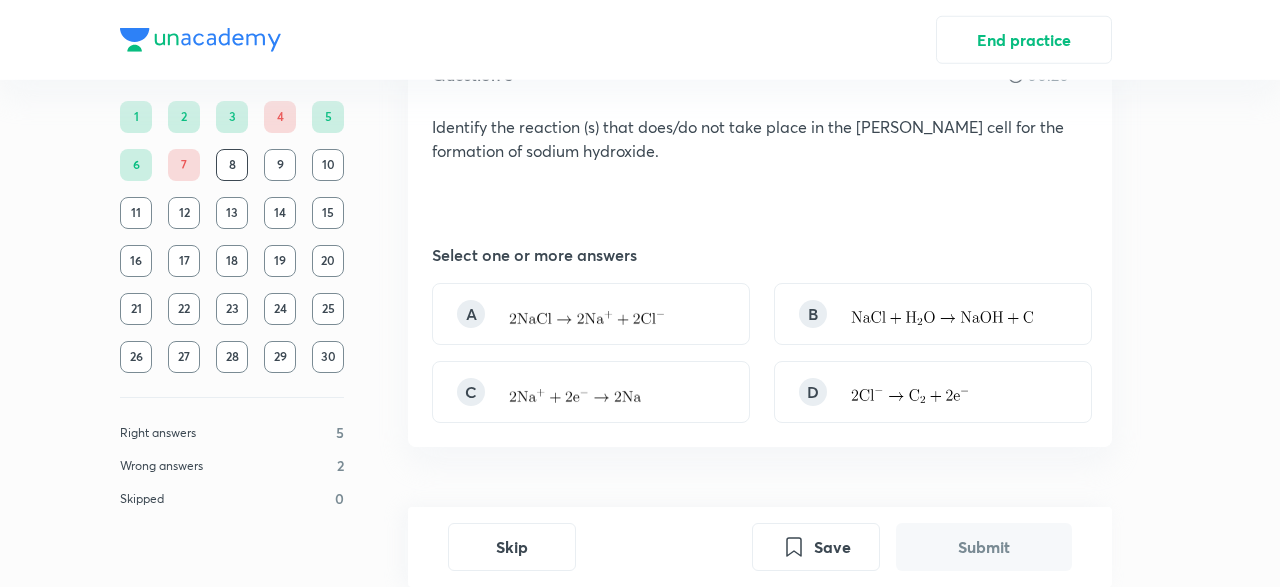 scroll, scrollTop: 139, scrollLeft: 0, axis: vertical 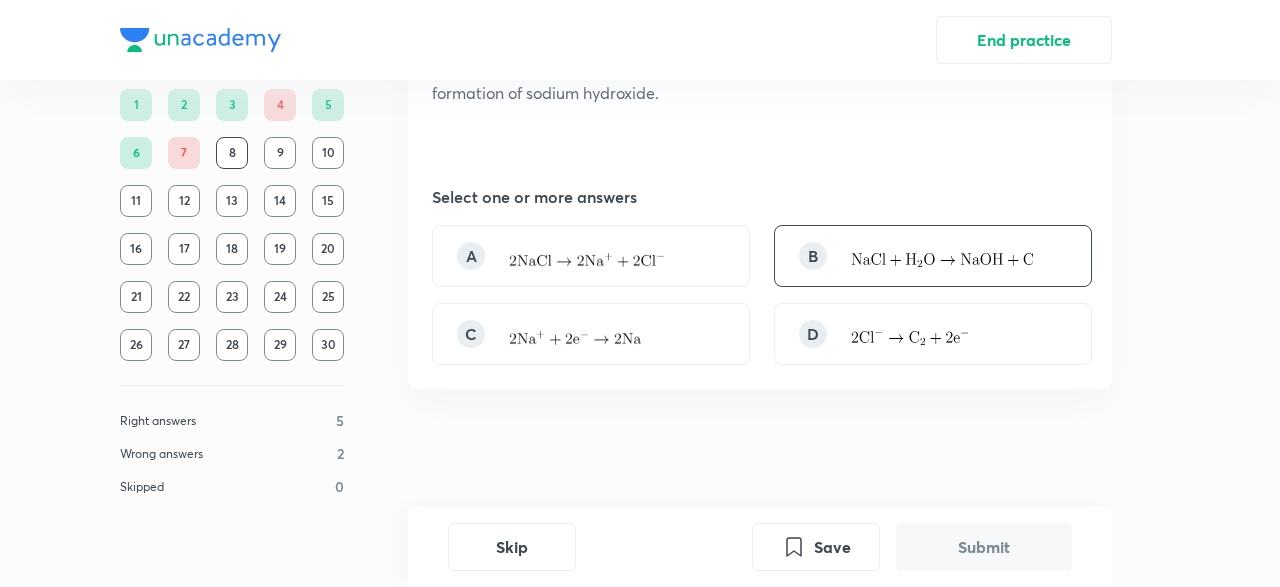 click at bounding box center (942, 260) 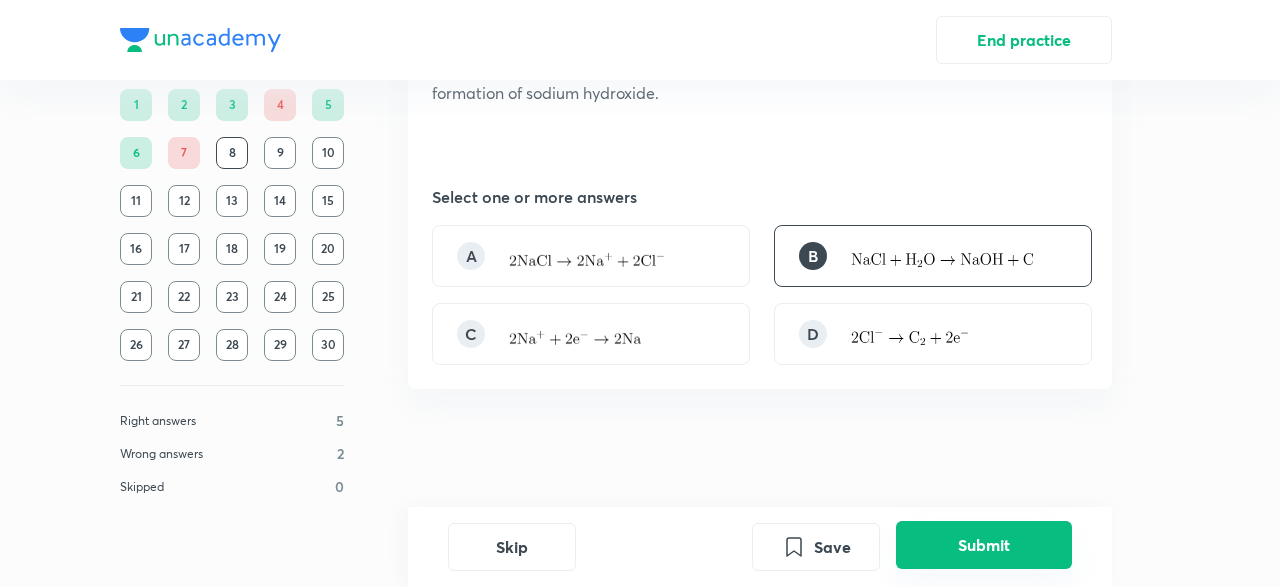 click on "Submit" at bounding box center (984, 545) 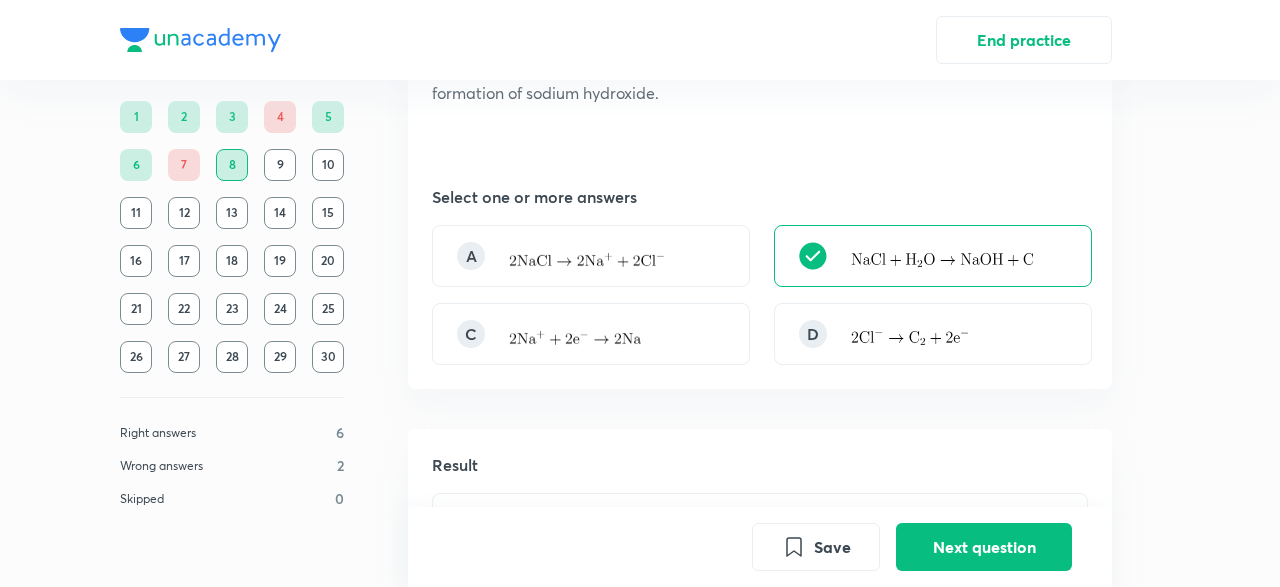 scroll, scrollTop: 566, scrollLeft: 0, axis: vertical 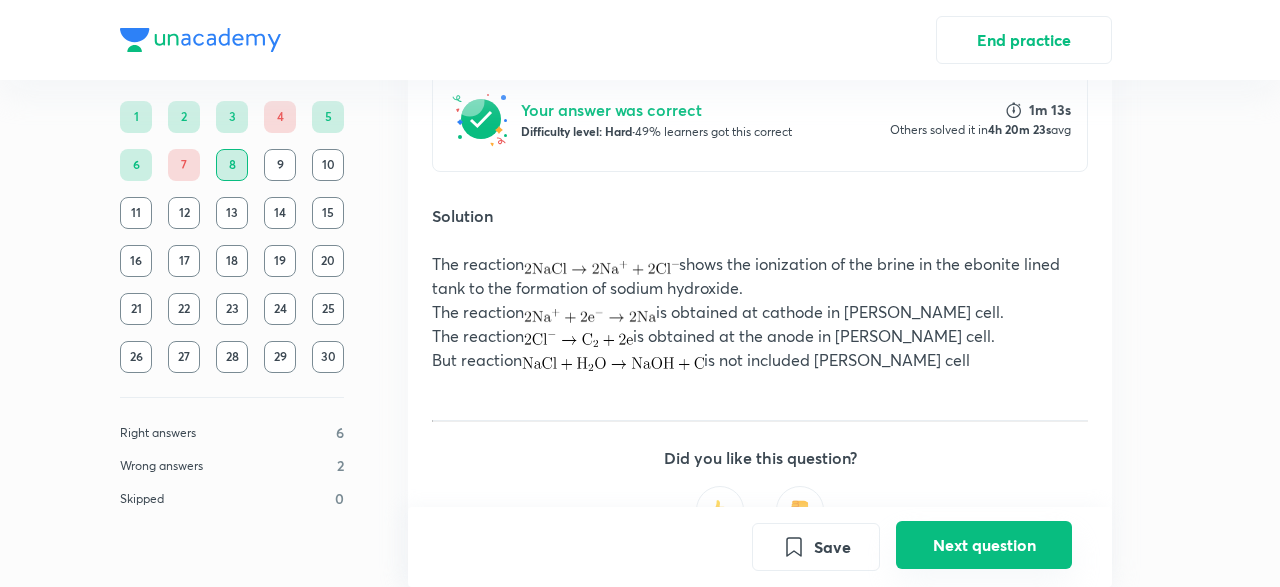 click on "Next question" at bounding box center [984, 545] 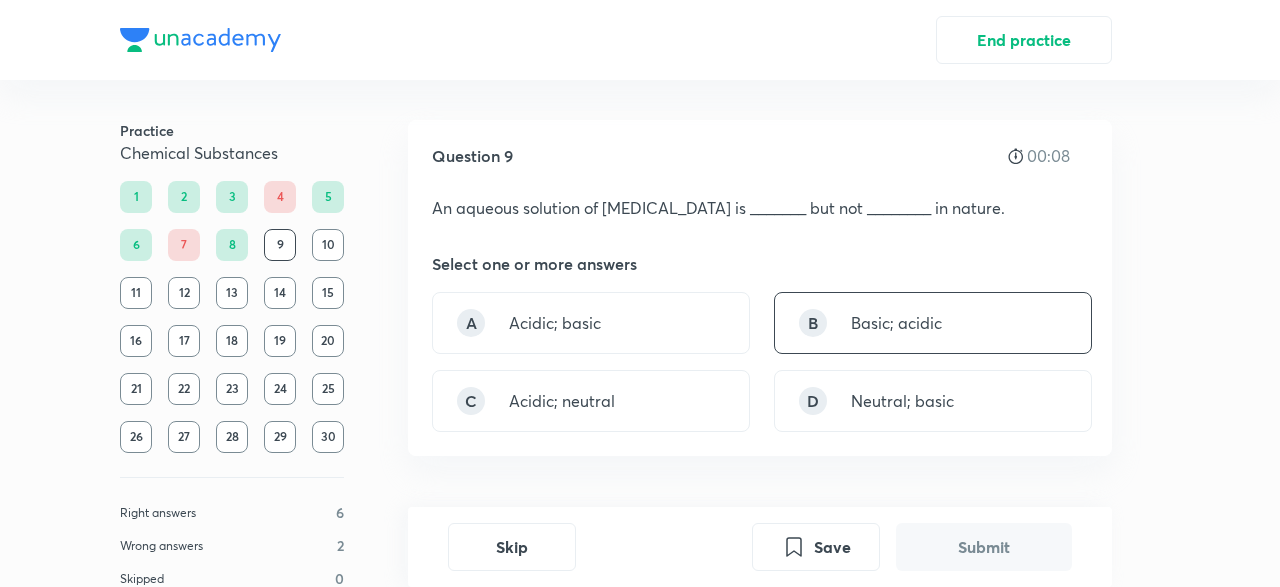click on "Basic; acidic" at bounding box center [896, 323] 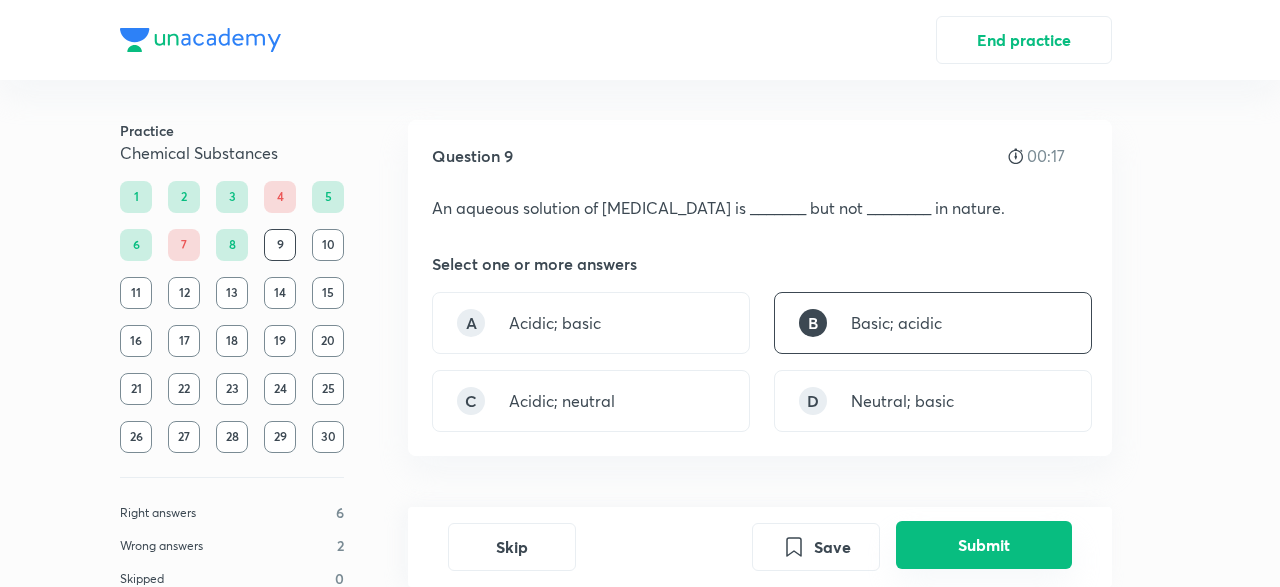 click on "Submit" at bounding box center [984, 545] 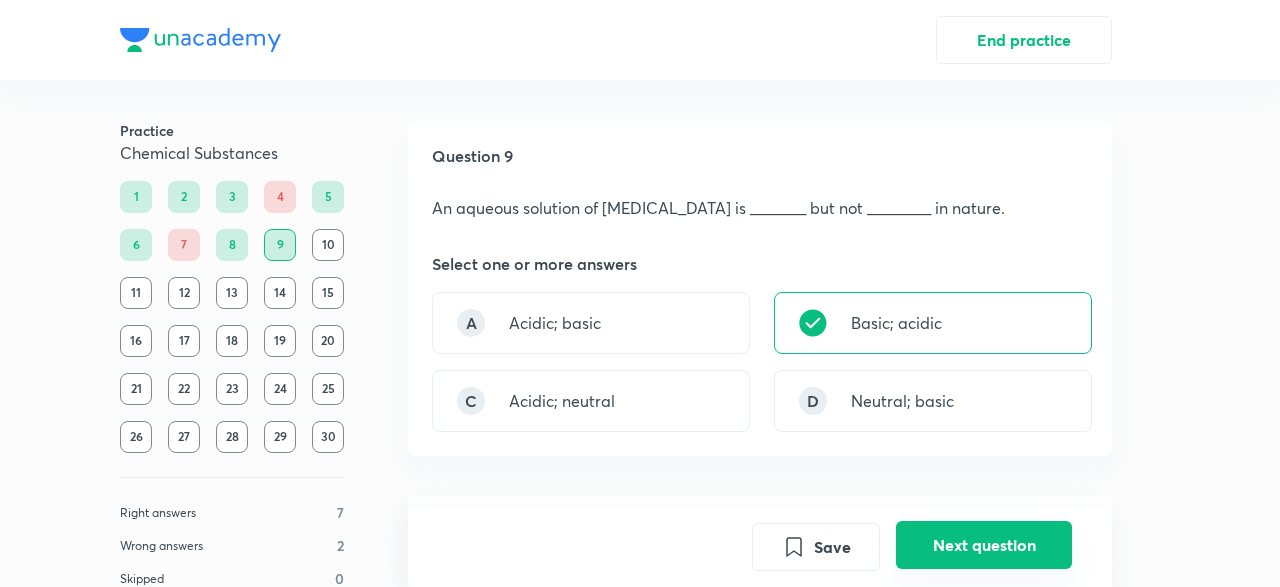 scroll, scrollTop: 494, scrollLeft: 0, axis: vertical 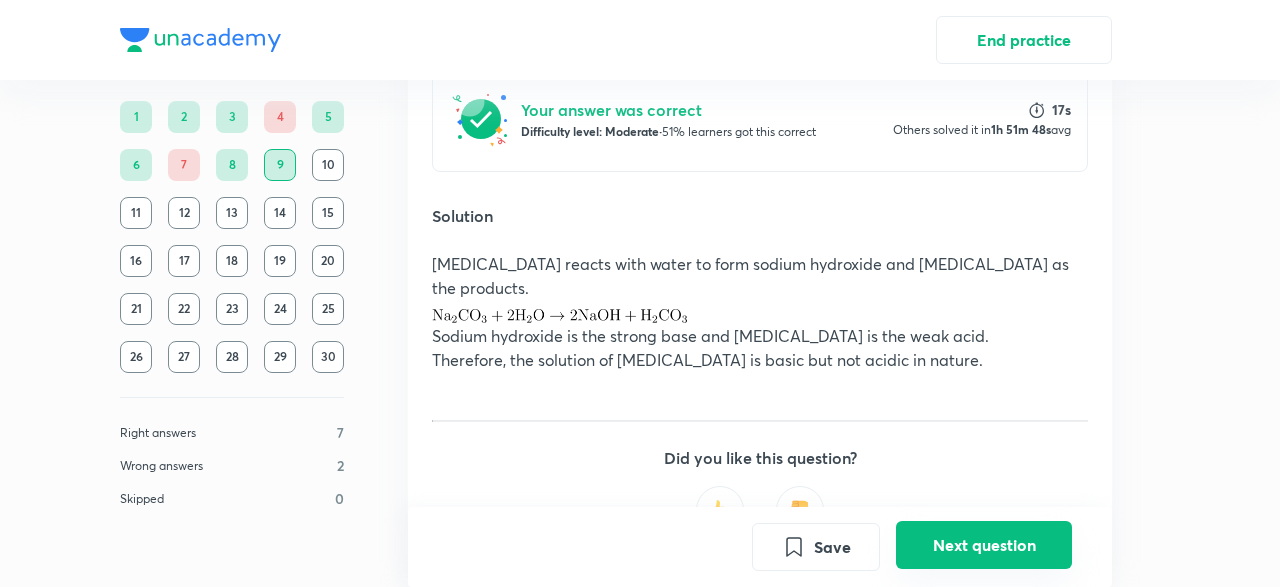 click on "Next question" at bounding box center [984, 545] 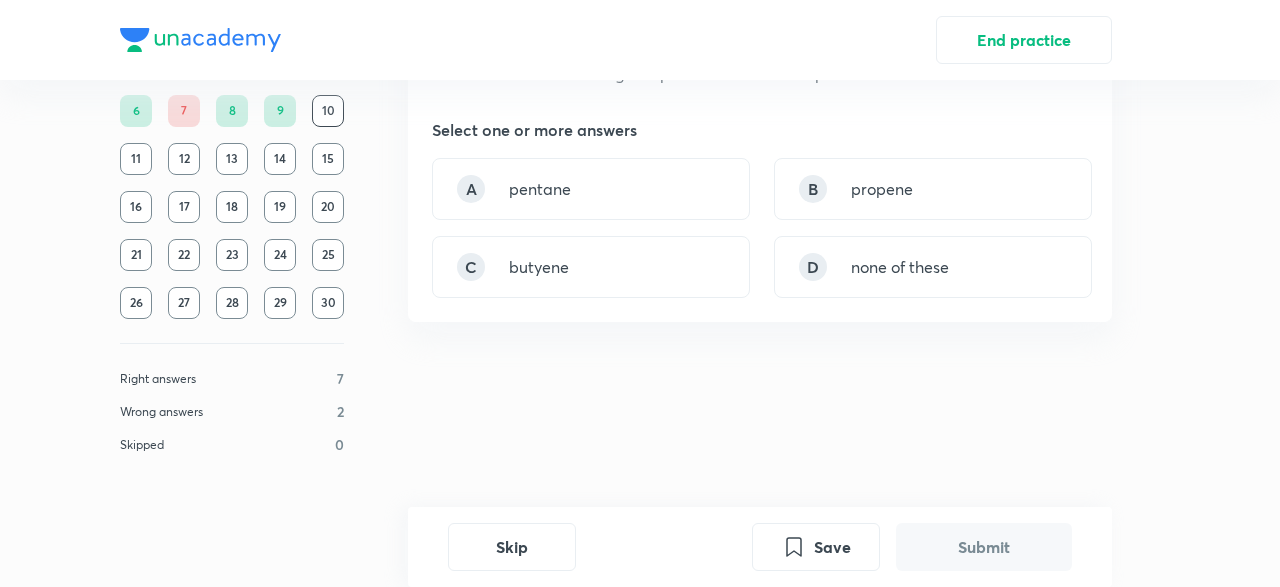 scroll, scrollTop: 0, scrollLeft: 0, axis: both 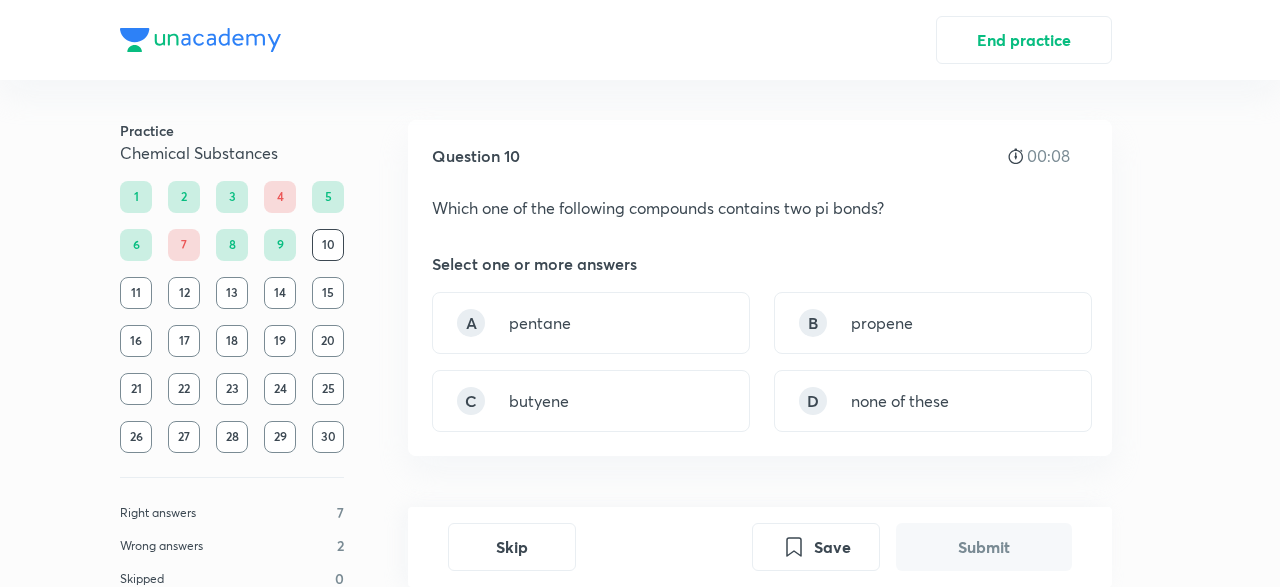 click on "A pentane B propene C butyene D none of these" at bounding box center (760, 362) 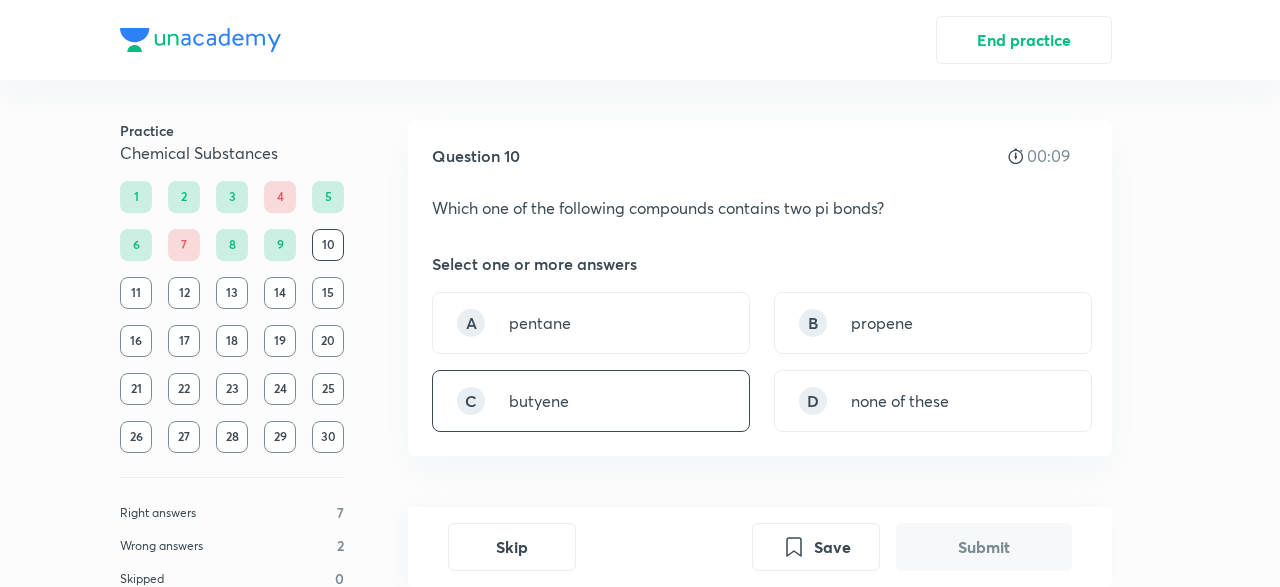 click on "C butyene" at bounding box center (591, 401) 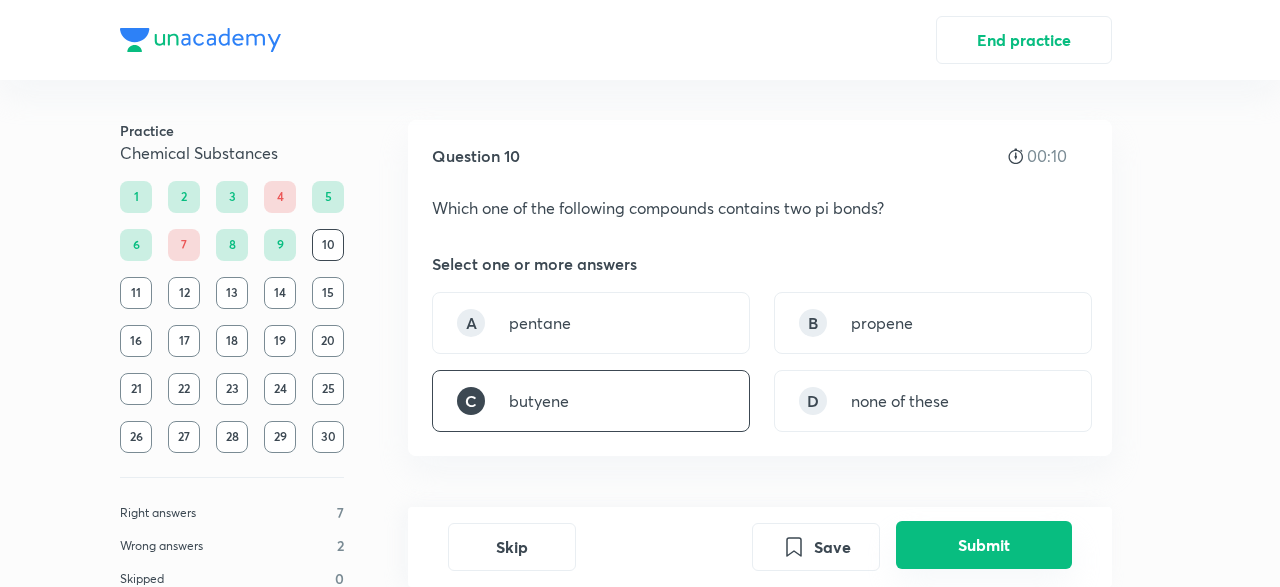 click on "Submit" at bounding box center (984, 545) 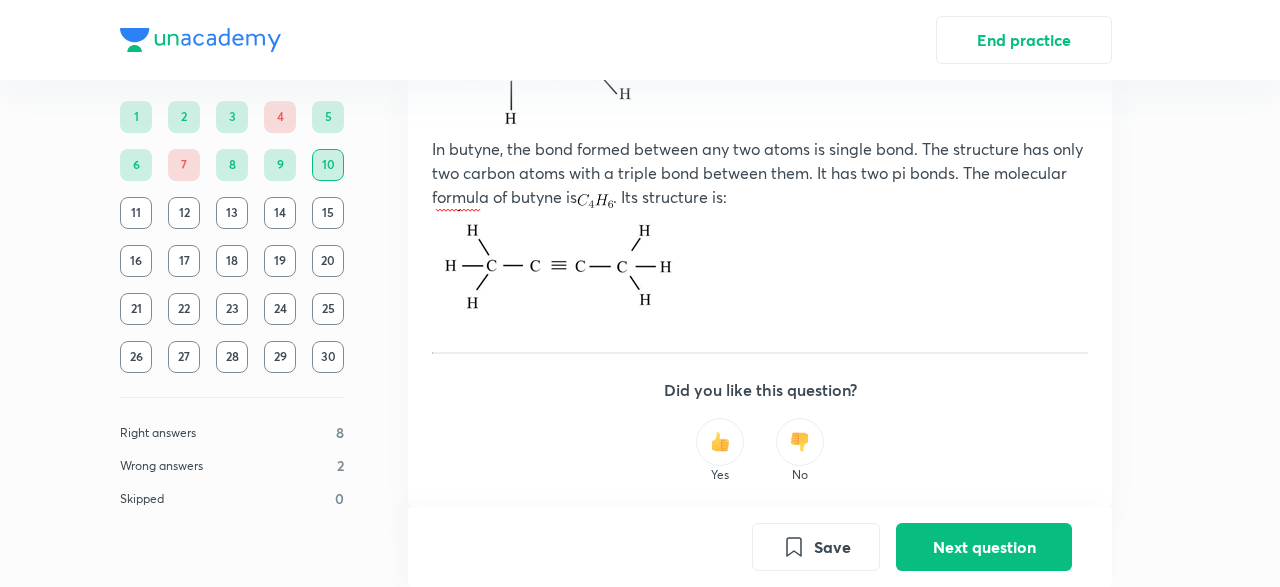 scroll, scrollTop: 1092, scrollLeft: 0, axis: vertical 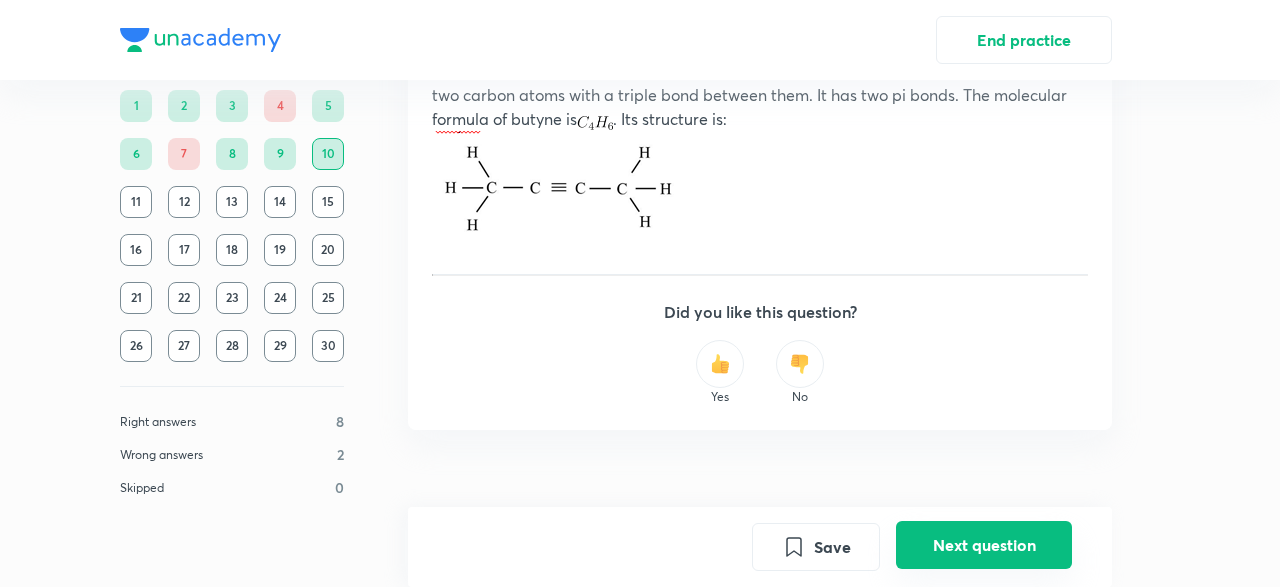 click on "Next question" at bounding box center [984, 545] 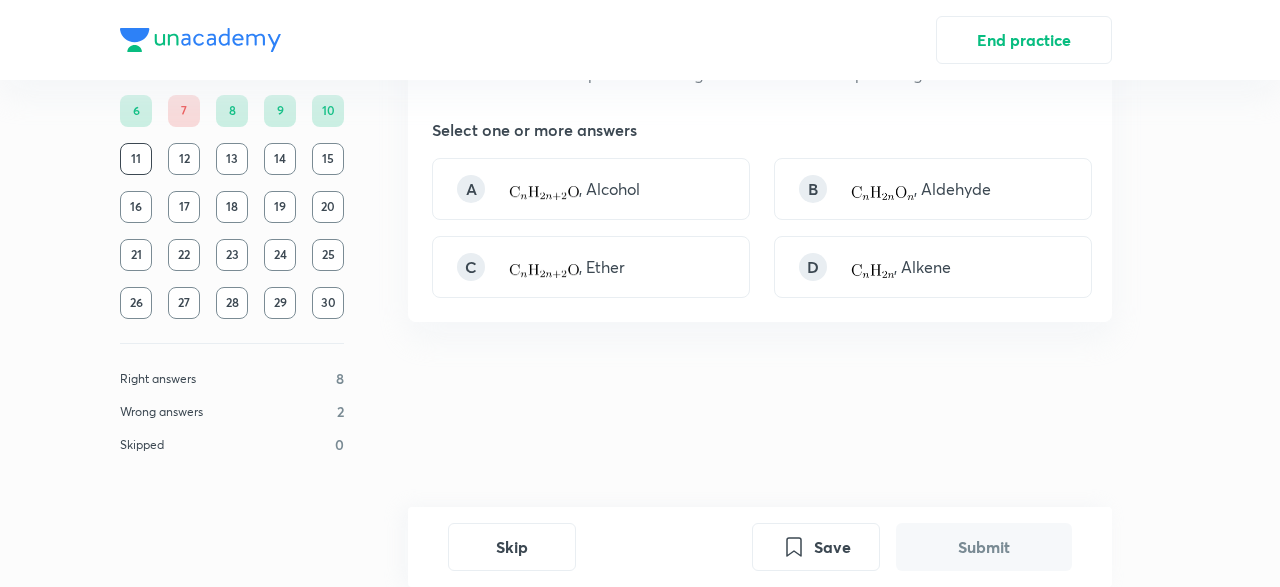 scroll, scrollTop: 0, scrollLeft: 0, axis: both 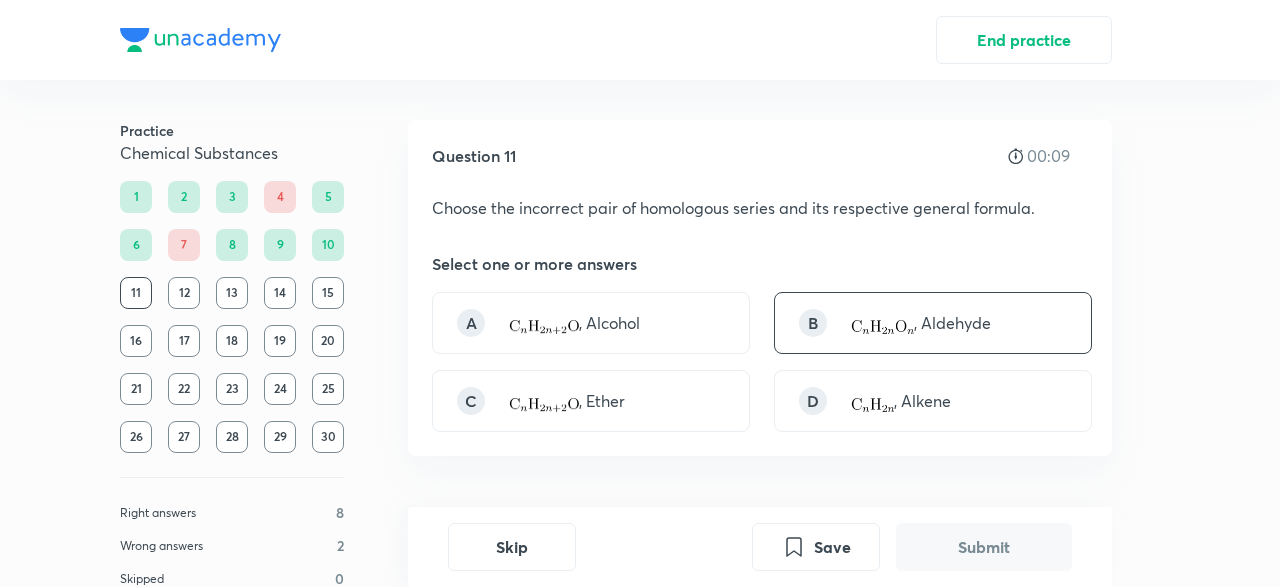 click on "B  , Aldehyde" at bounding box center (933, 323) 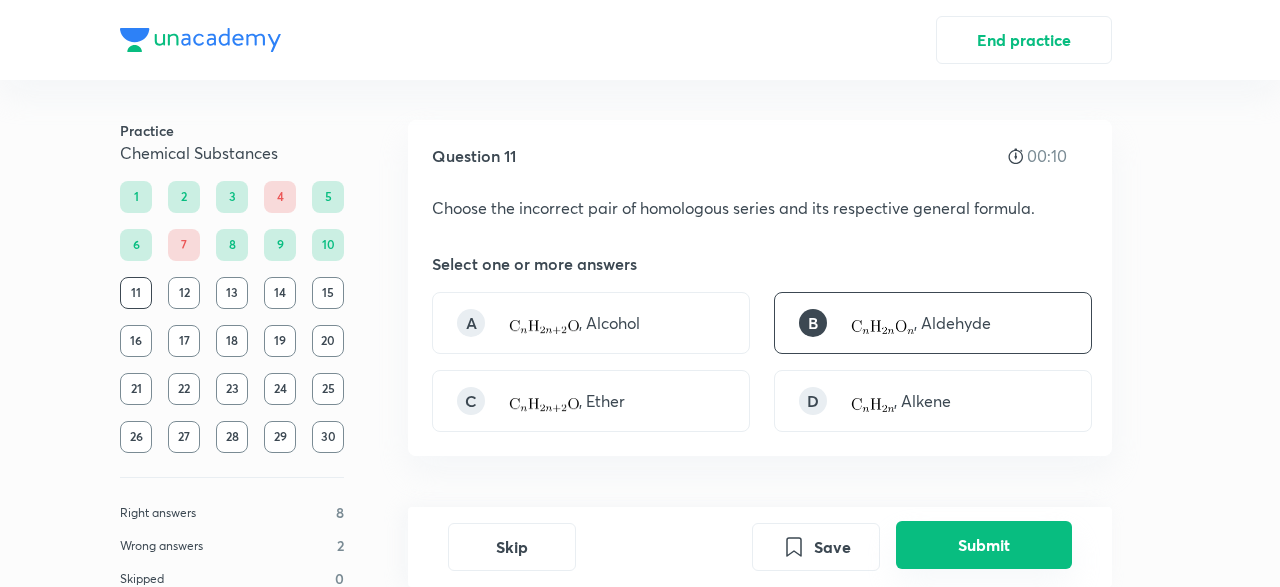 click on "Submit" at bounding box center [984, 545] 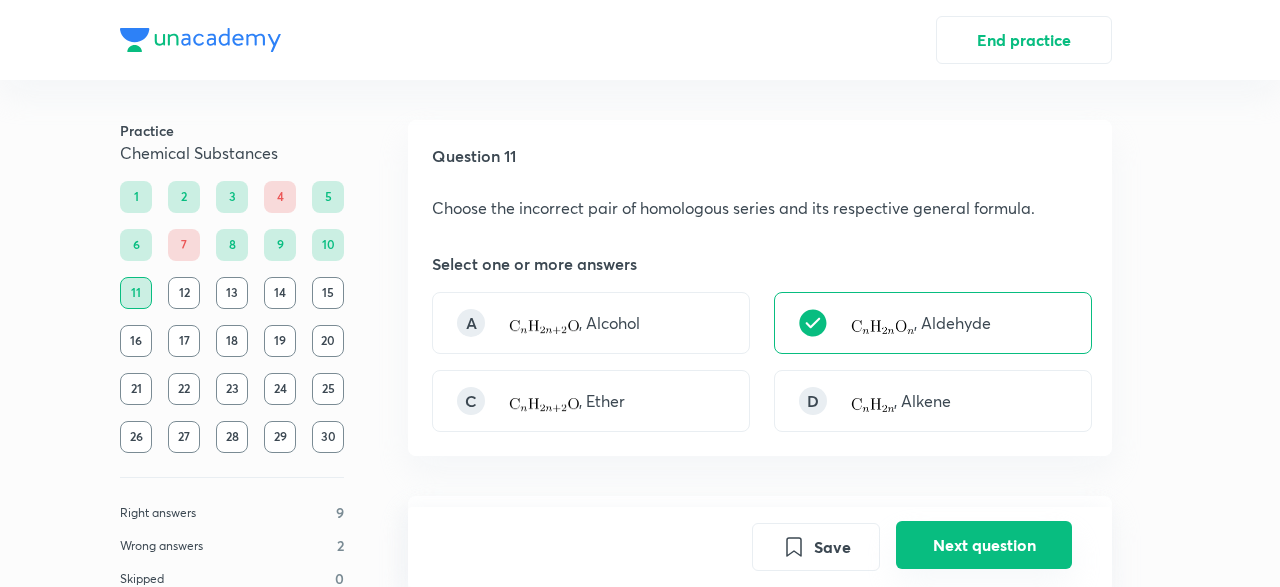 scroll, scrollTop: 494, scrollLeft: 0, axis: vertical 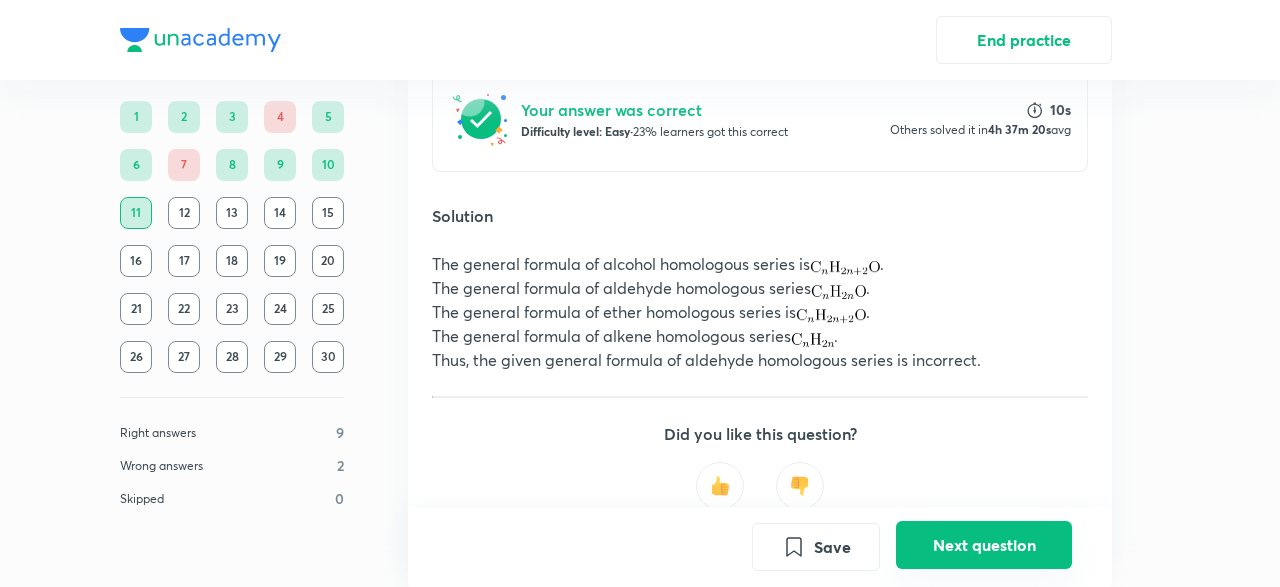 click on "Next question" at bounding box center [984, 545] 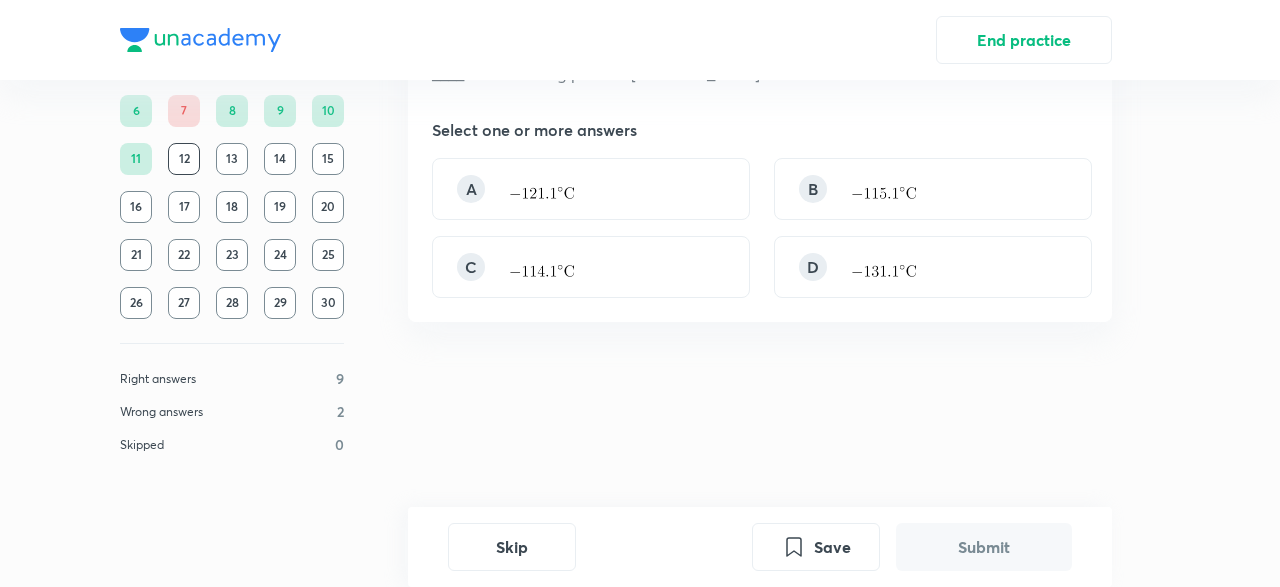 scroll, scrollTop: 0, scrollLeft: 0, axis: both 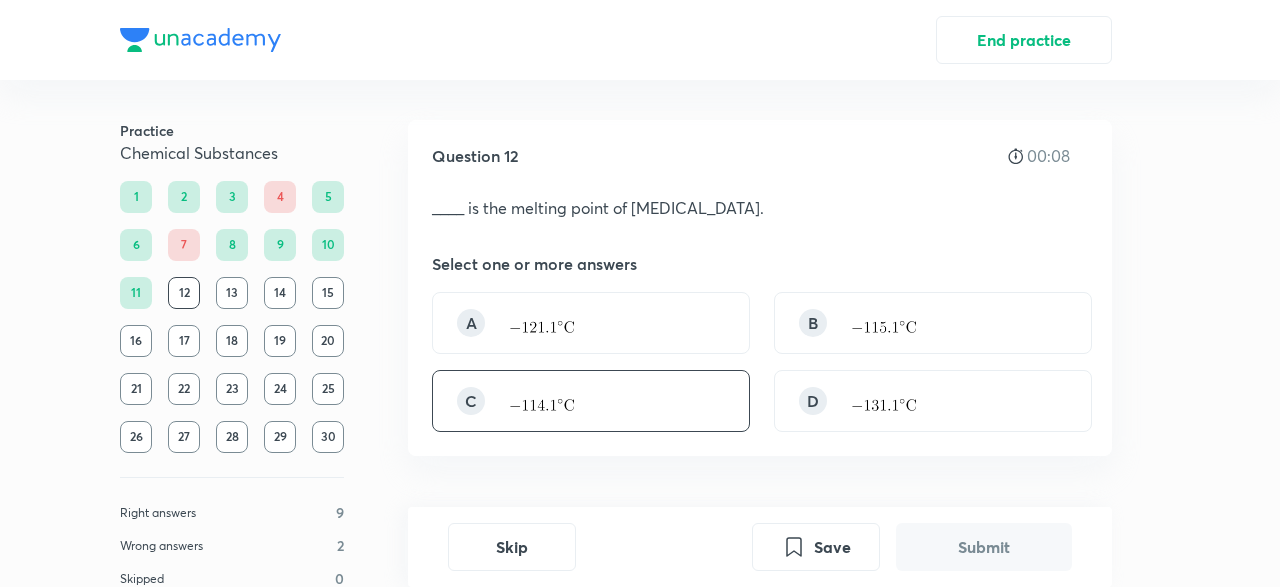 click on "C" at bounding box center (591, 401) 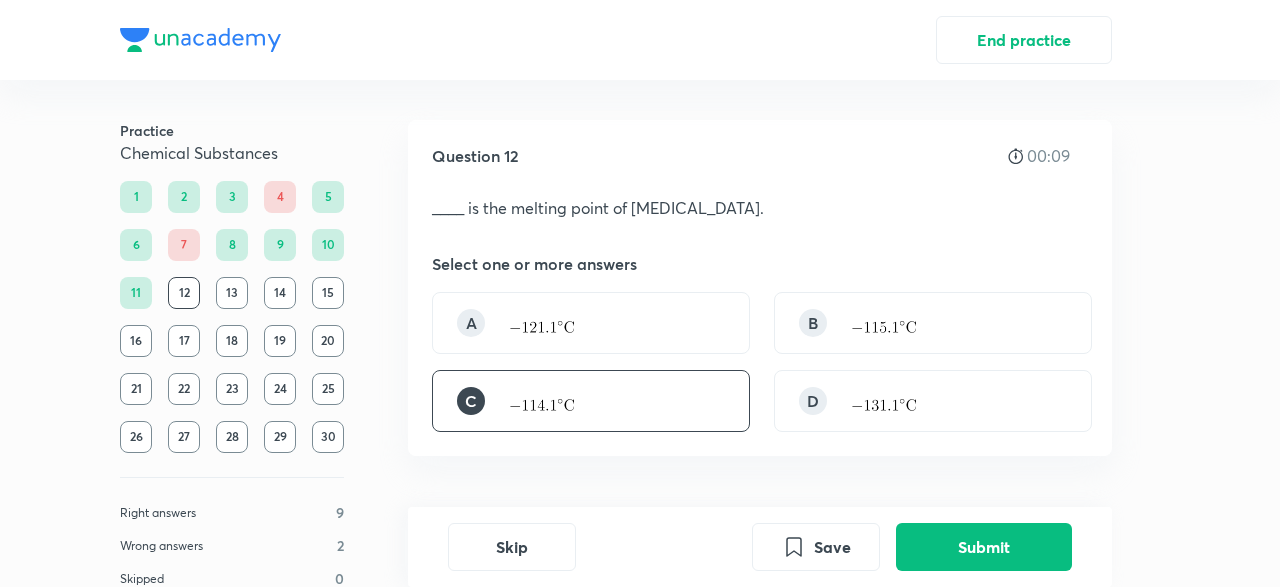 drag, startPoint x: 862, startPoint y: 503, endPoint x: 901, endPoint y: 521, distance: 42.953465 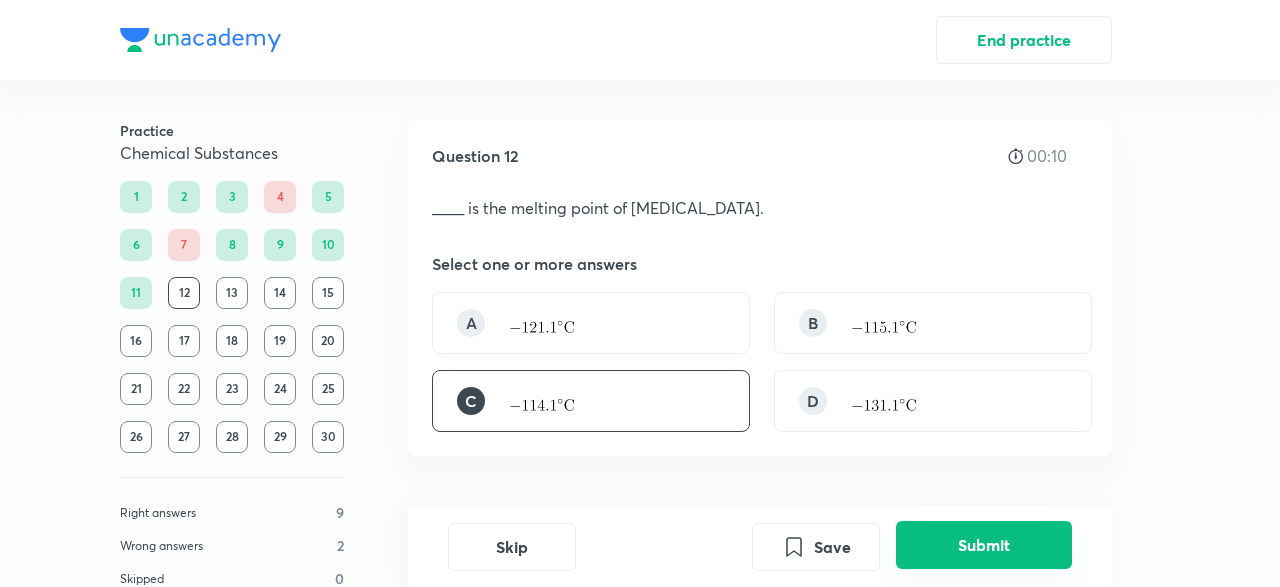 click on "Submit" at bounding box center [984, 545] 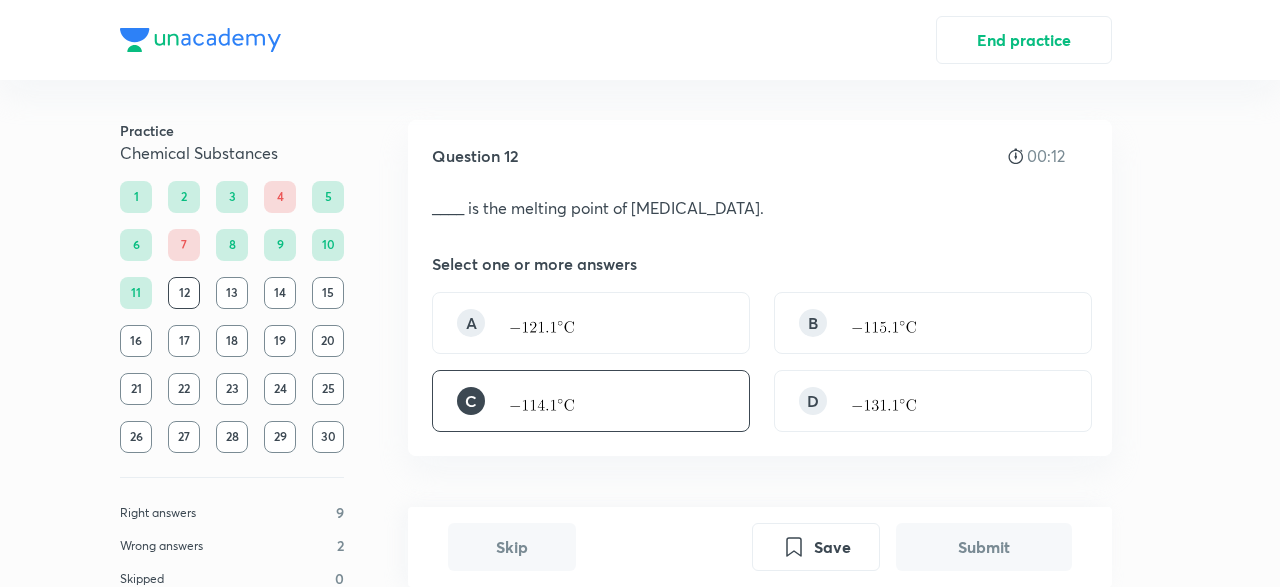scroll, scrollTop: 494, scrollLeft: 0, axis: vertical 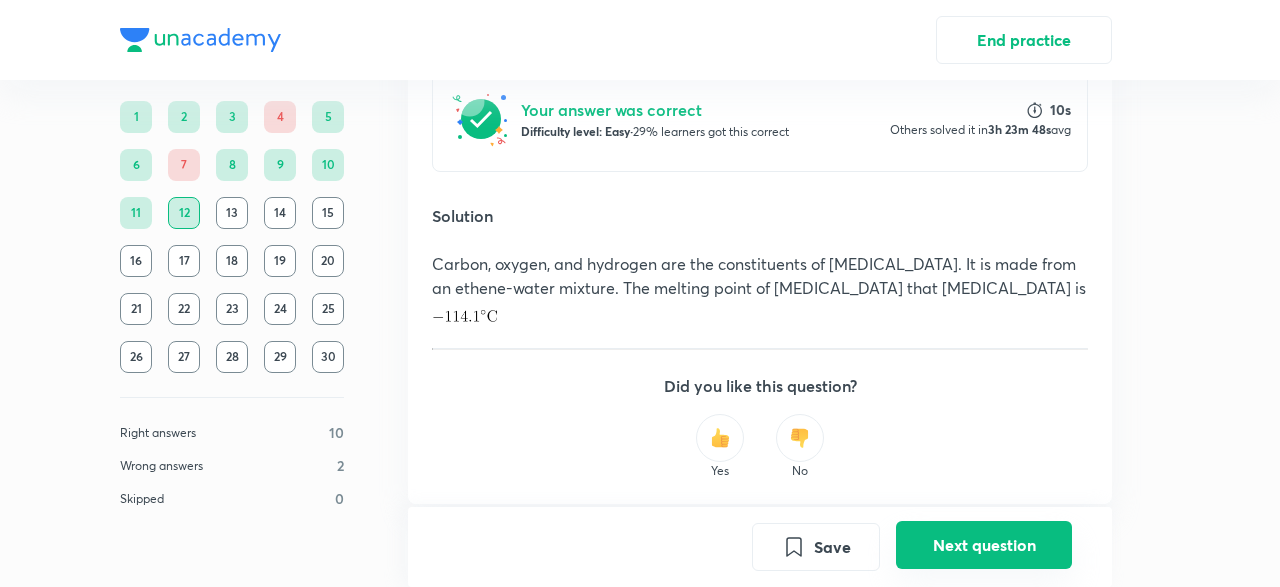 click on "Next question" at bounding box center (984, 545) 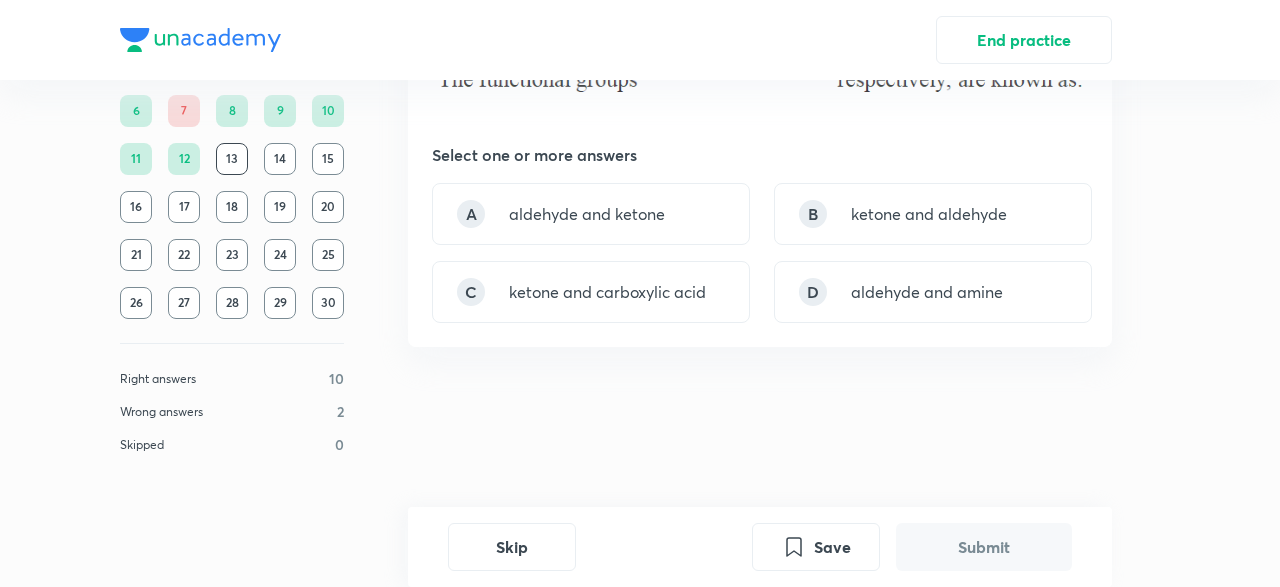 scroll, scrollTop: 0, scrollLeft: 0, axis: both 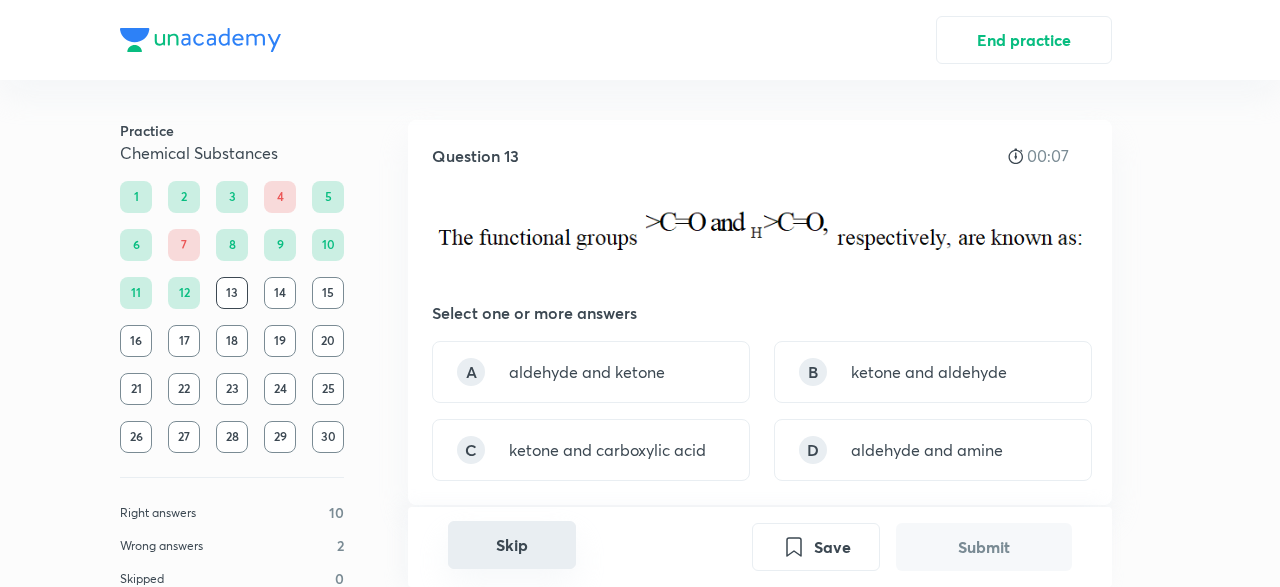 click on "Skip" at bounding box center [512, 545] 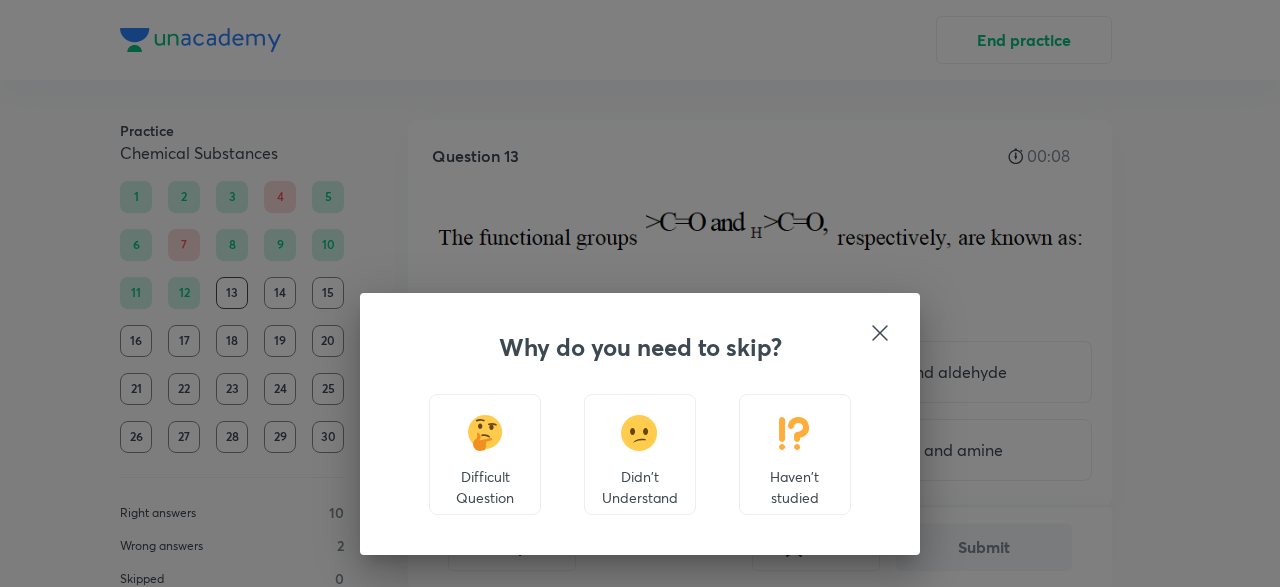 click on "Didn't Understand" at bounding box center (640, 454) 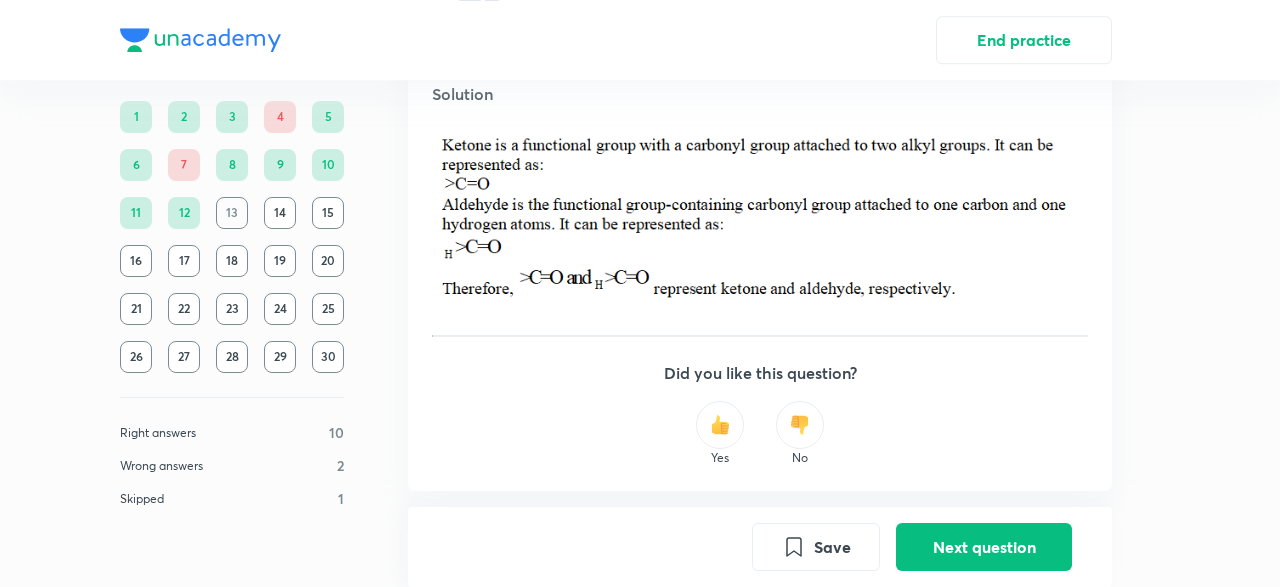 scroll, scrollTop: 716, scrollLeft: 0, axis: vertical 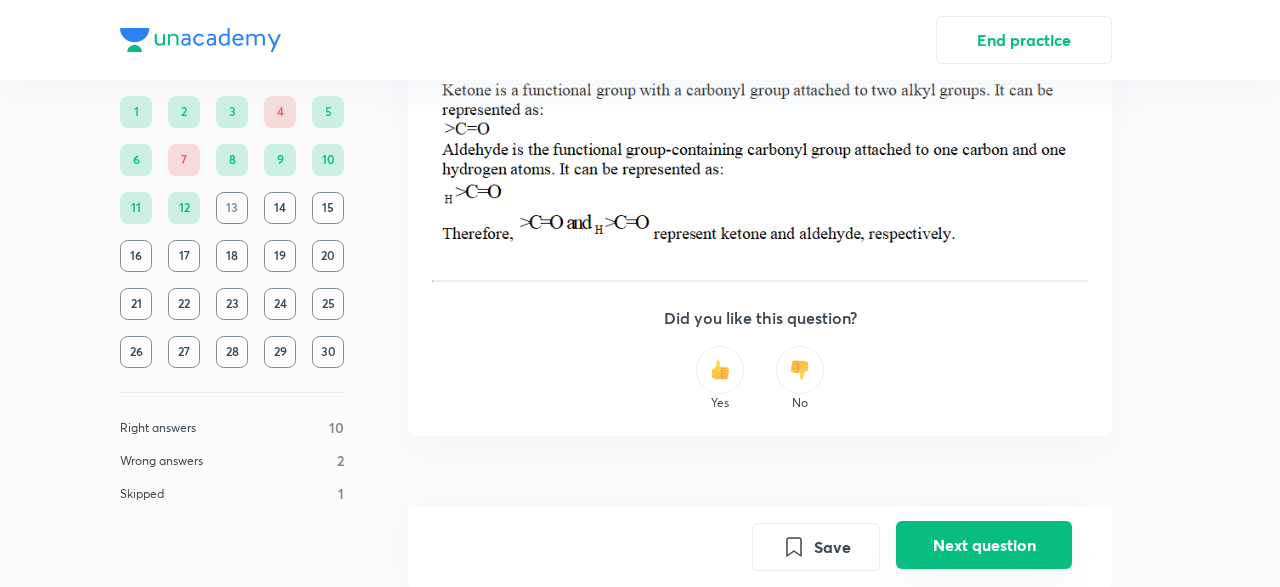 click on "Next question" at bounding box center [984, 545] 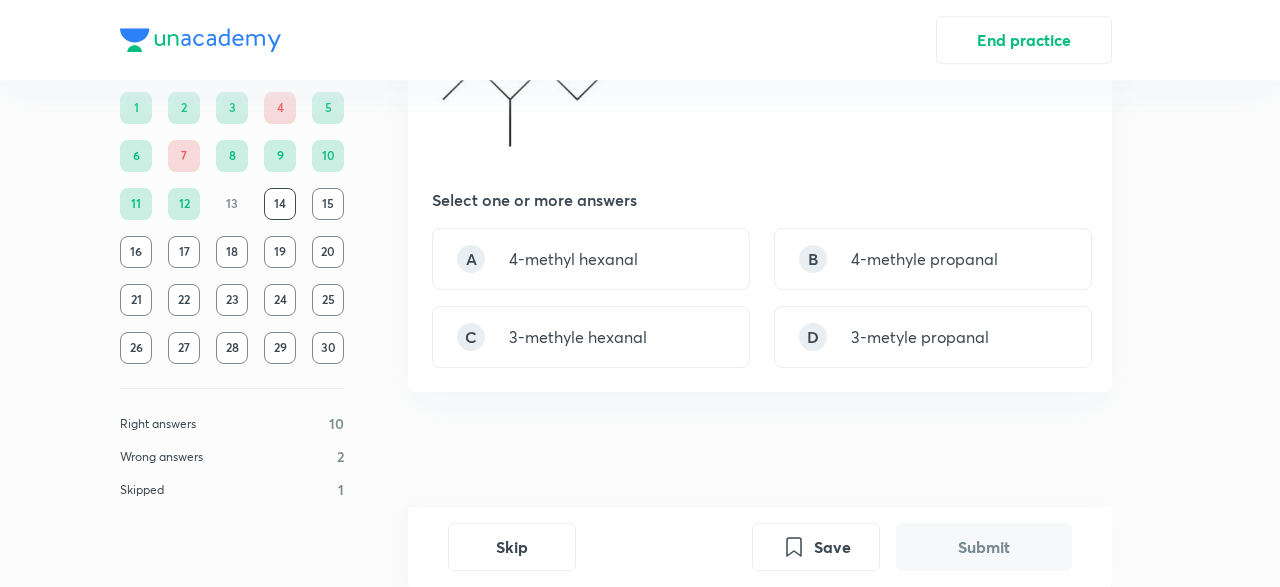 scroll, scrollTop: 173, scrollLeft: 0, axis: vertical 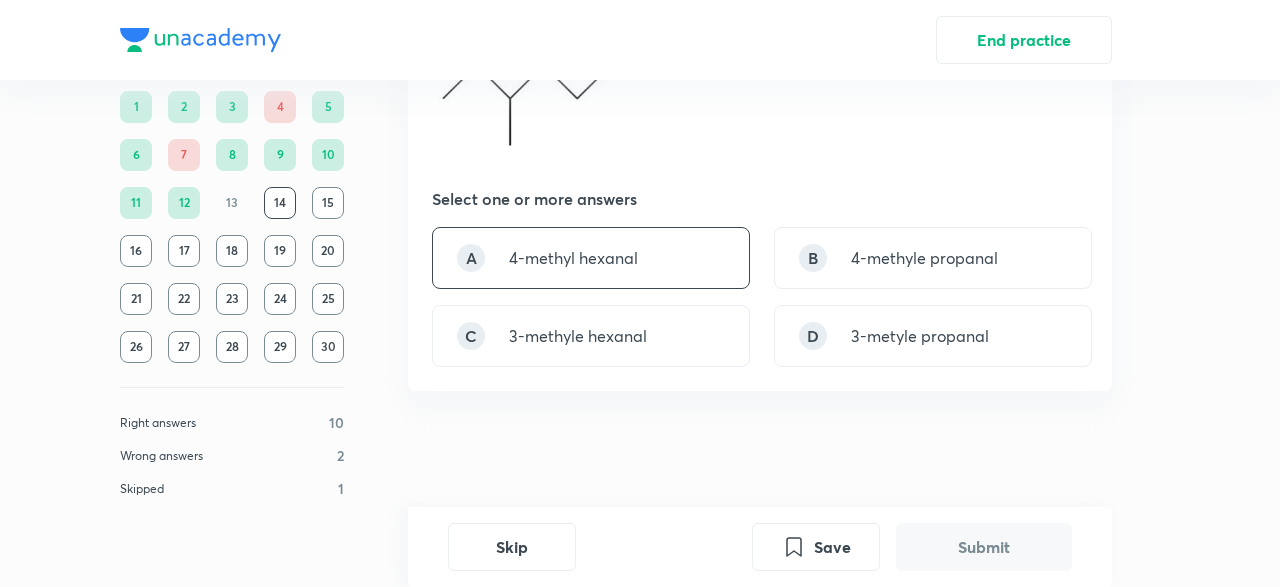 click on "A 4-methyl hexanal" at bounding box center [591, 258] 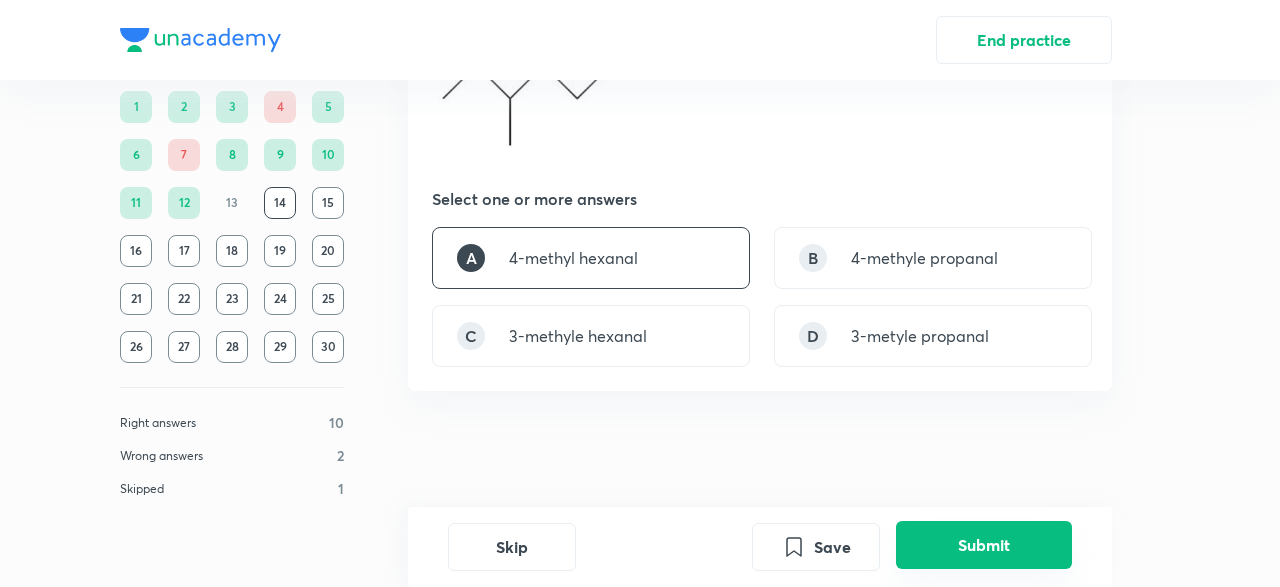 click on "Submit" at bounding box center [984, 545] 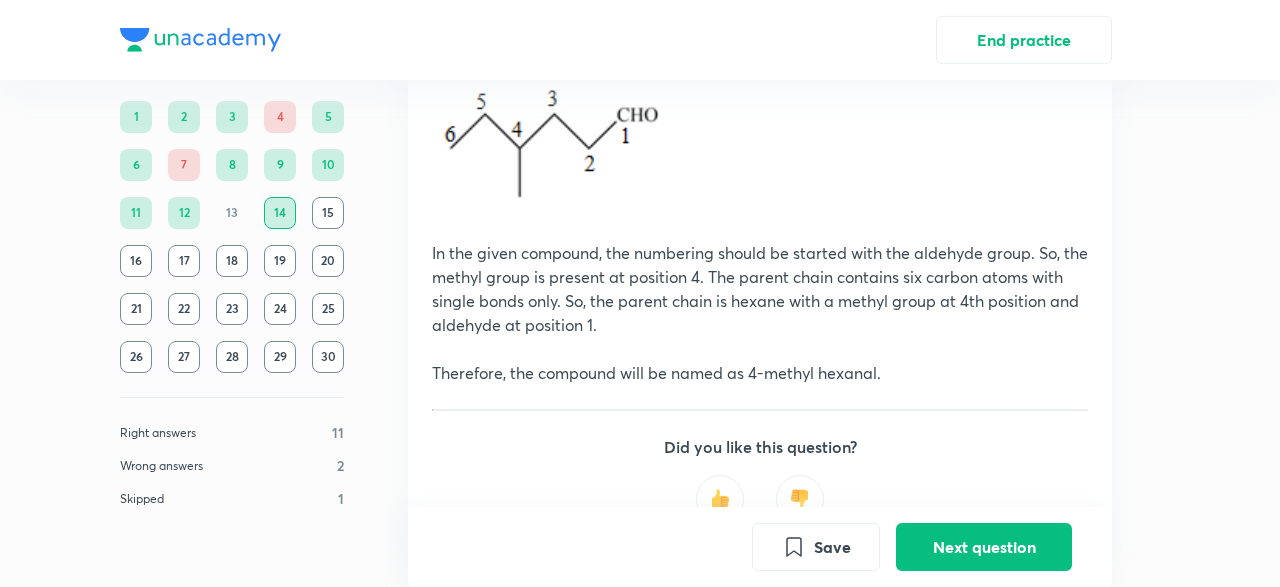 scroll, scrollTop: 776, scrollLeft: 0, axis: vertical 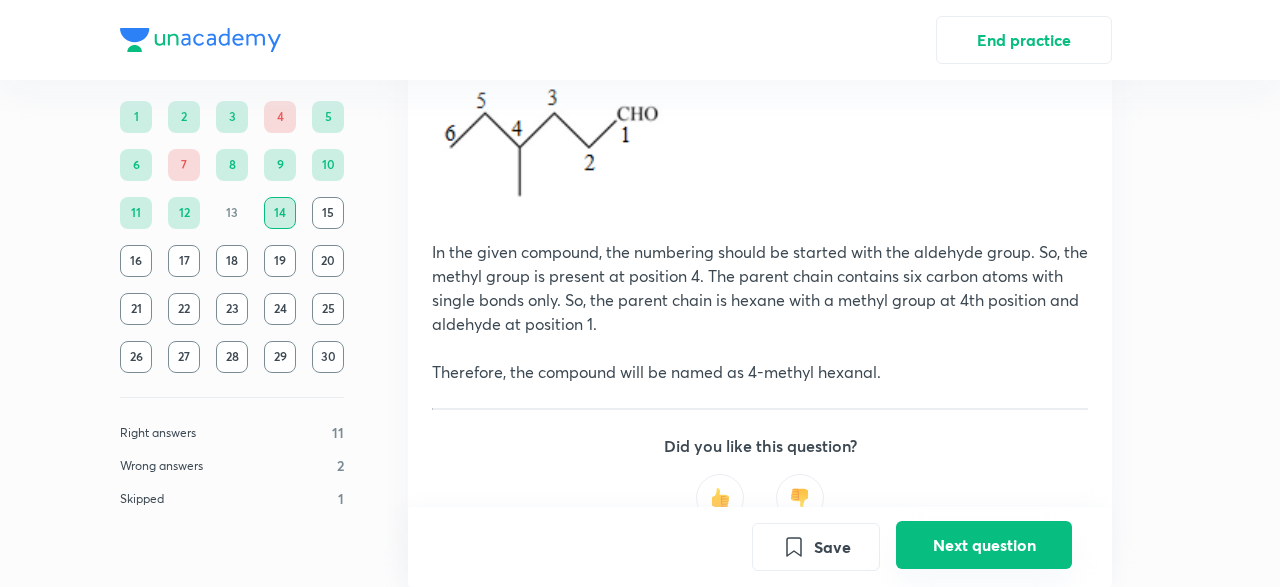 click on "Next question" at bounding box center [984, 545] 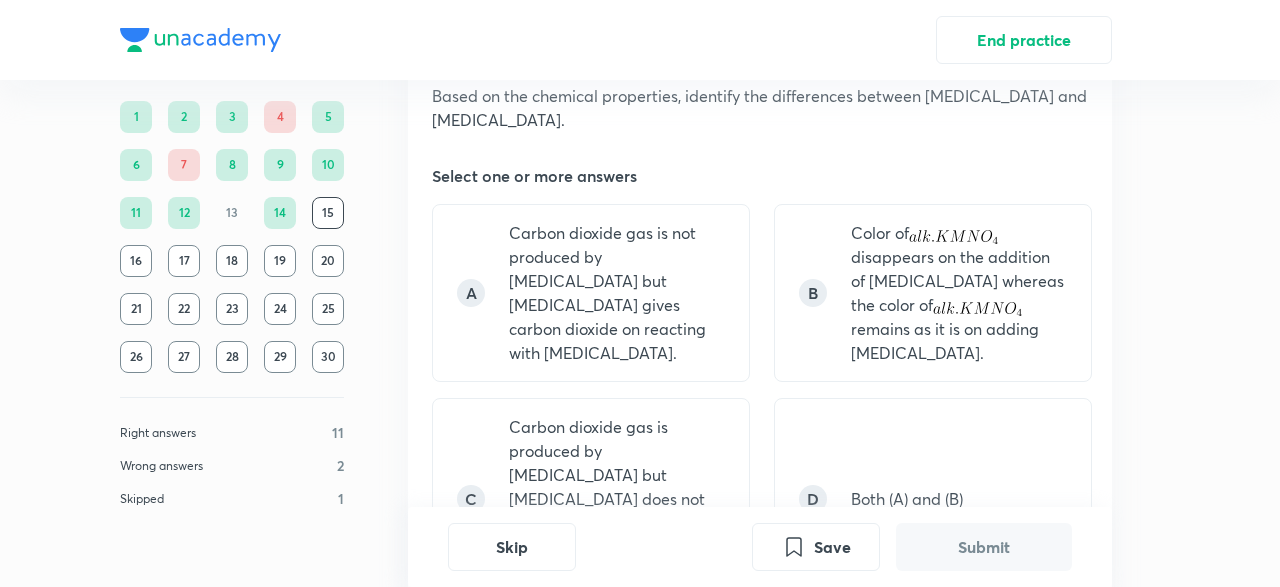 scroll, scrollTop: 173, scrollLeft: 0, axis: vertical 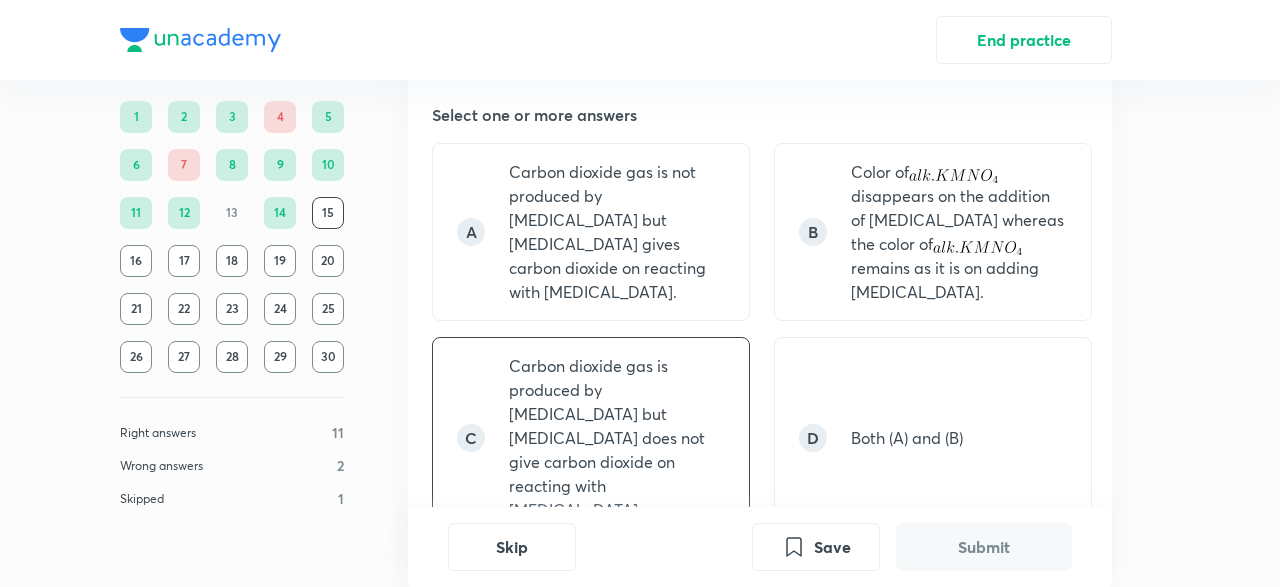 click on "Carbon dioxide gas is produced by [MEDICAL_DATA] but [MEDICAL_DATA] does not give carbon dioxide on reacting with [MEDICAL_DATA]." at bounding box center [617, 438] 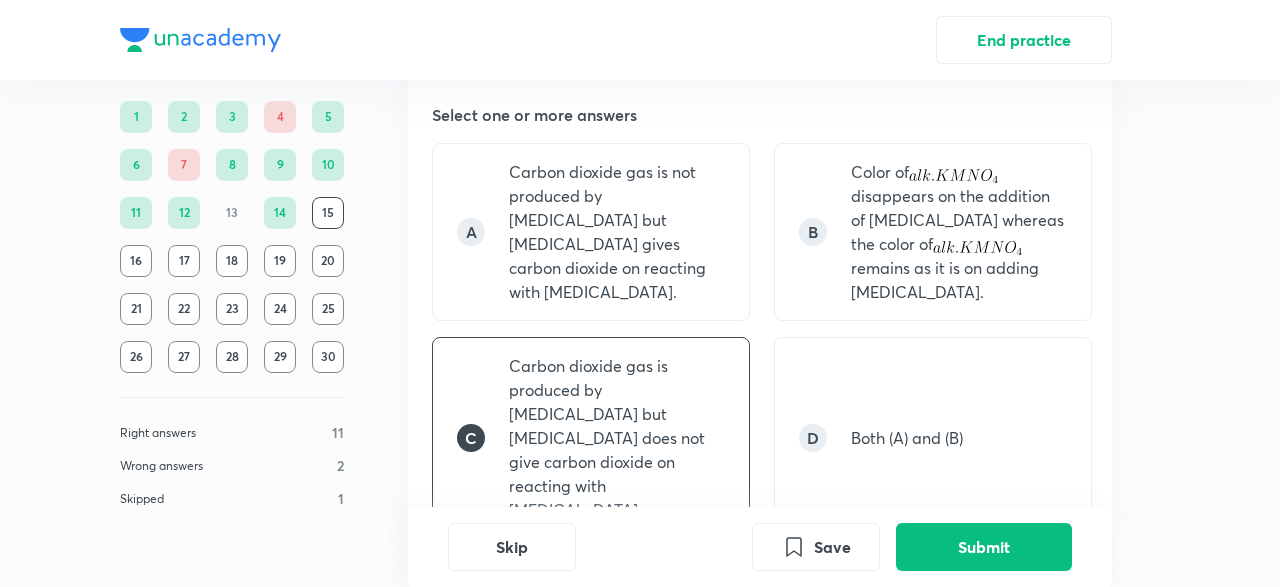 click on "Skip Save Submit" at bounding box center [760, 547] 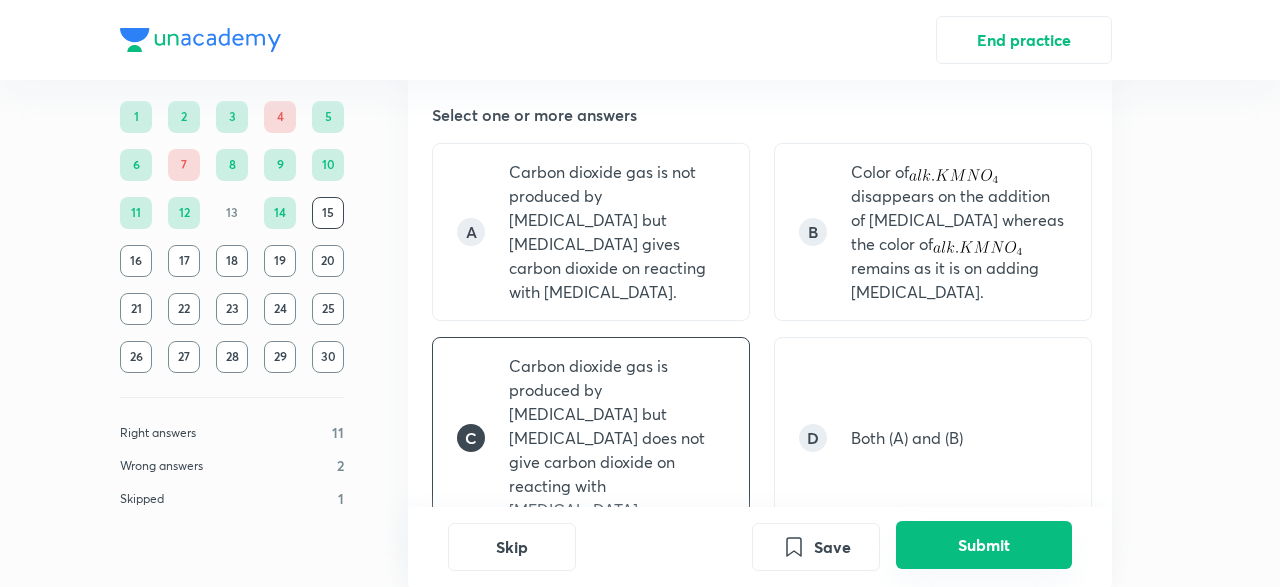 click on "Submit" at bounding box center [984, 545] 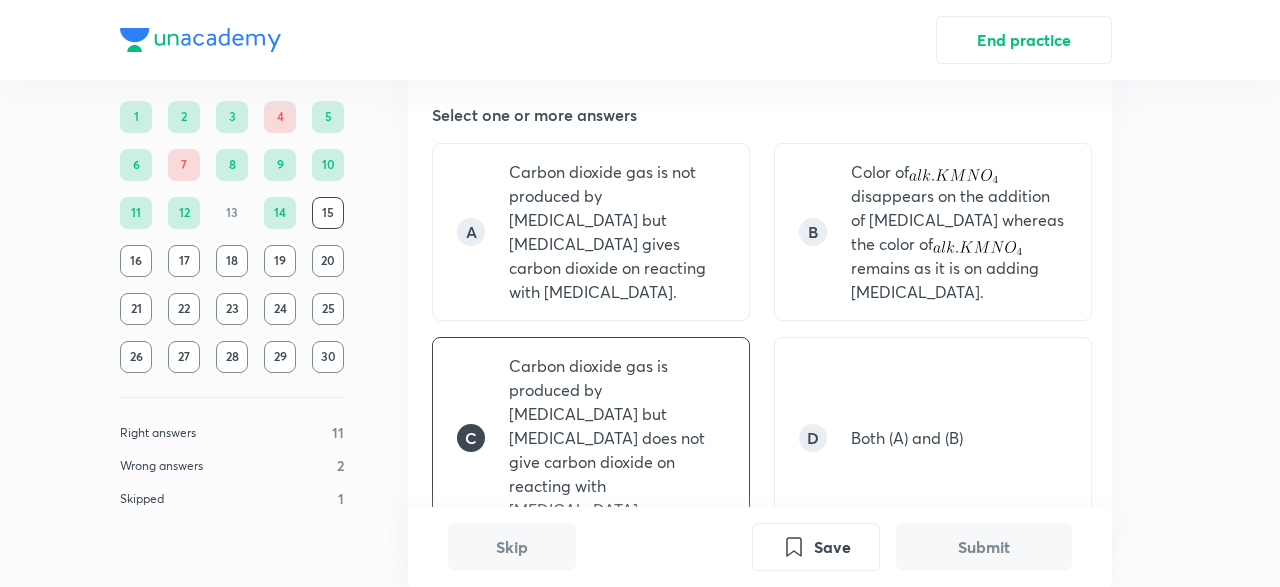 scroll, scrollTop: 702, scrollLeft: 0, axis: vertical 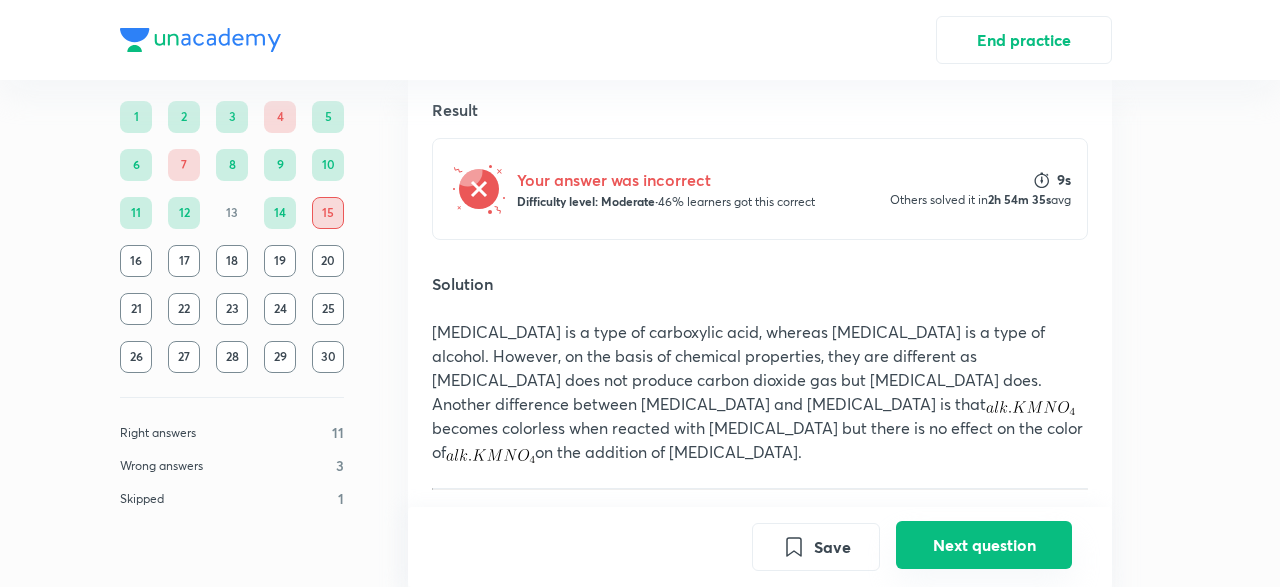 click on "Next question" at bounding box center [984, 545] 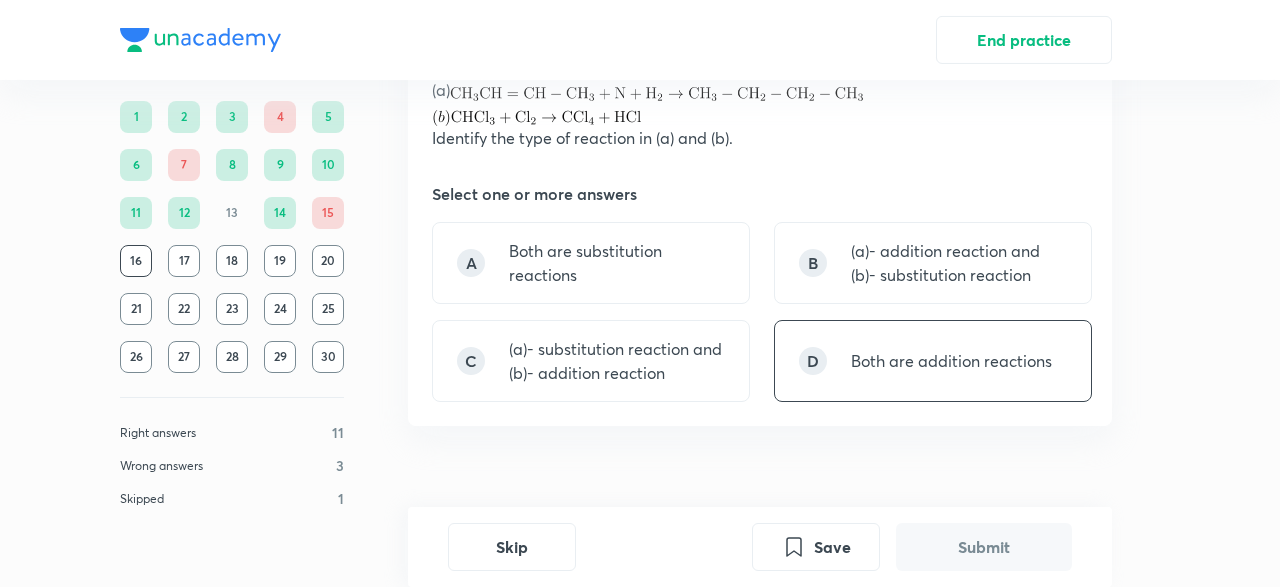 scroll, scrollTop: 173, scrollLeft: 0, axis: vertical 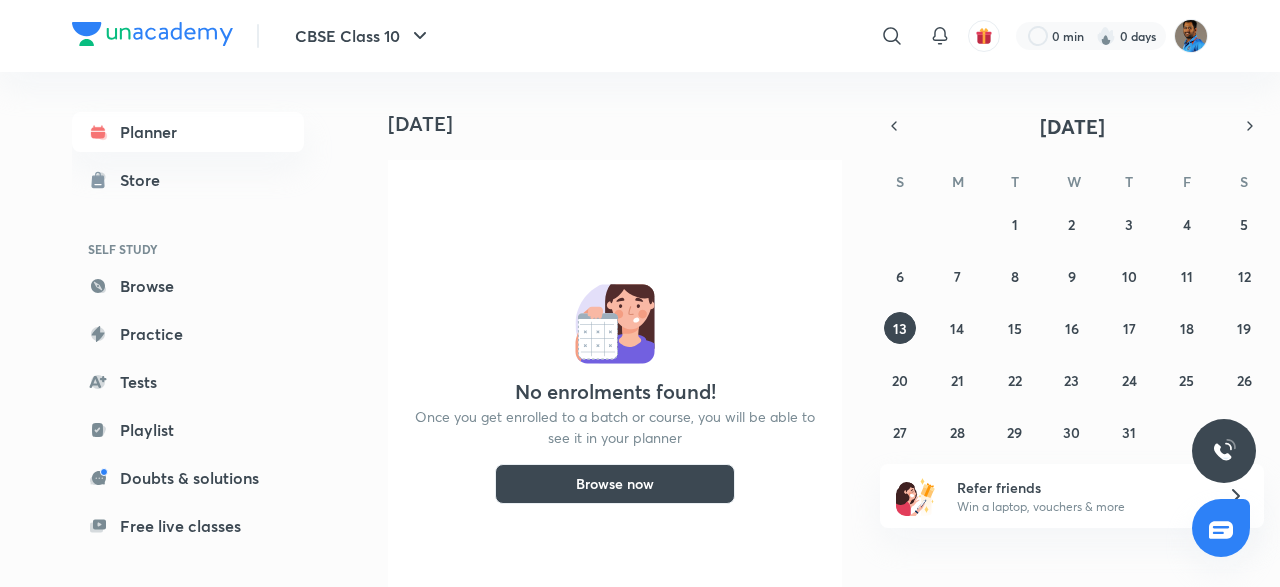 click 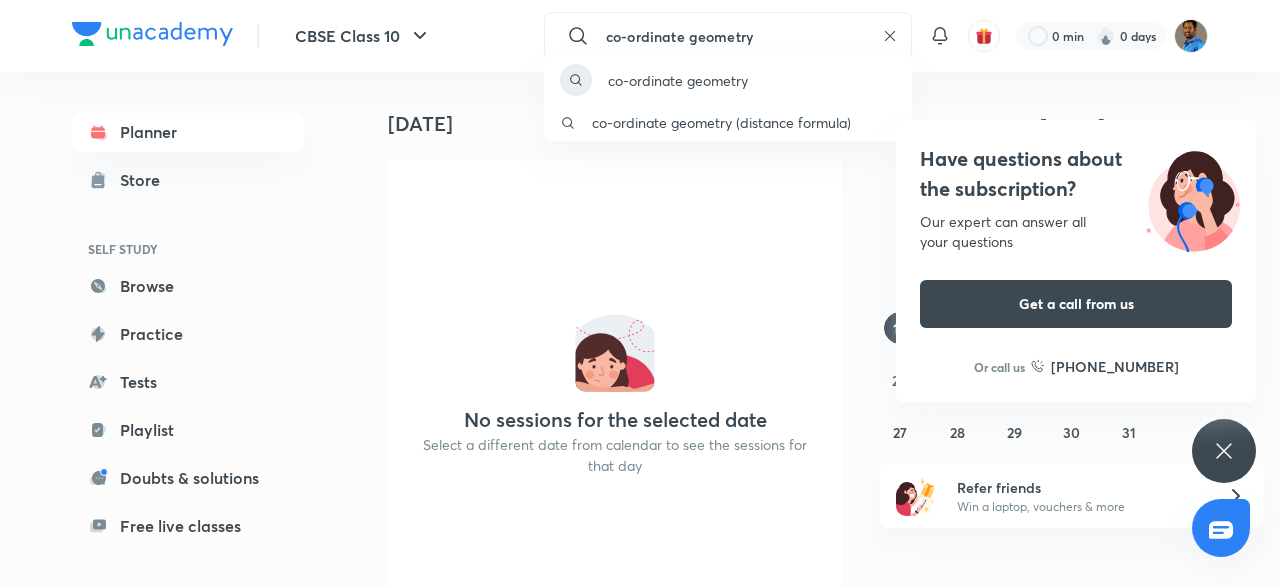 type on "co-ordinate geometry" 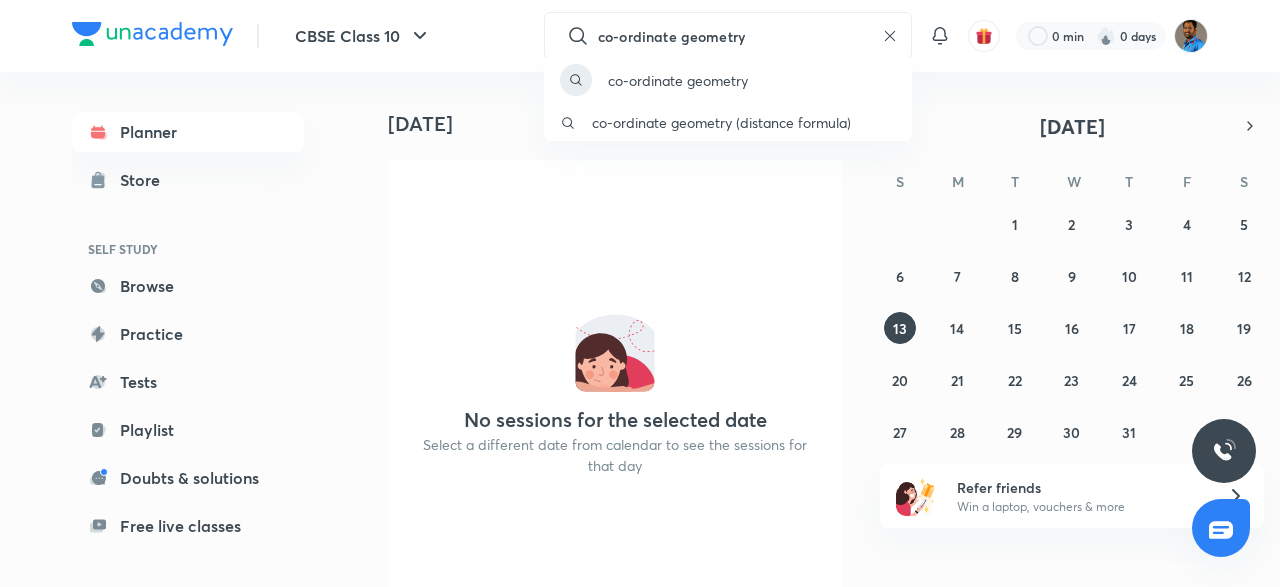 click on "co-ordinate geometry co-ordinate geometry (distance formula)" at bounding box center (640, 293) 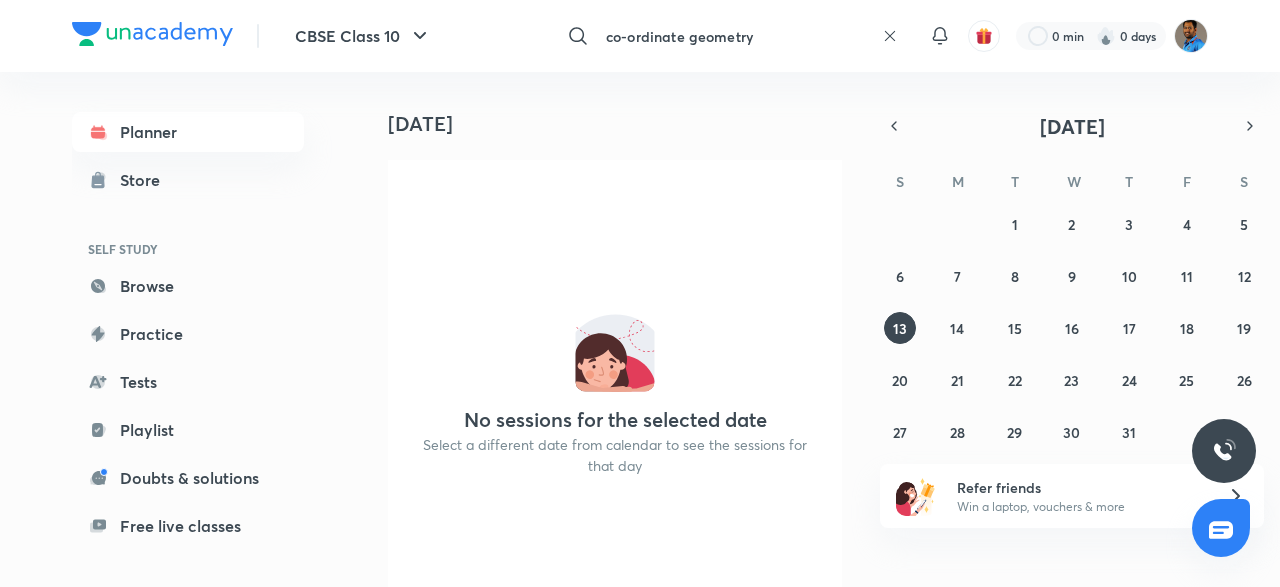 click on "co-ordinate geometry" at bounding box center (736, 36) 